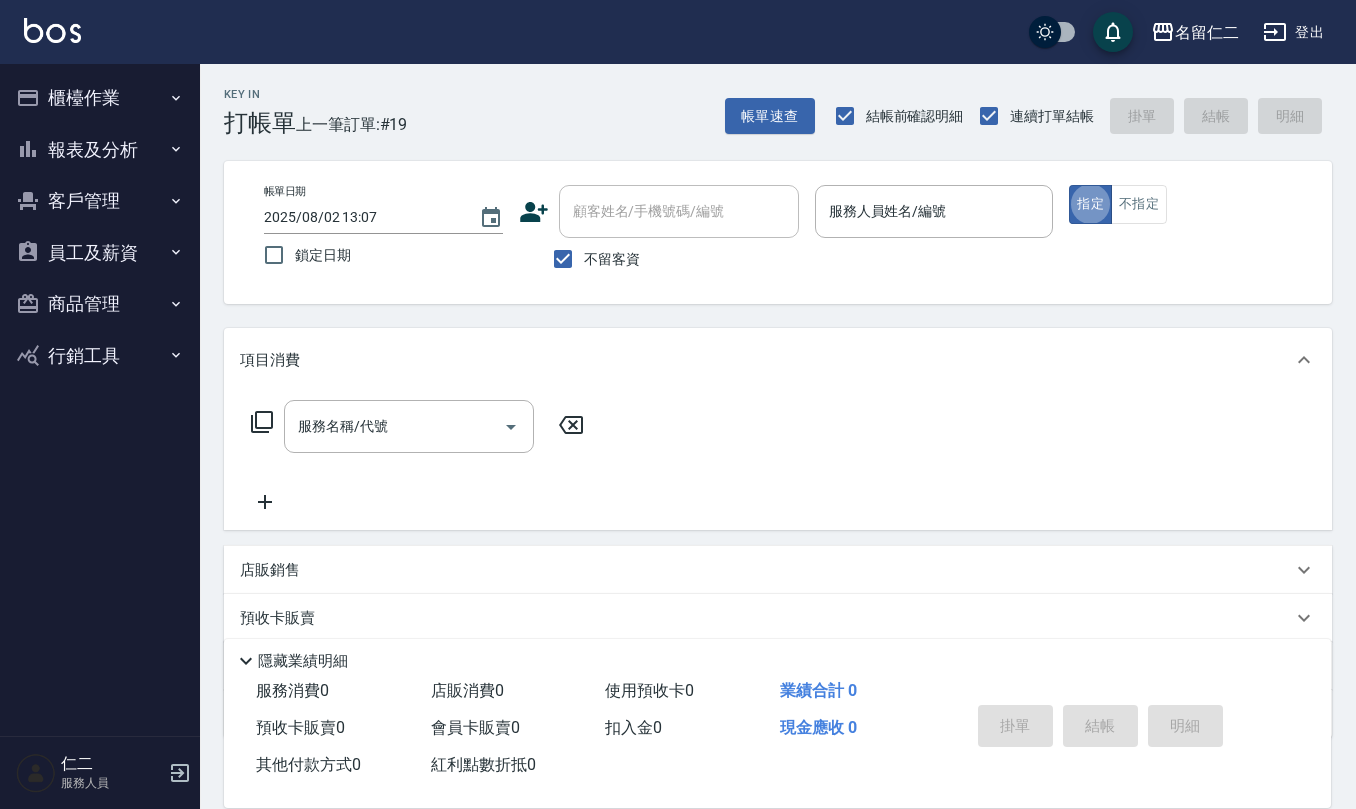 scroll, scrollTop: 0, scrollLeft: 0, axis: both 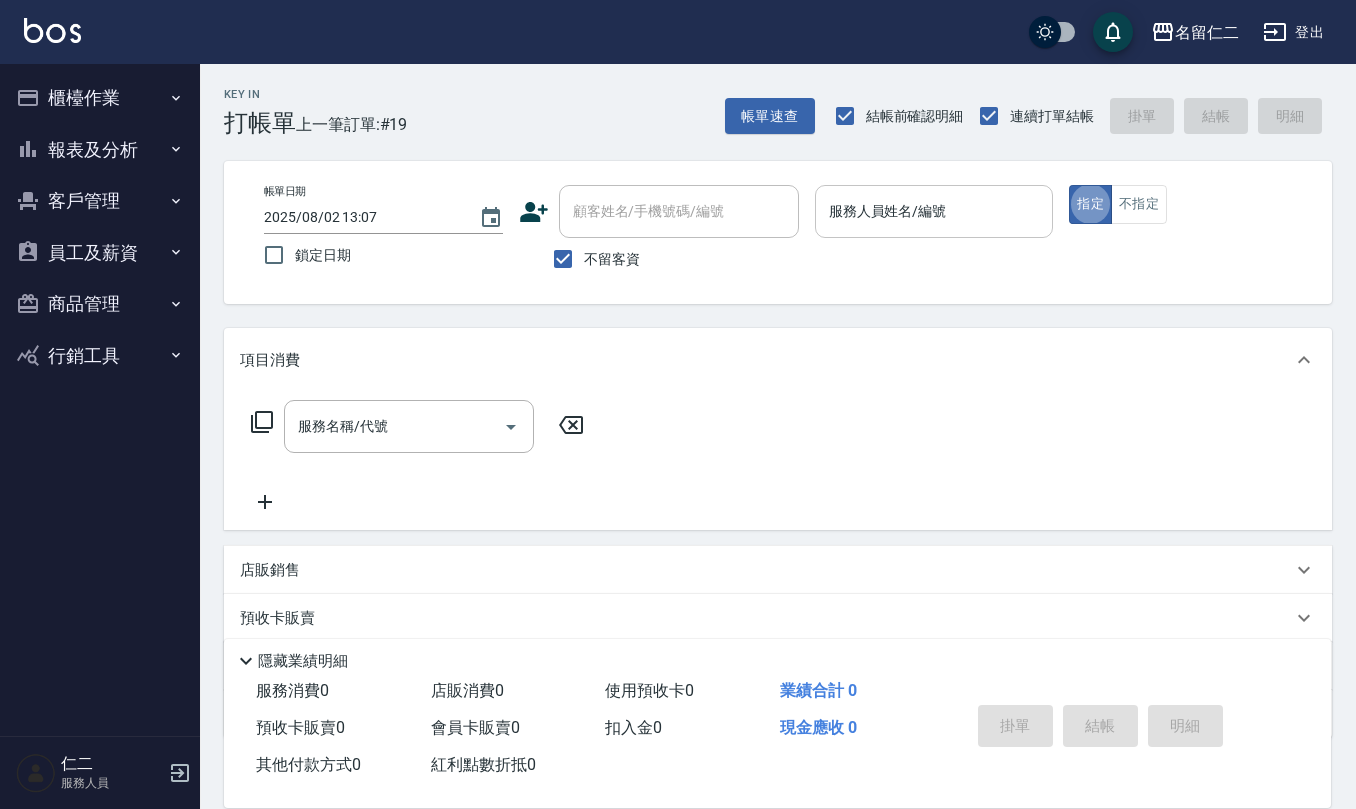 click on "服務人員姓名/編號" at bounding box center [934, 211] 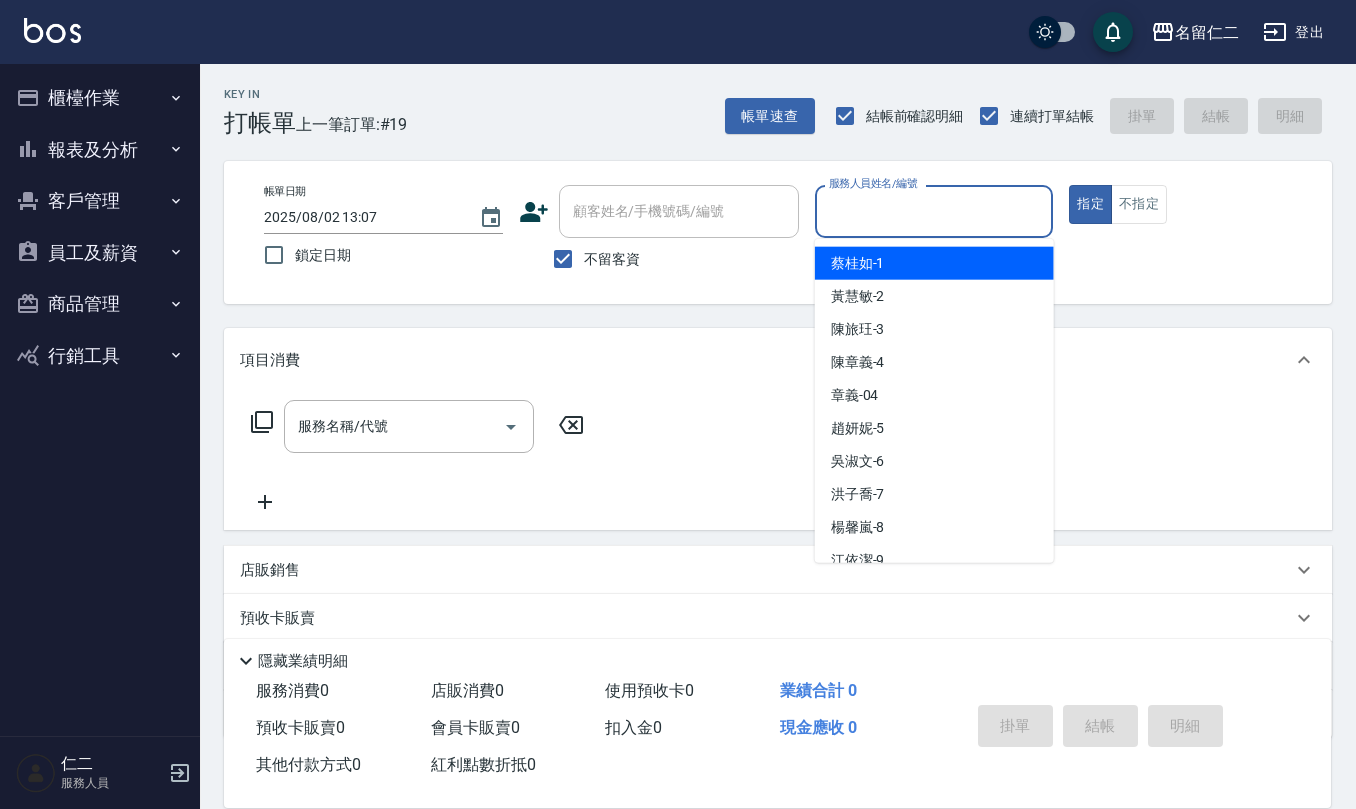 click on "服務人員姓名/編號" at bounding box center (934, 211) 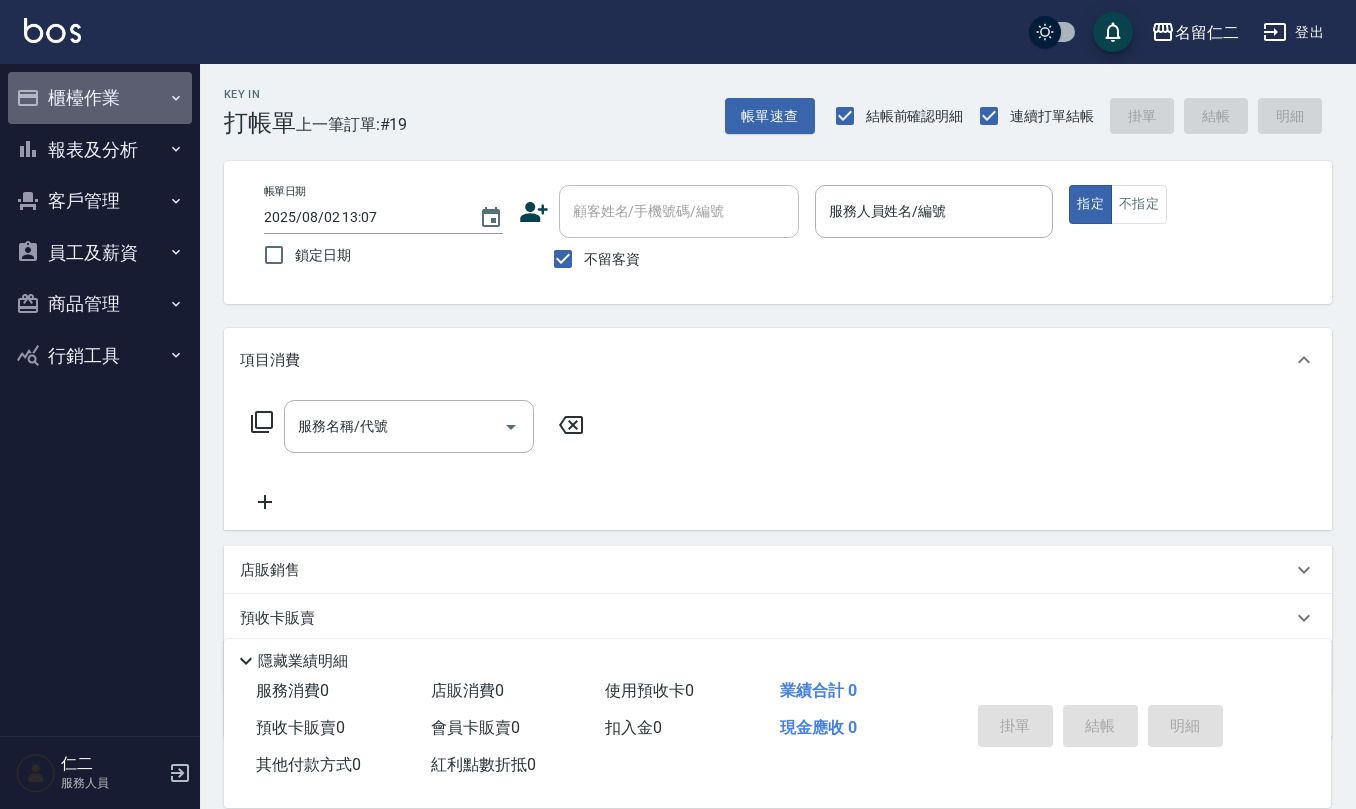 click on "櫃檯作業" at bounding box center [100, 98] 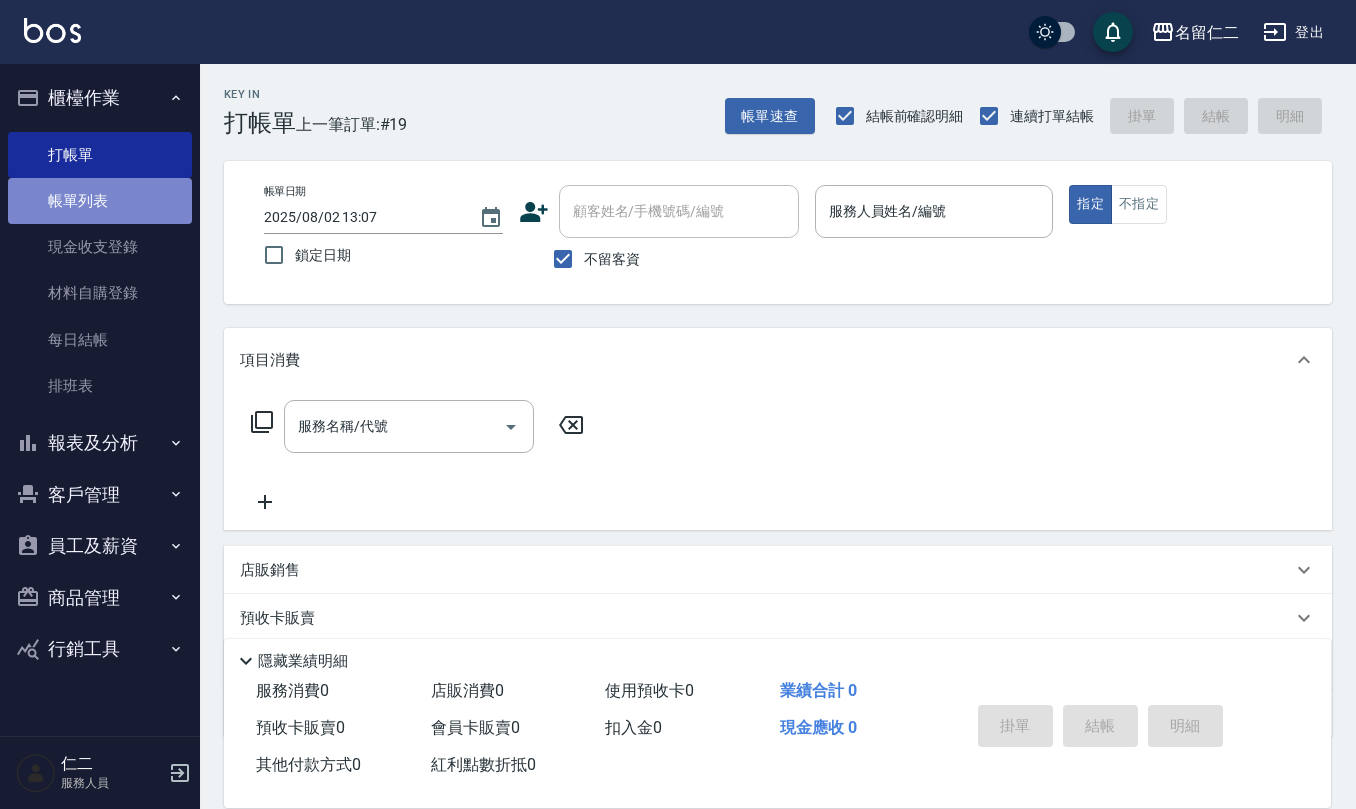 click on "帳單列表" at bounding box center [100, 201] 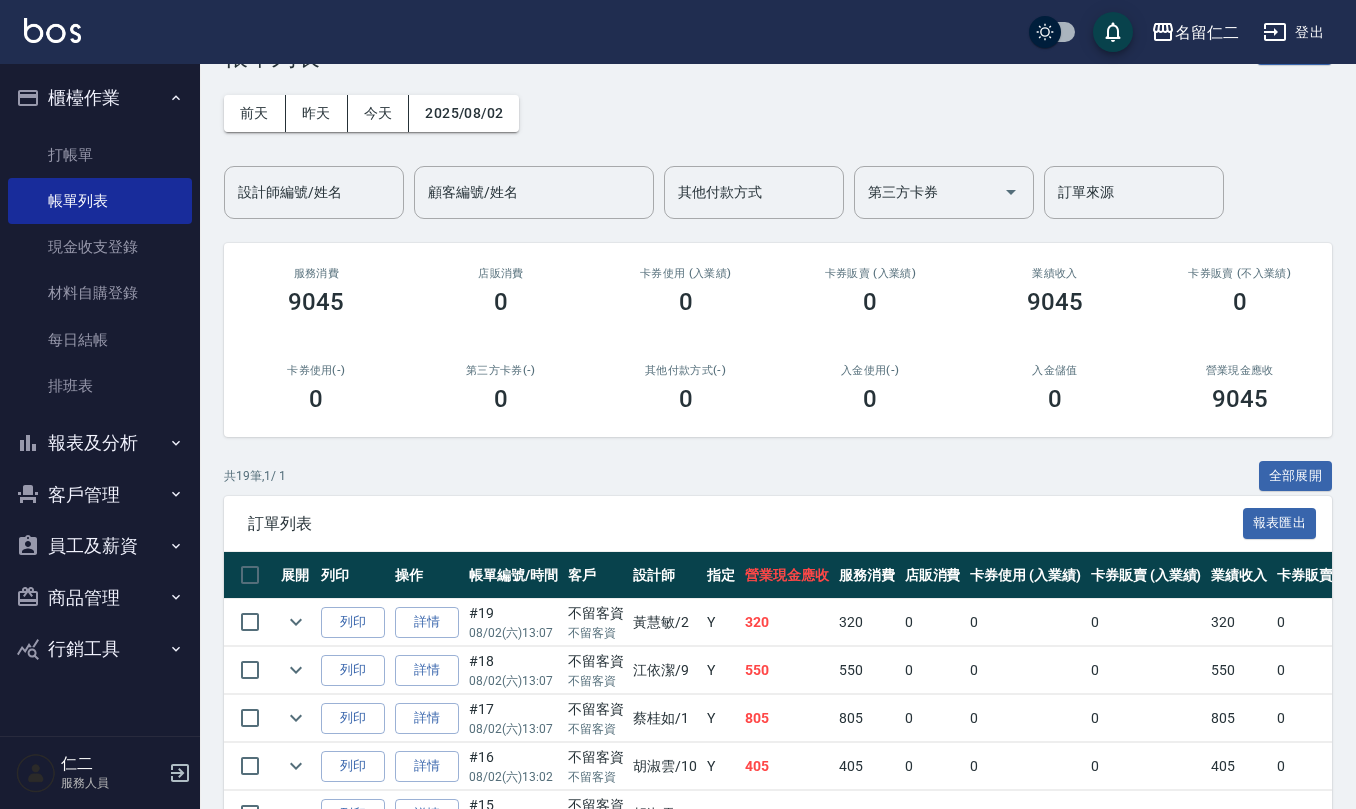 scroll, scrollTop: 133, scrollLeft: 0, axis: vertical 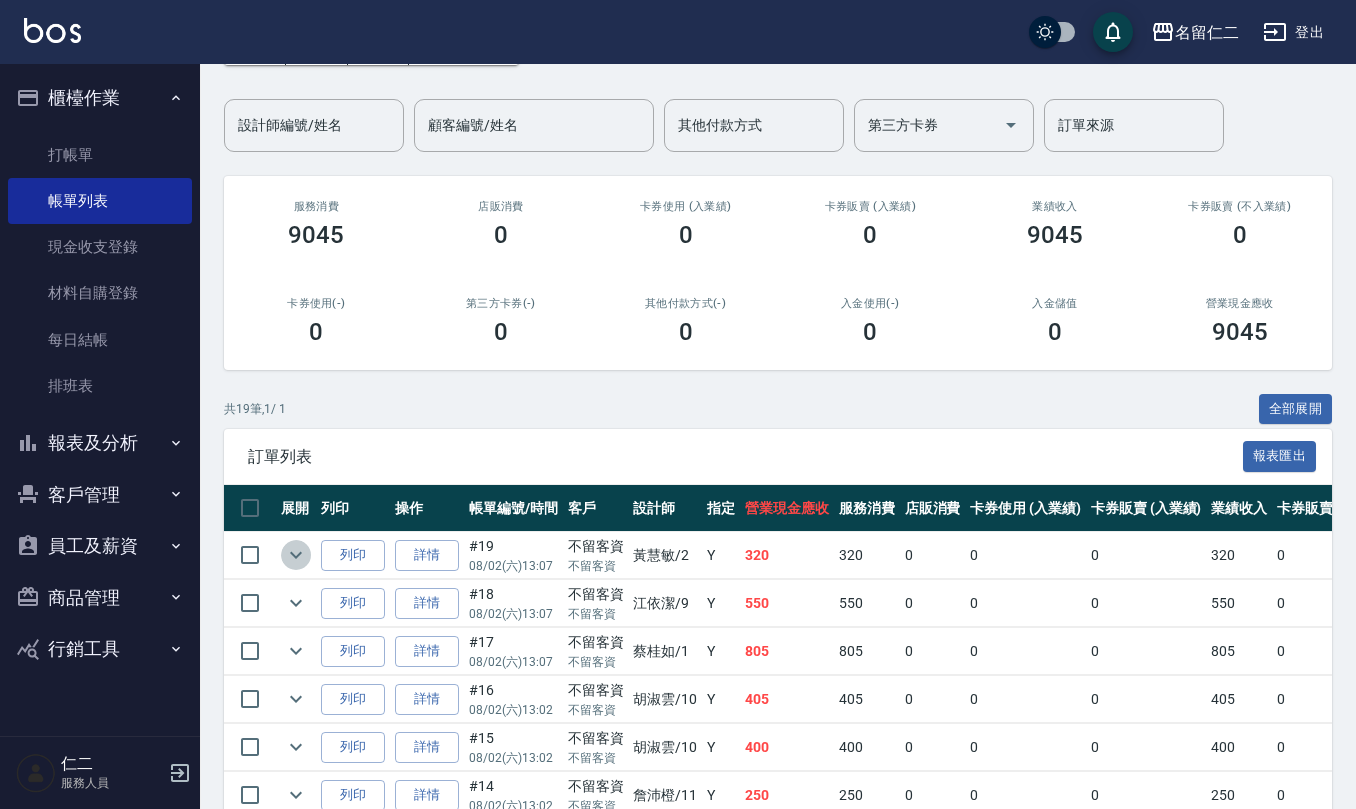 click 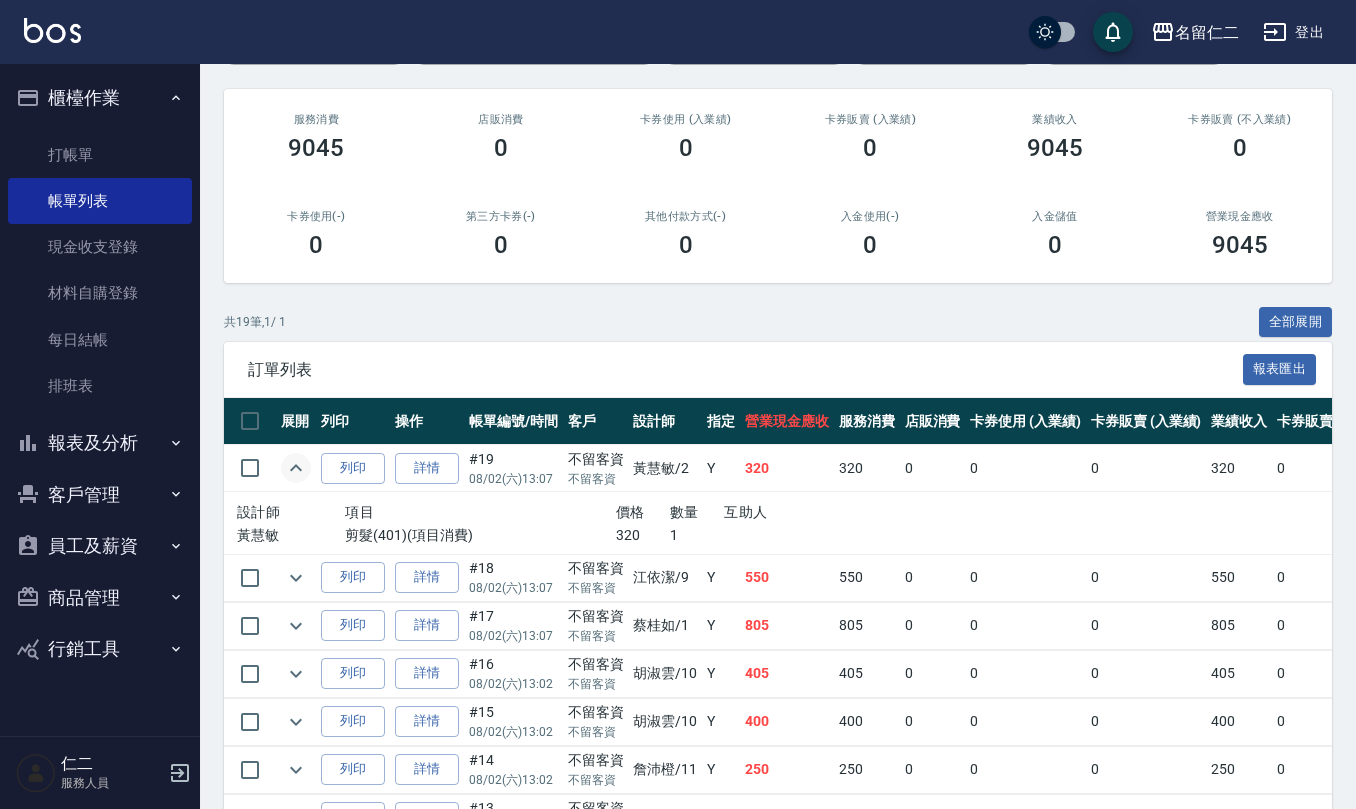 scroll, scrollTop: 266, scrollLeft: 0, axis: vertical 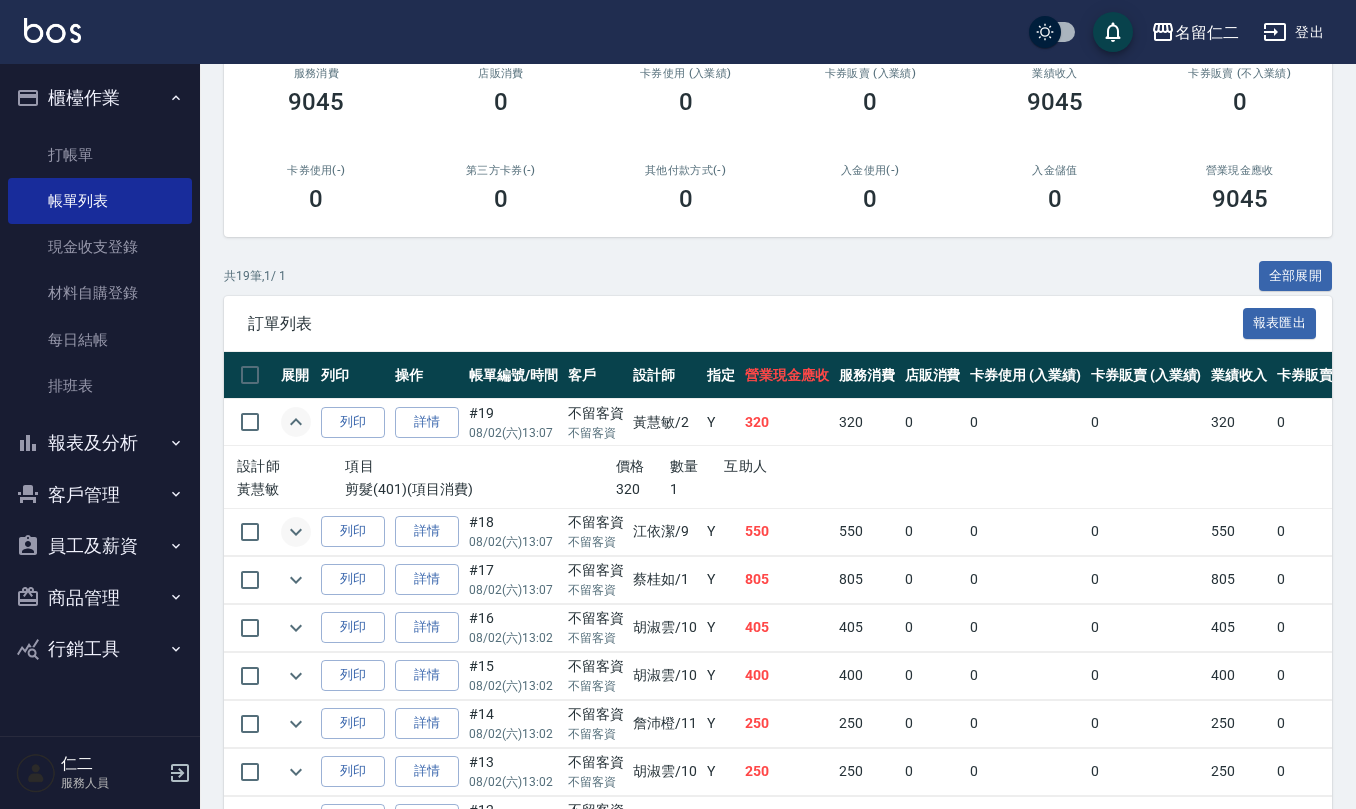 click 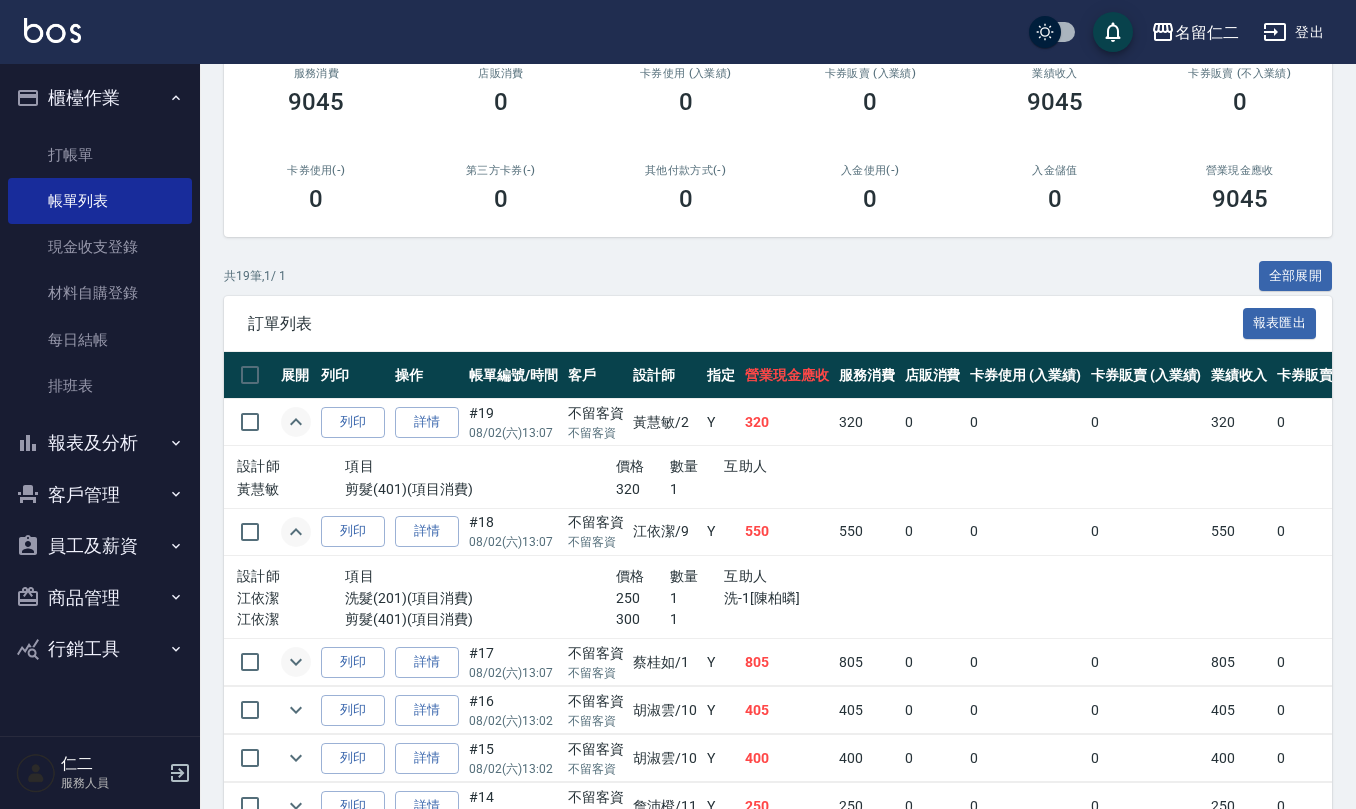 click 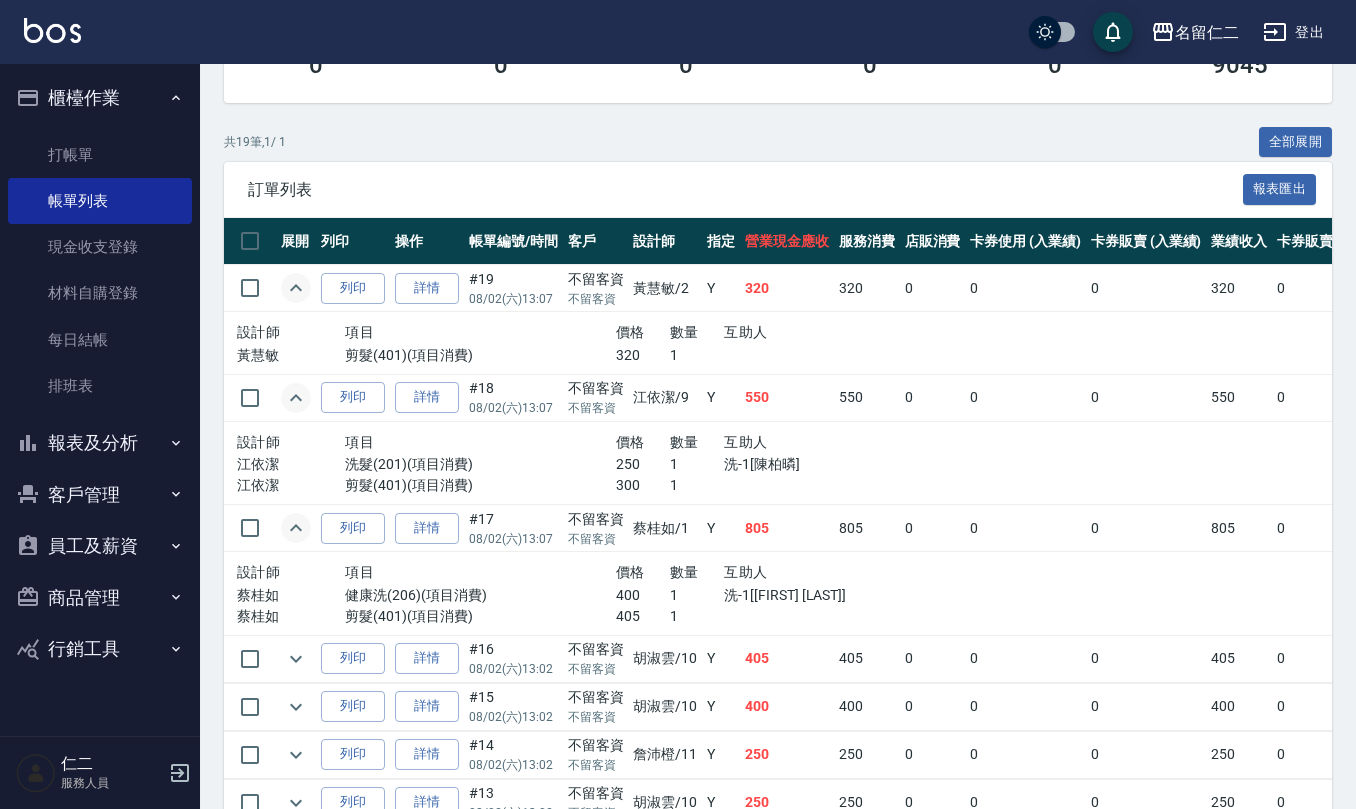scroll, scrollTop: 533, scrollLeft: 0, axis: vertical 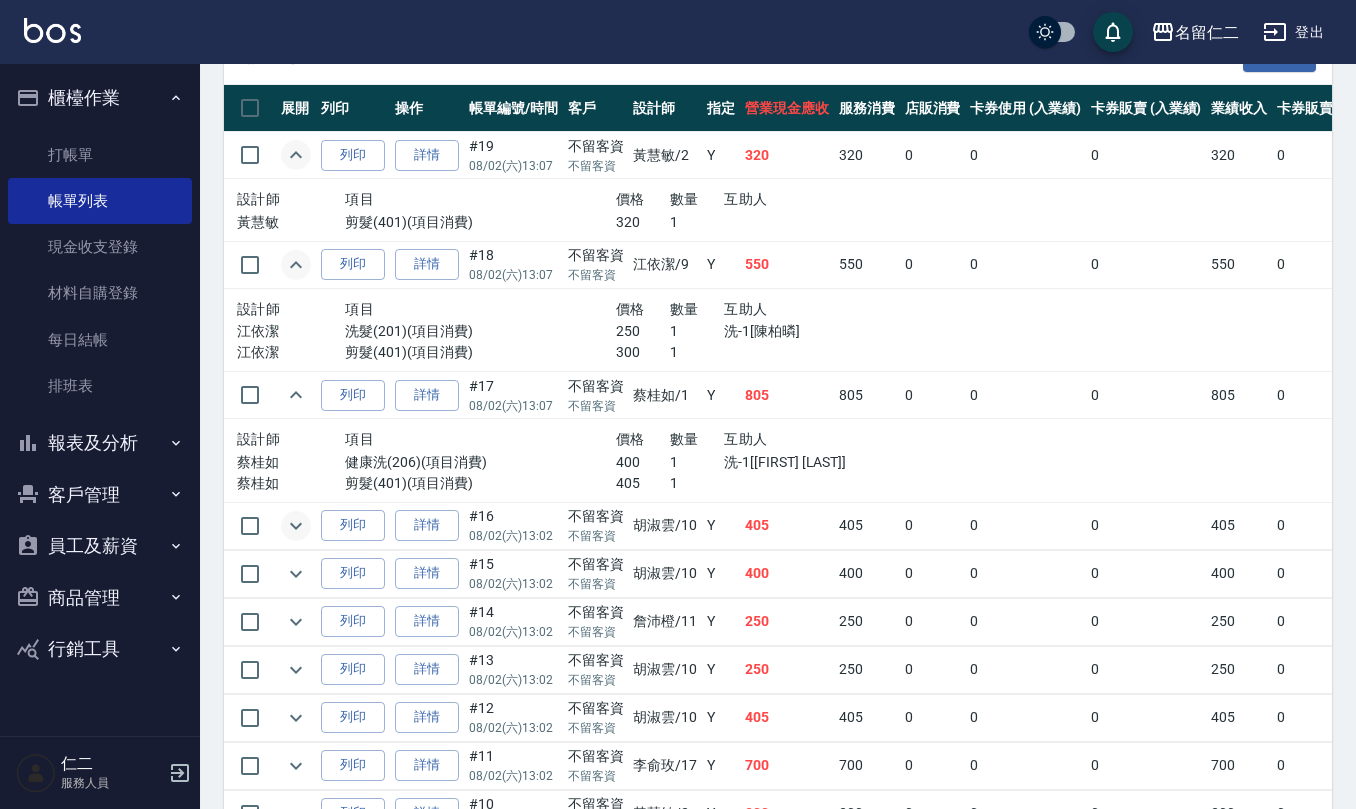 click 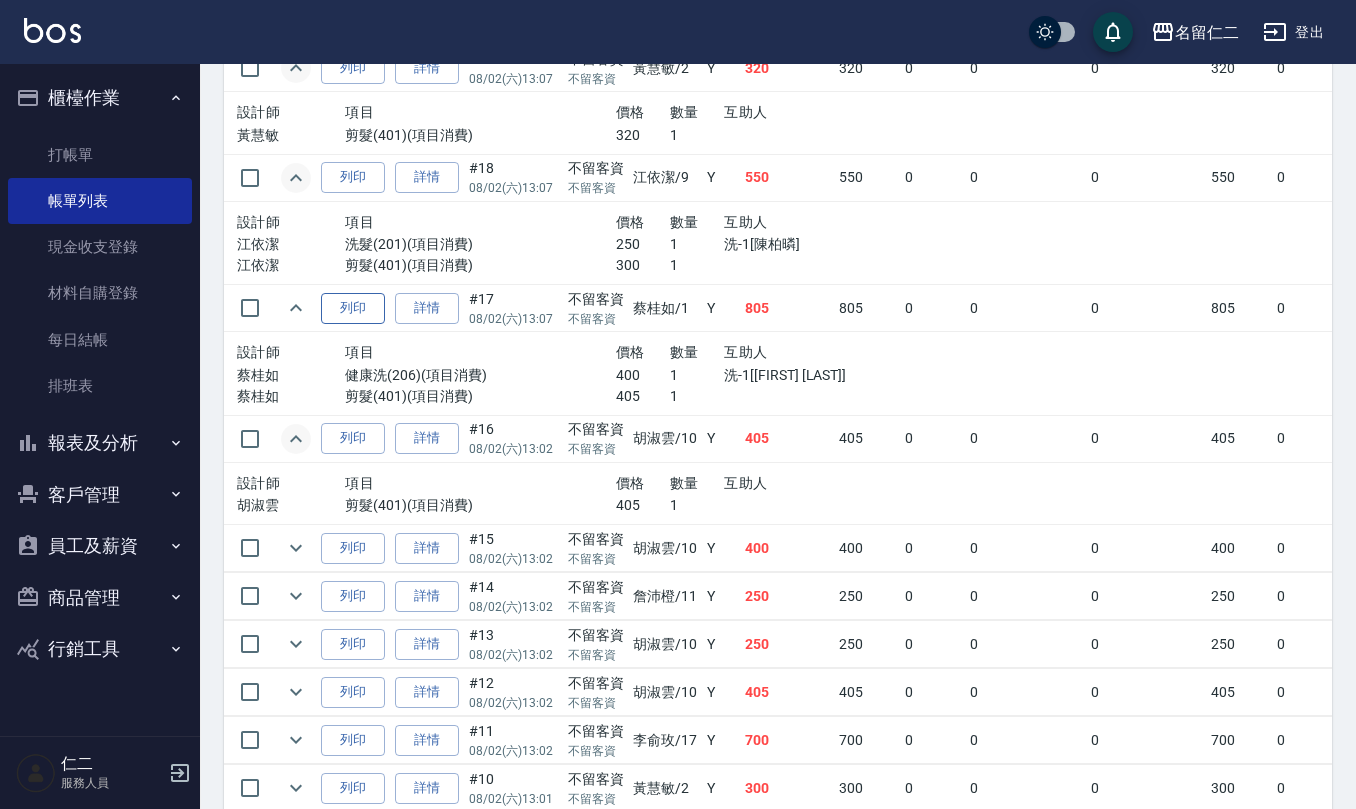 scroll, scrollTop: 666, scrollLeft: 0, axis: vertical 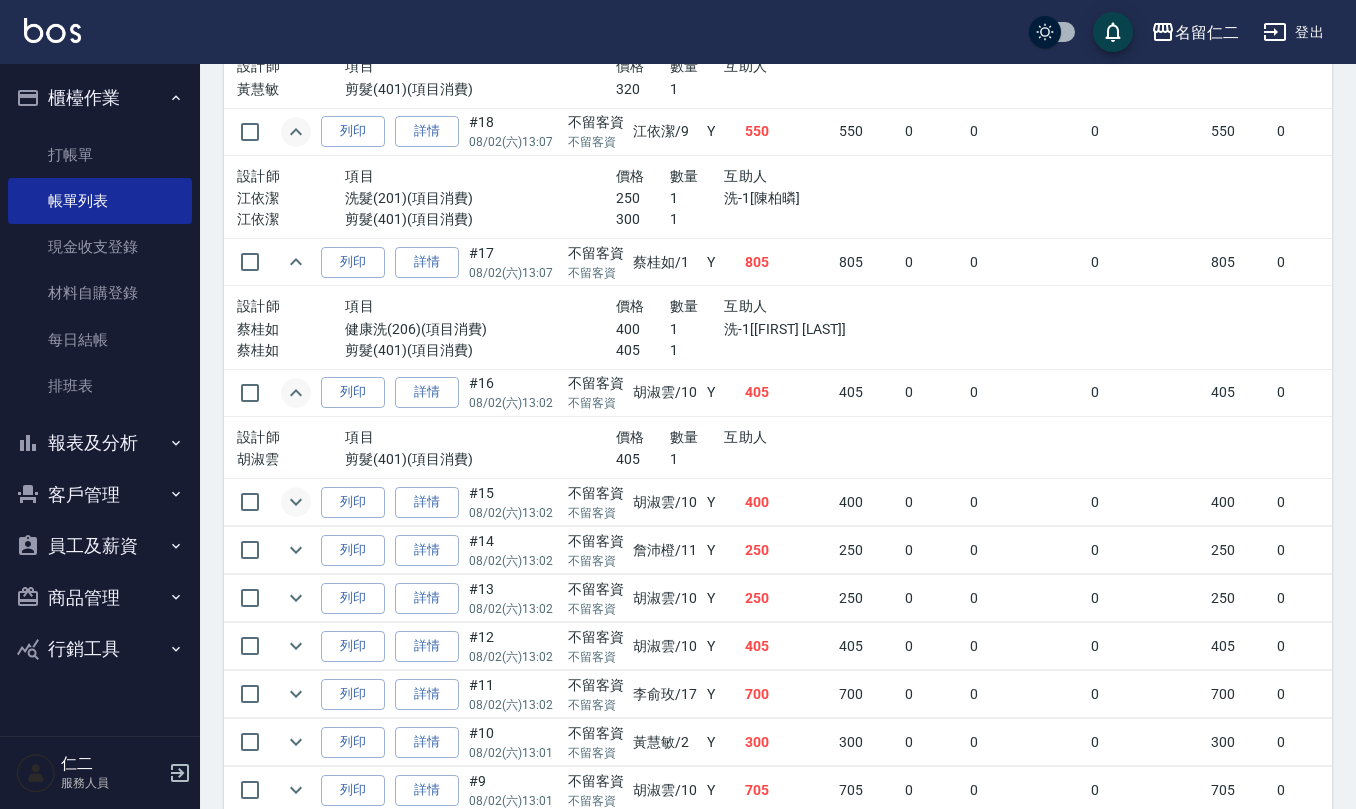 click 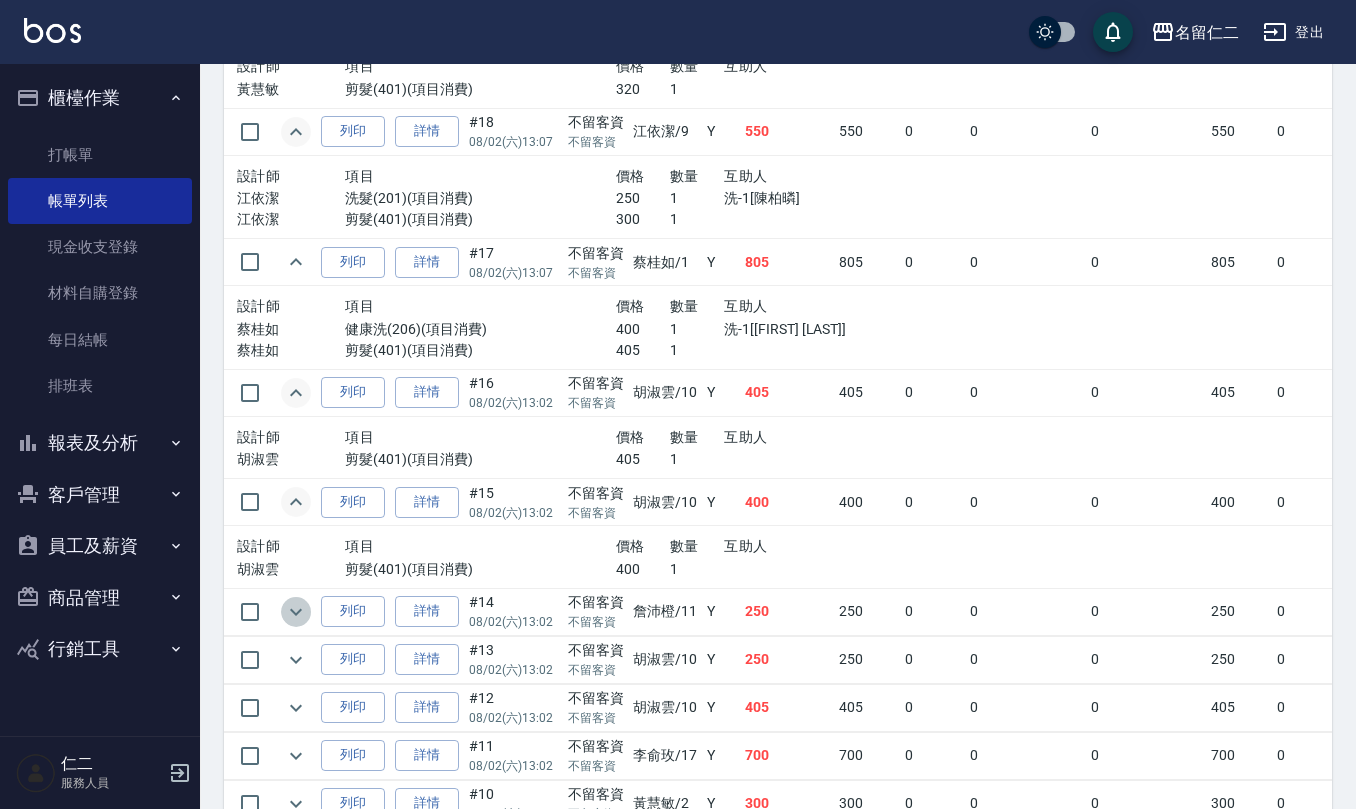 click 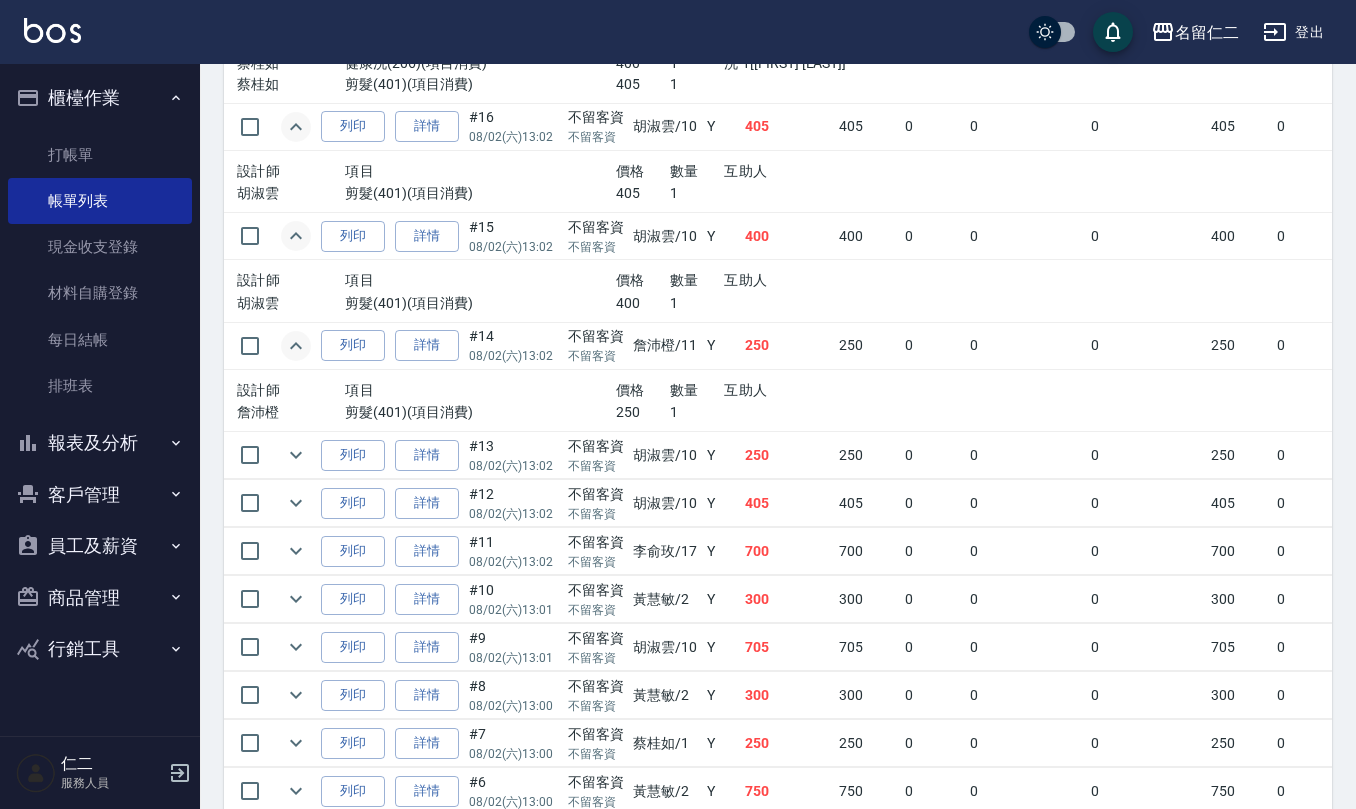 scroll, scrollTop: 933, scrollLeft: 0, axis: vertical 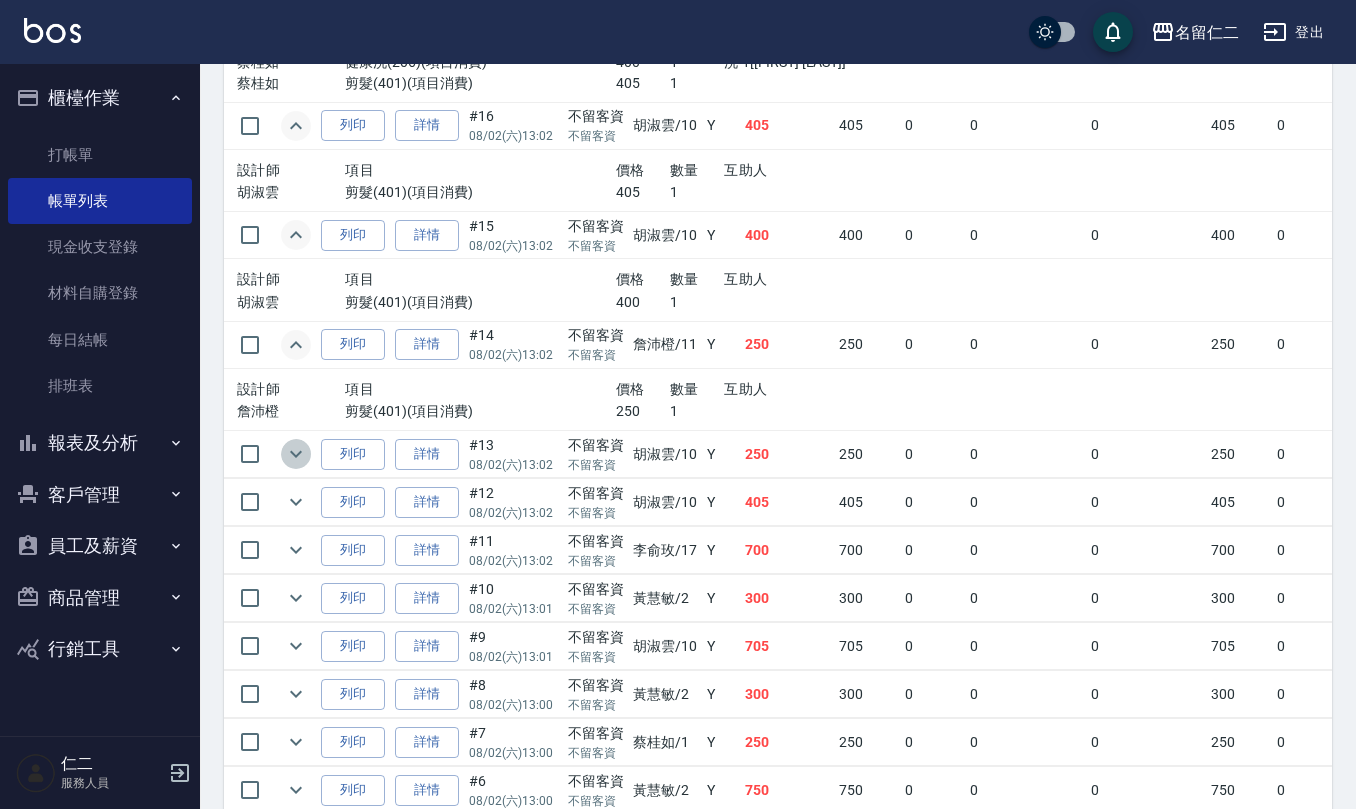 click 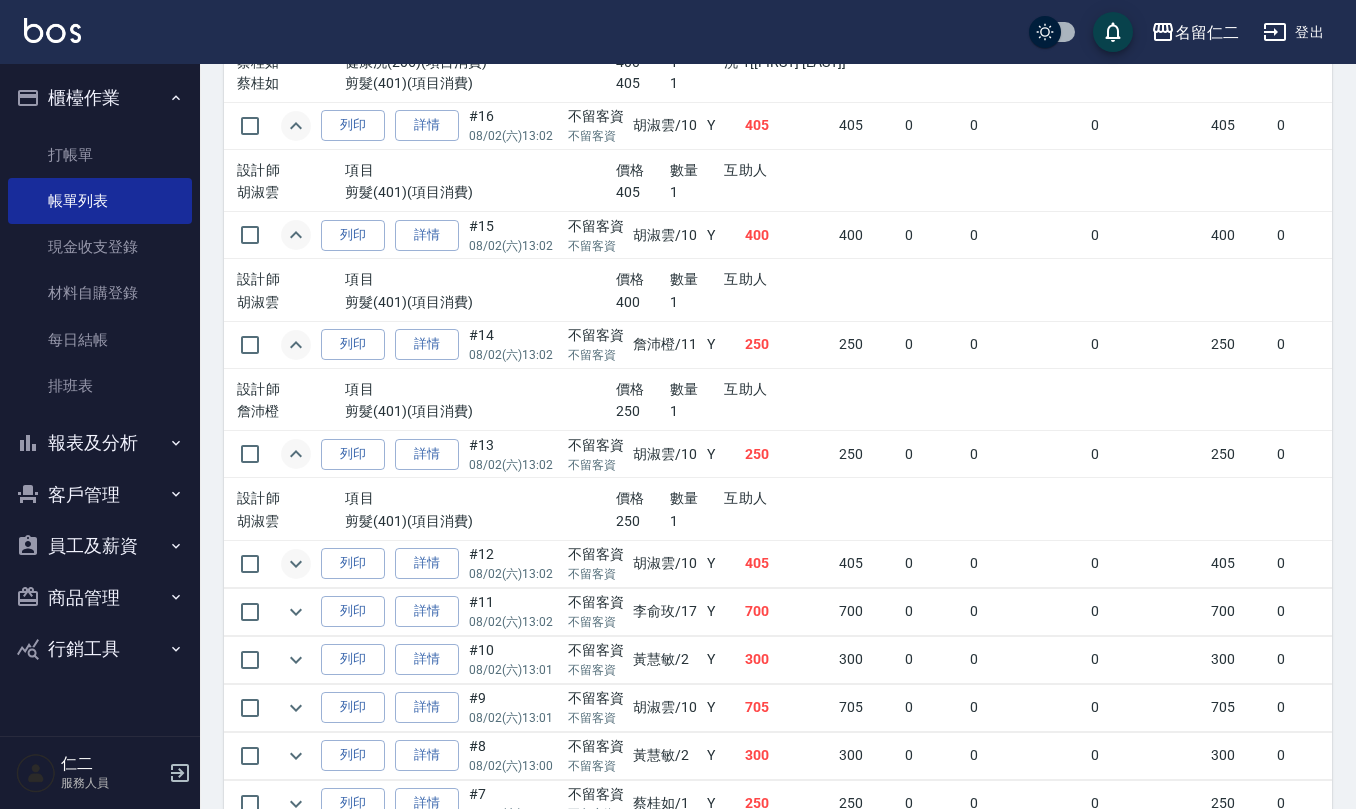 click at bounding box center (296, 564) 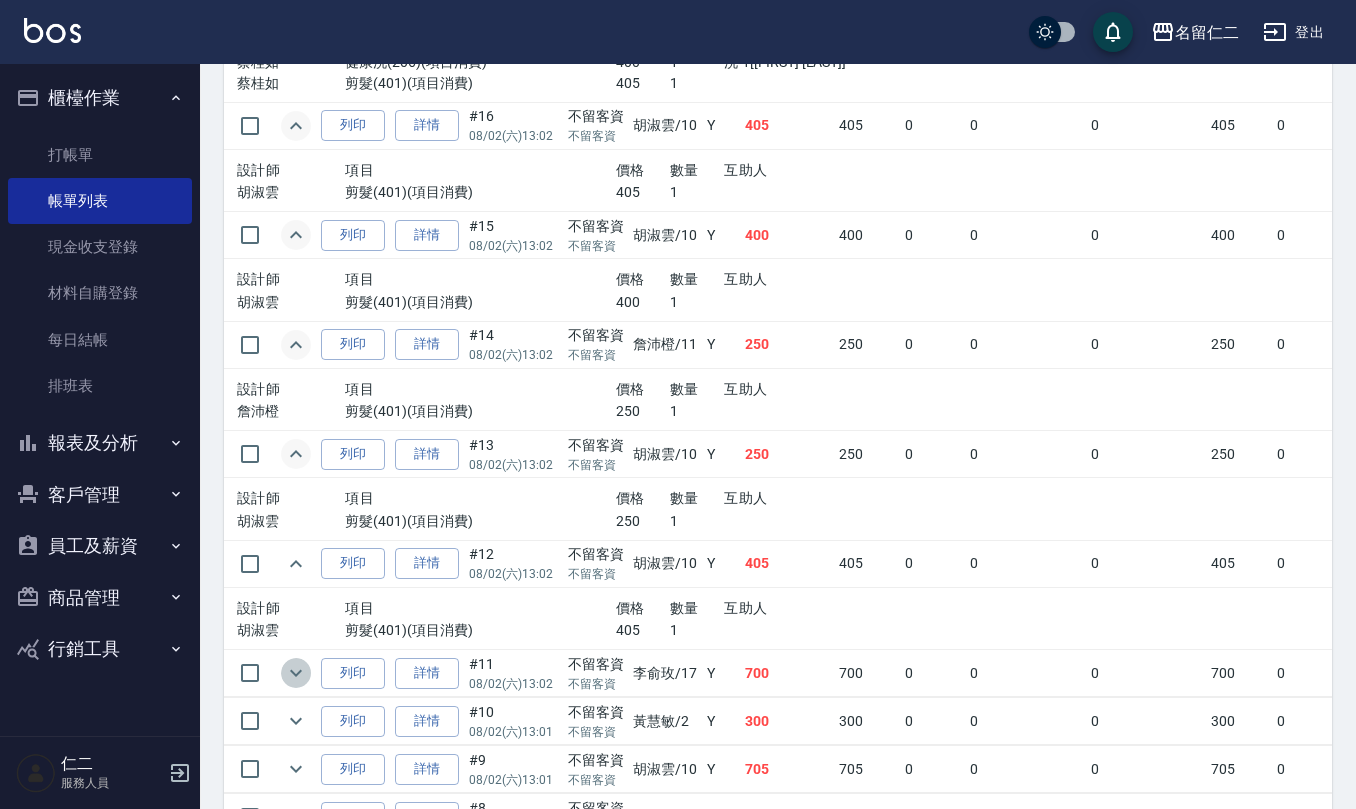 click 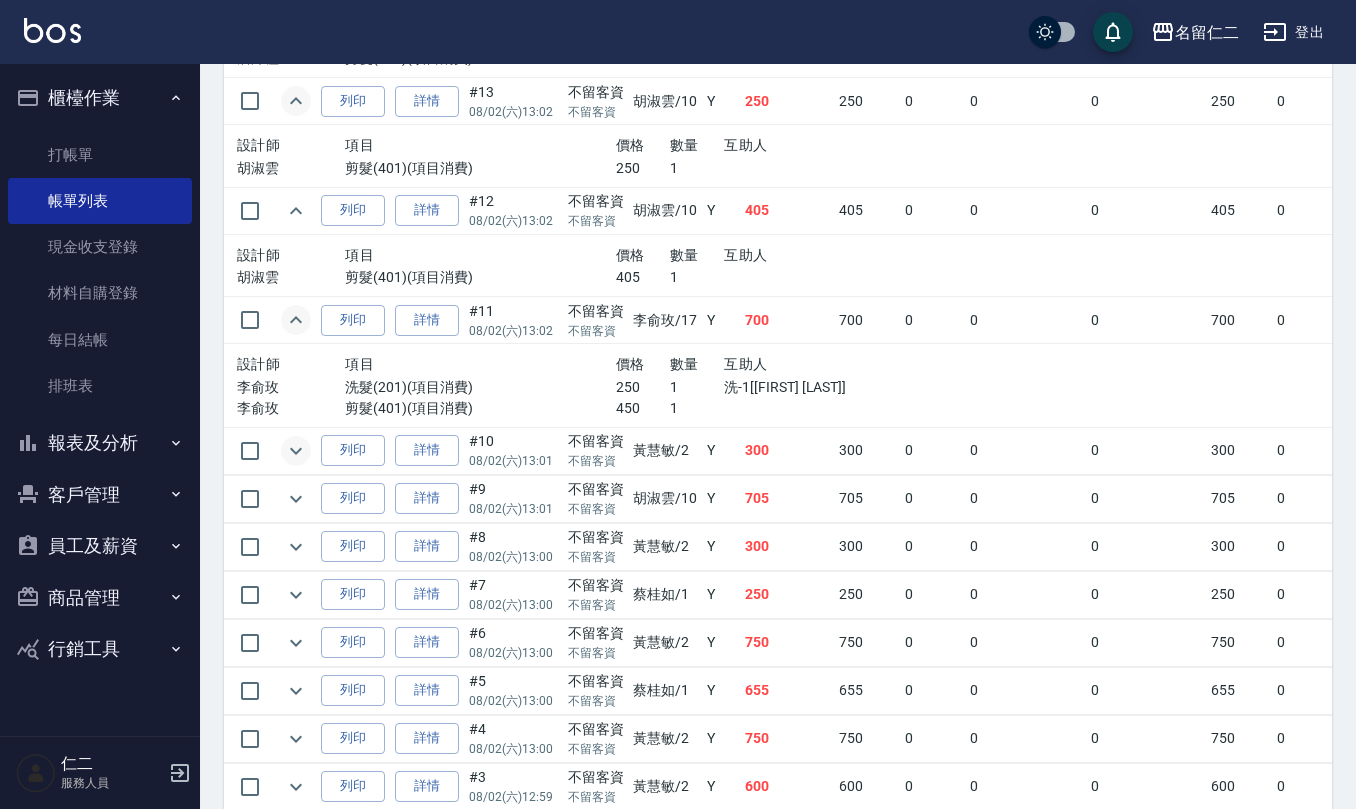 scroll, scrollTop: 1333, scrollLeft: 0, axis: vertical 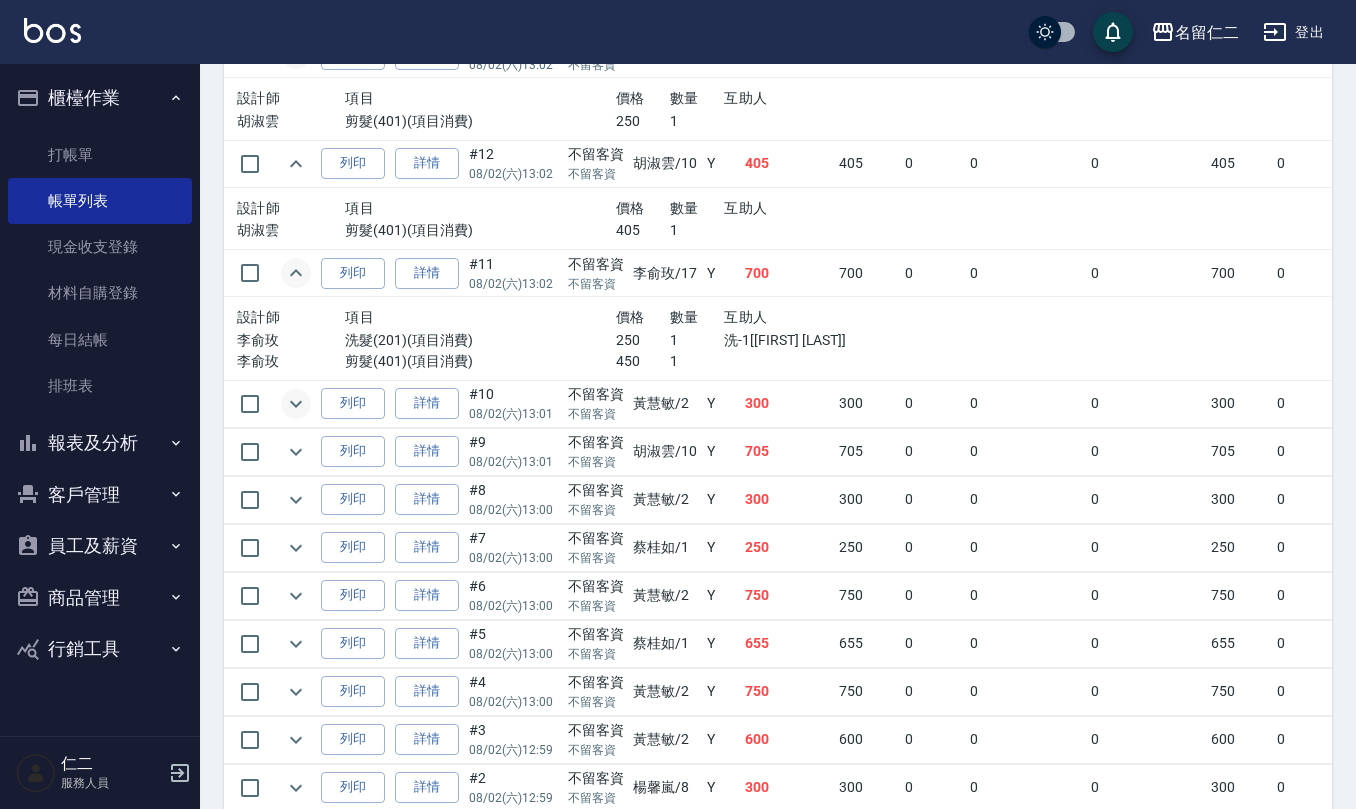 click 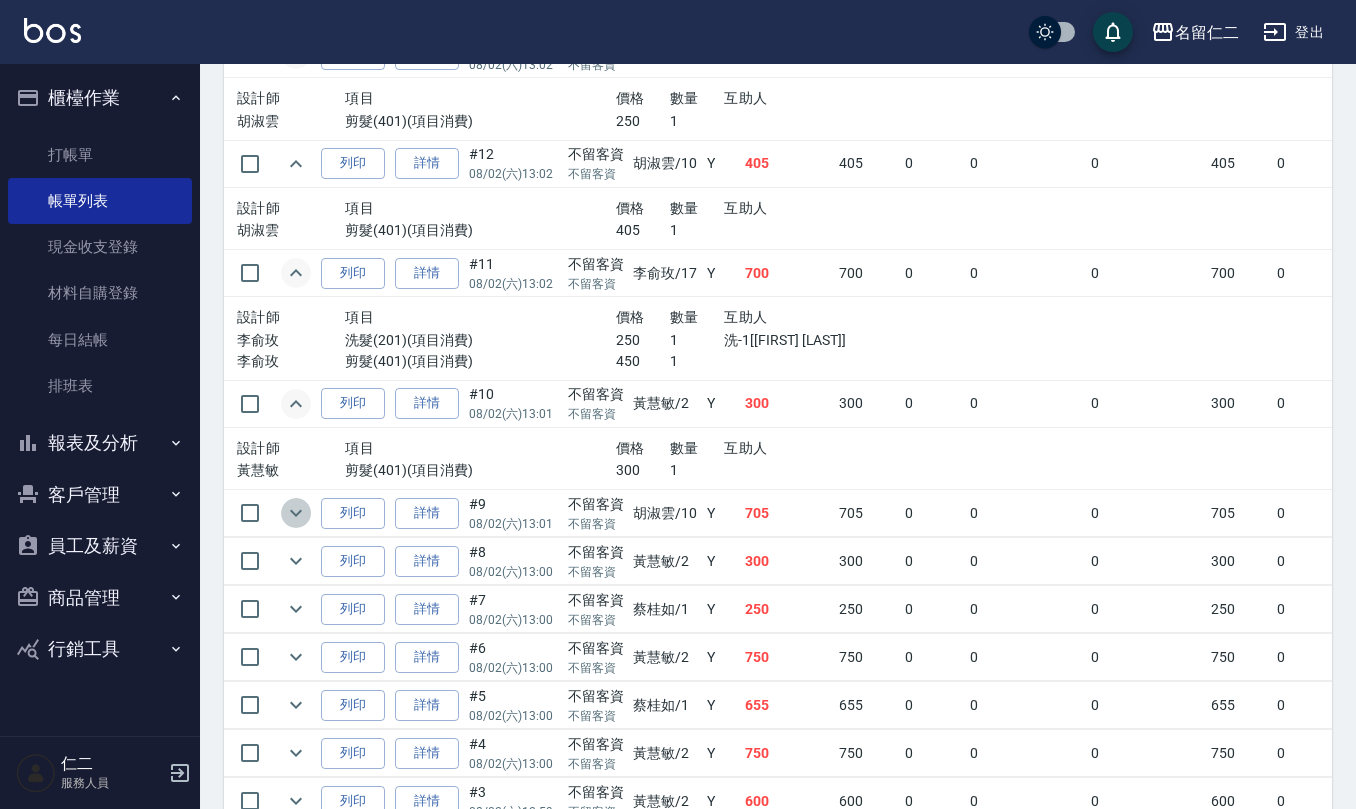 click 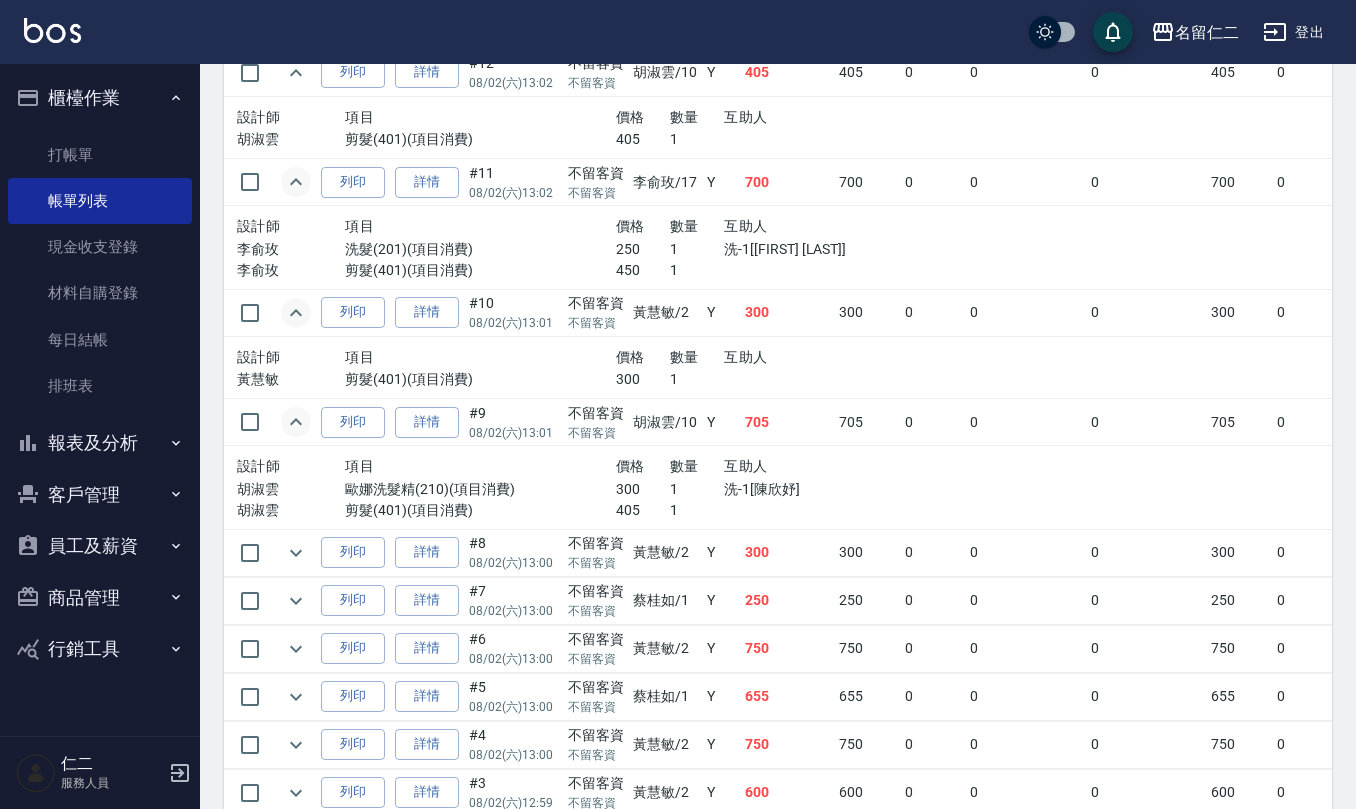 scroll, scrollTop: 1466, scrollLeft: 0, axis: vertical 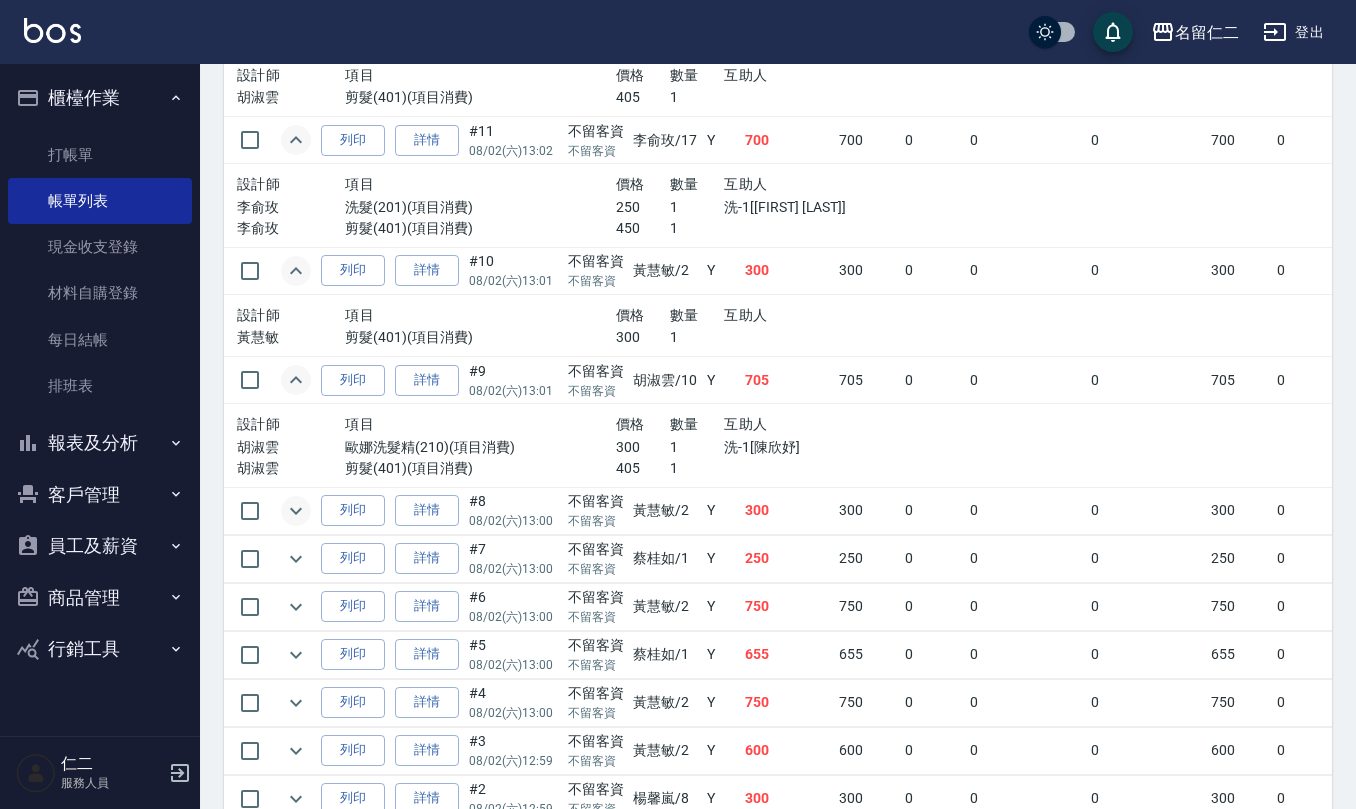 click 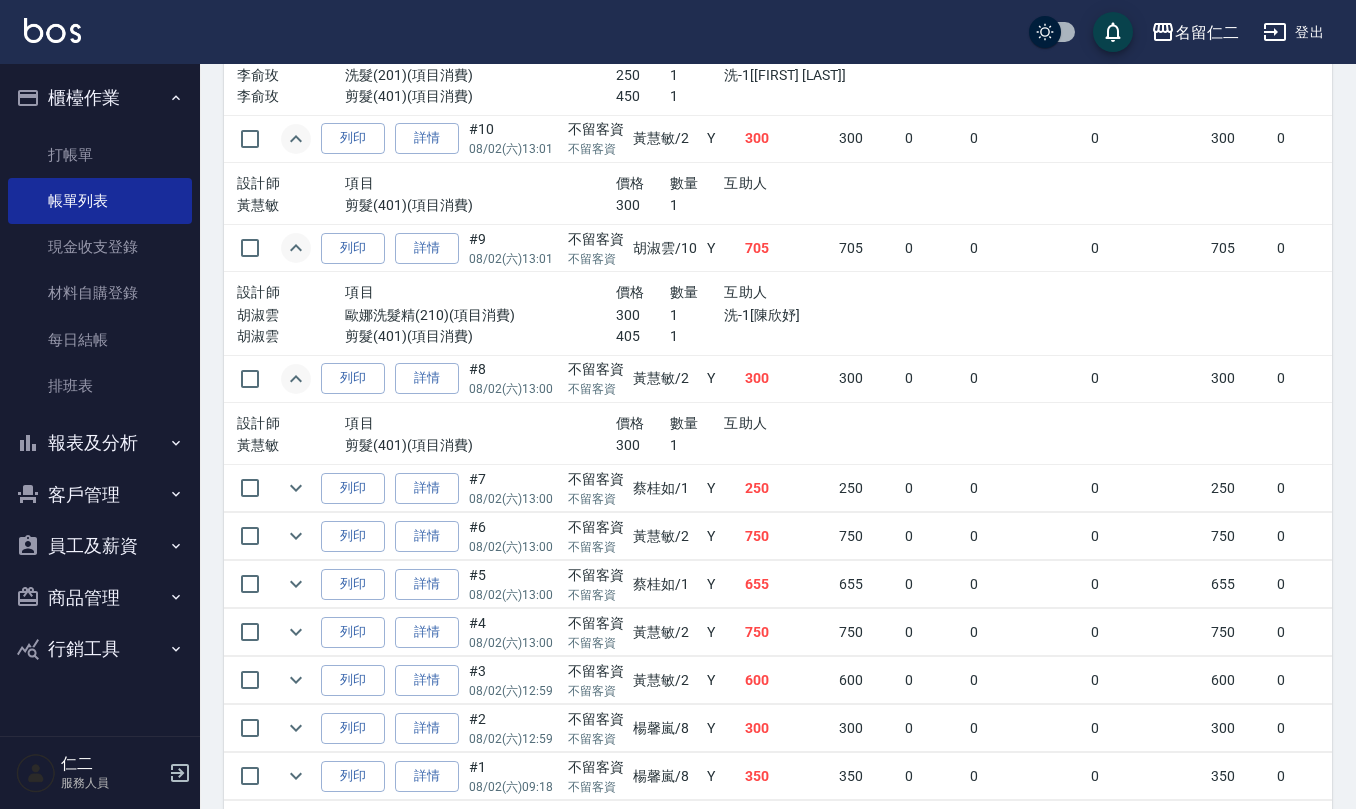 scroll, scrollTop: 1600, scrollLeft: 0, axis: vertical 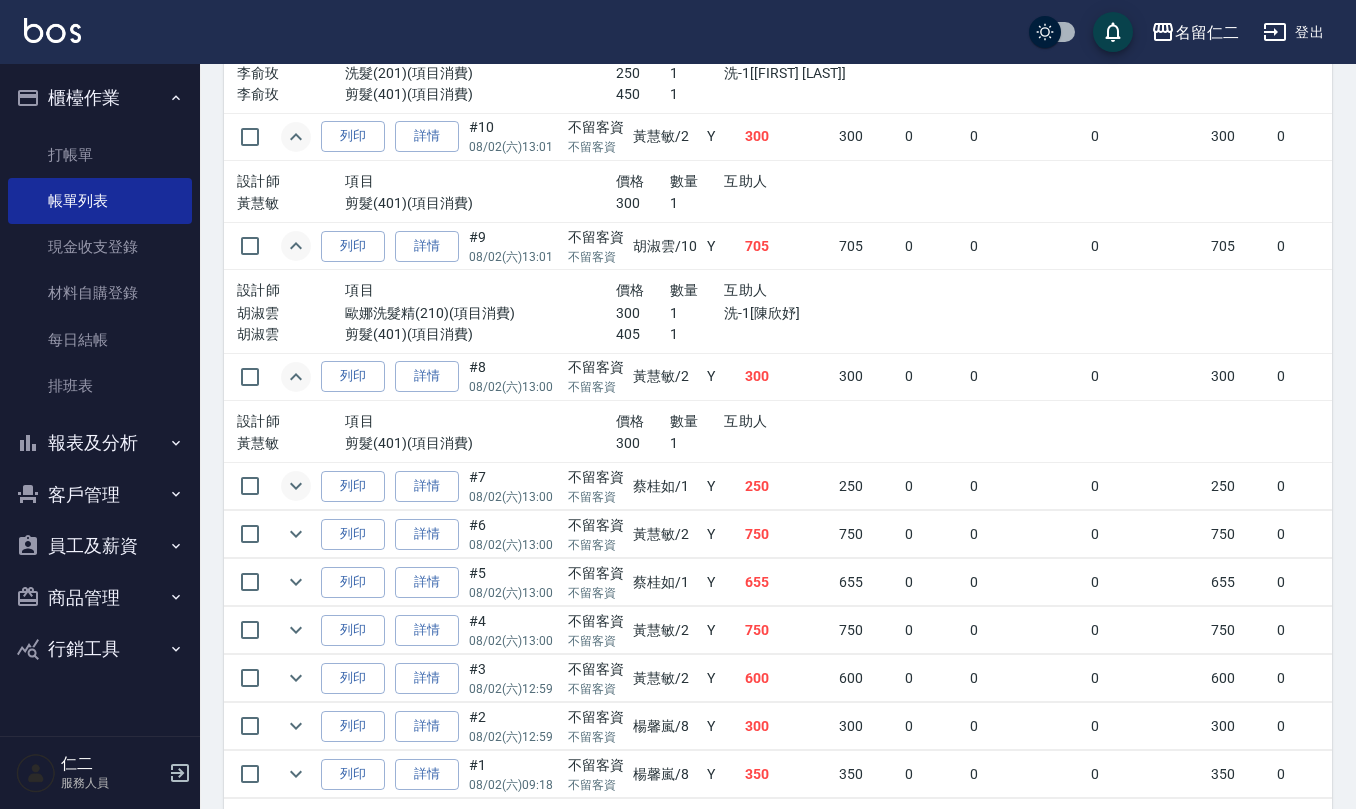 click 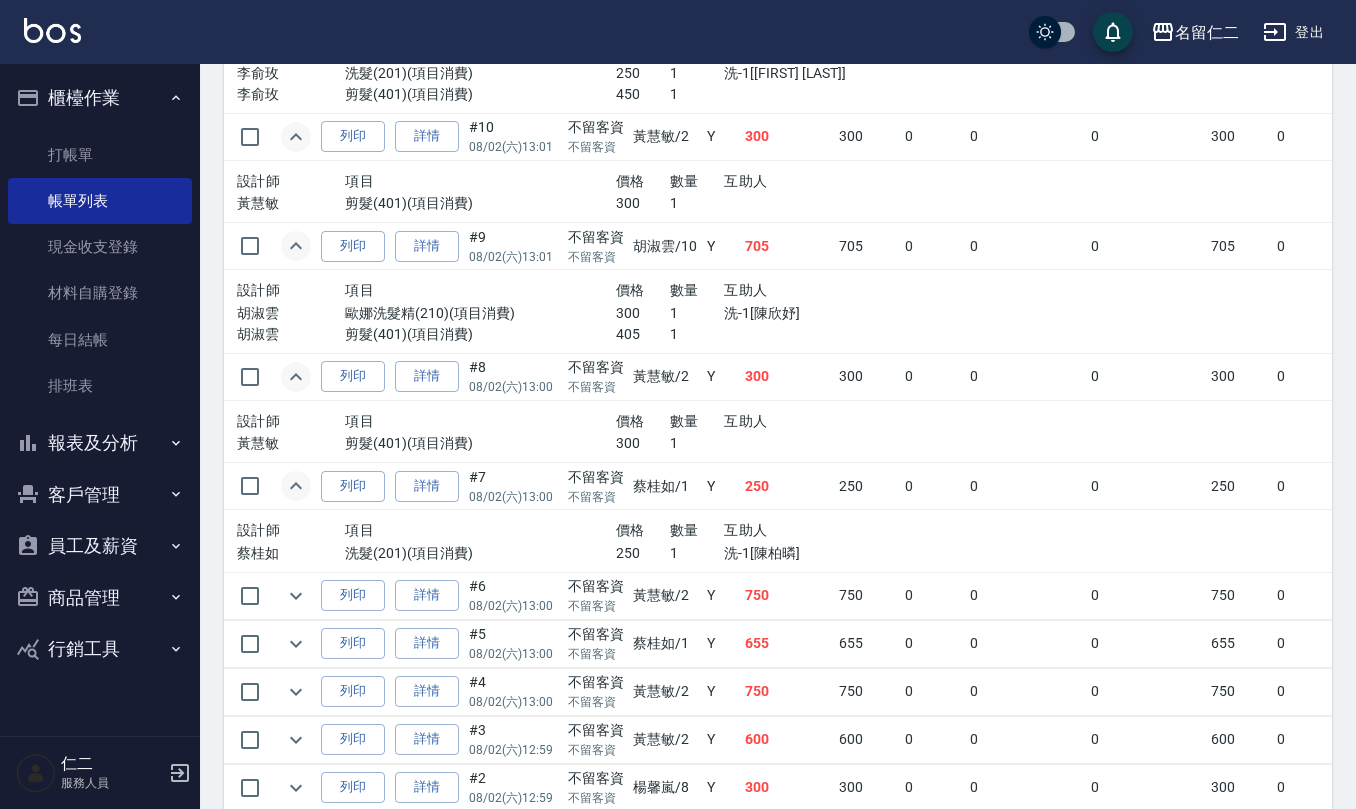 scroll, scrollTop: 1733, scrollLeft: 0, axis: vertical 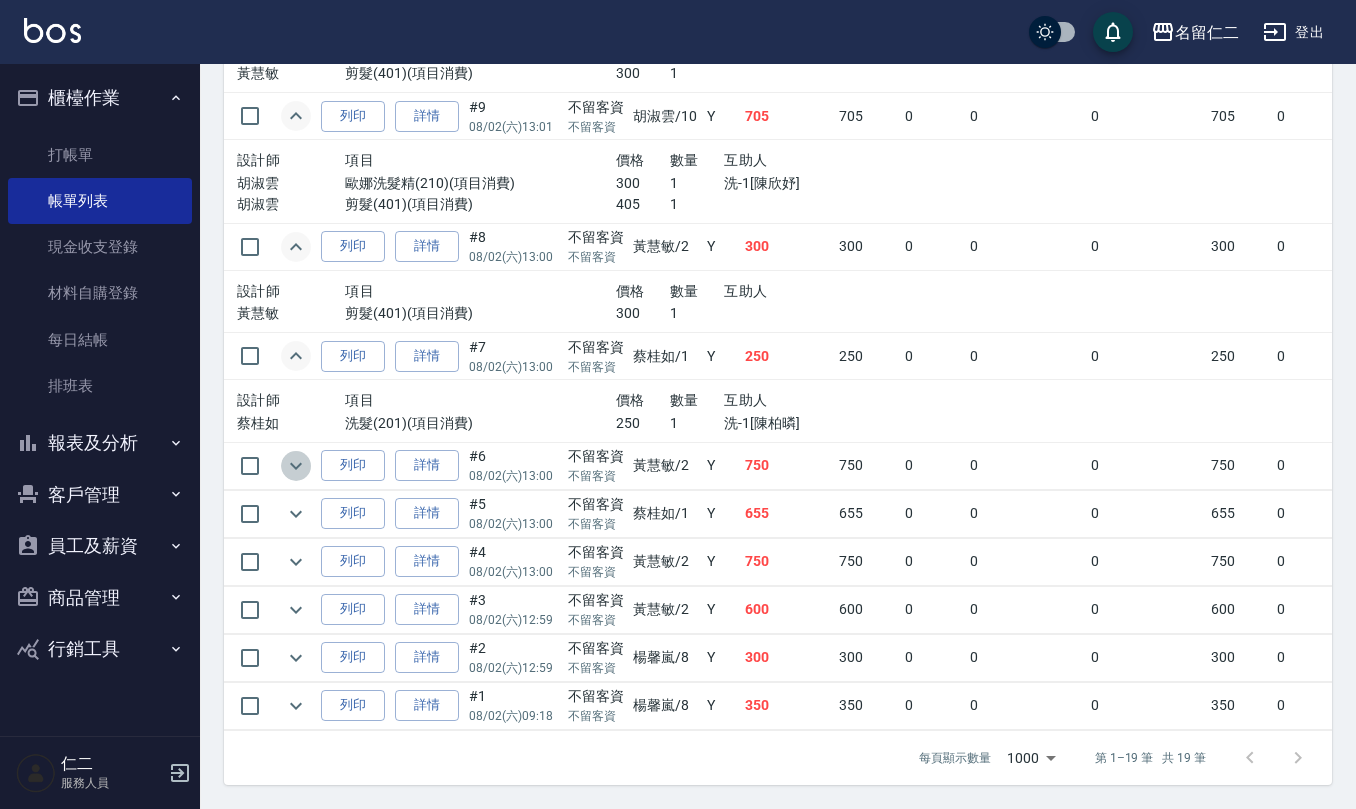 click 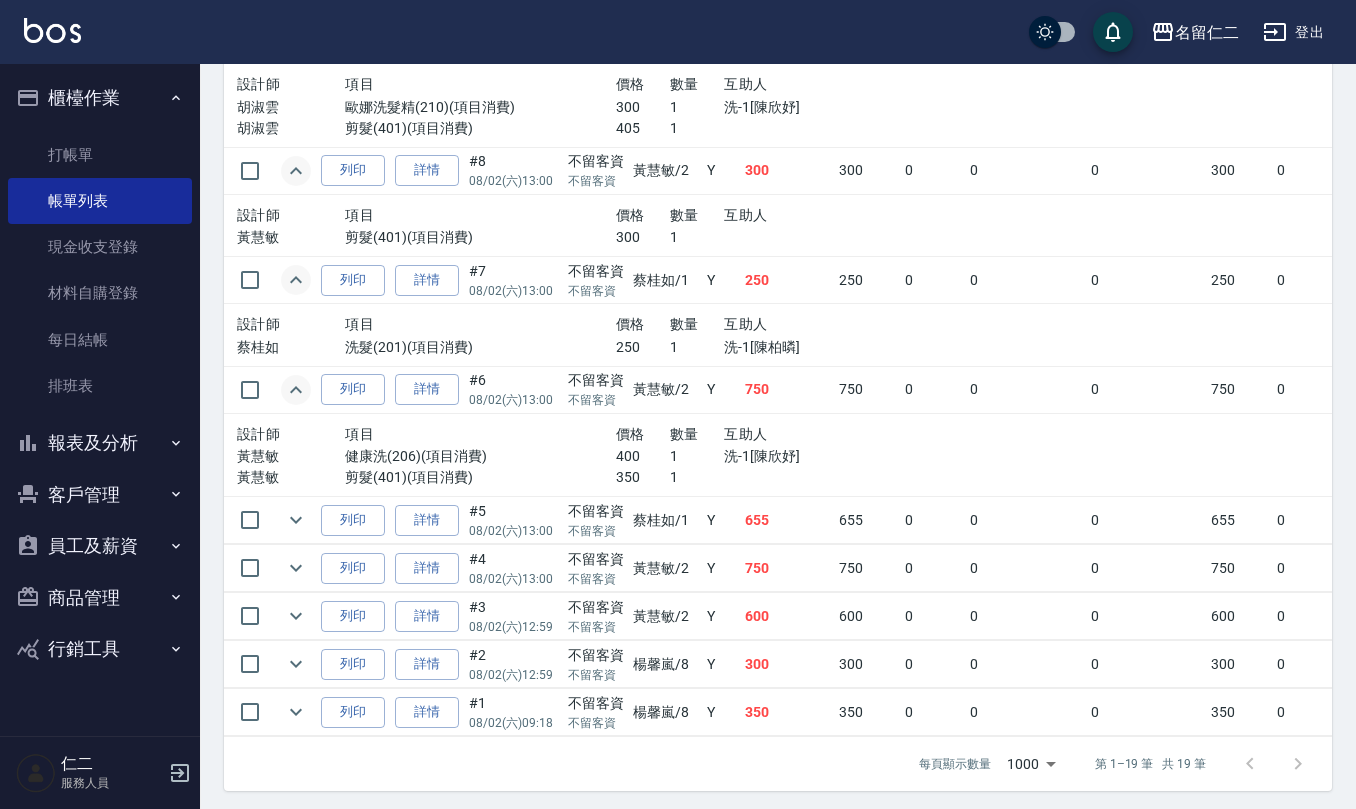 scroll, scrollTop: 1845, scrollLeft: 0, axis: vertical 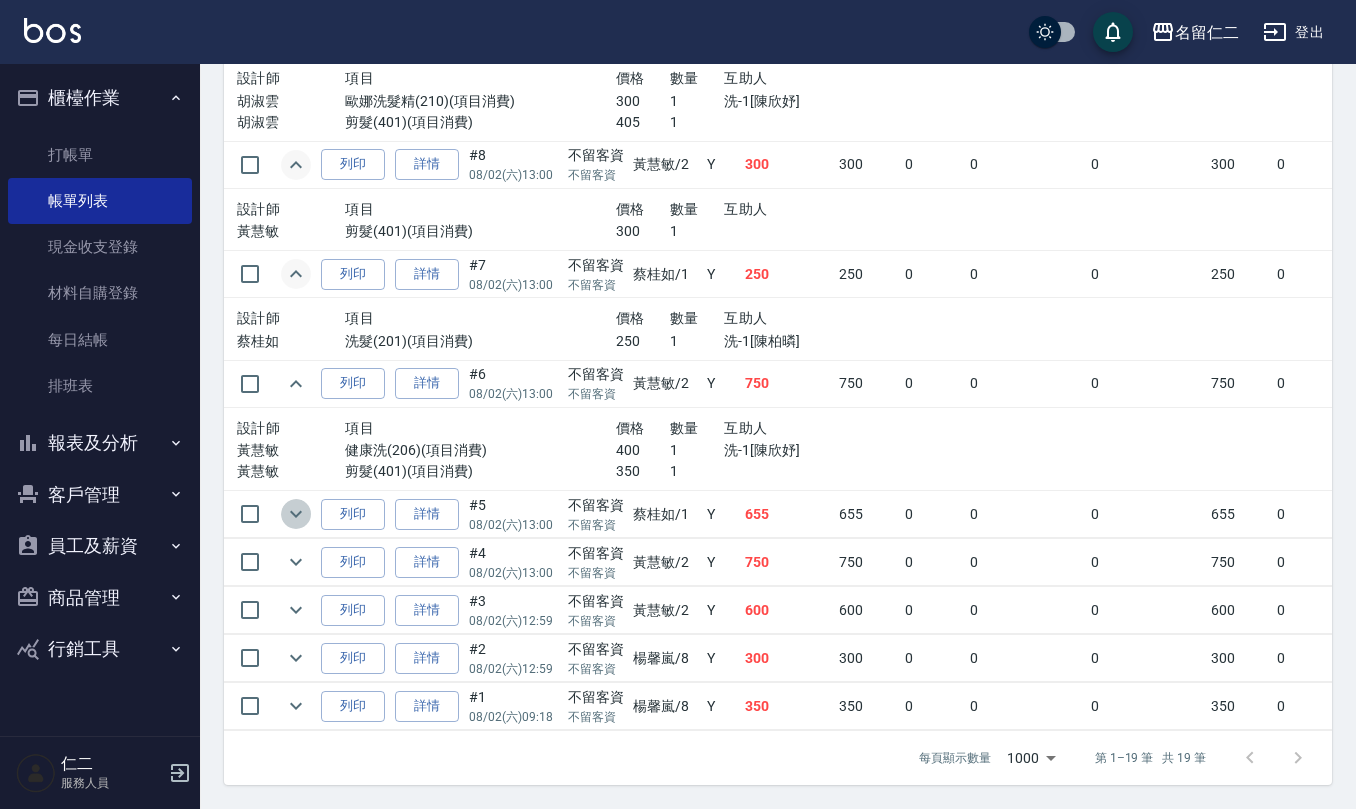 click 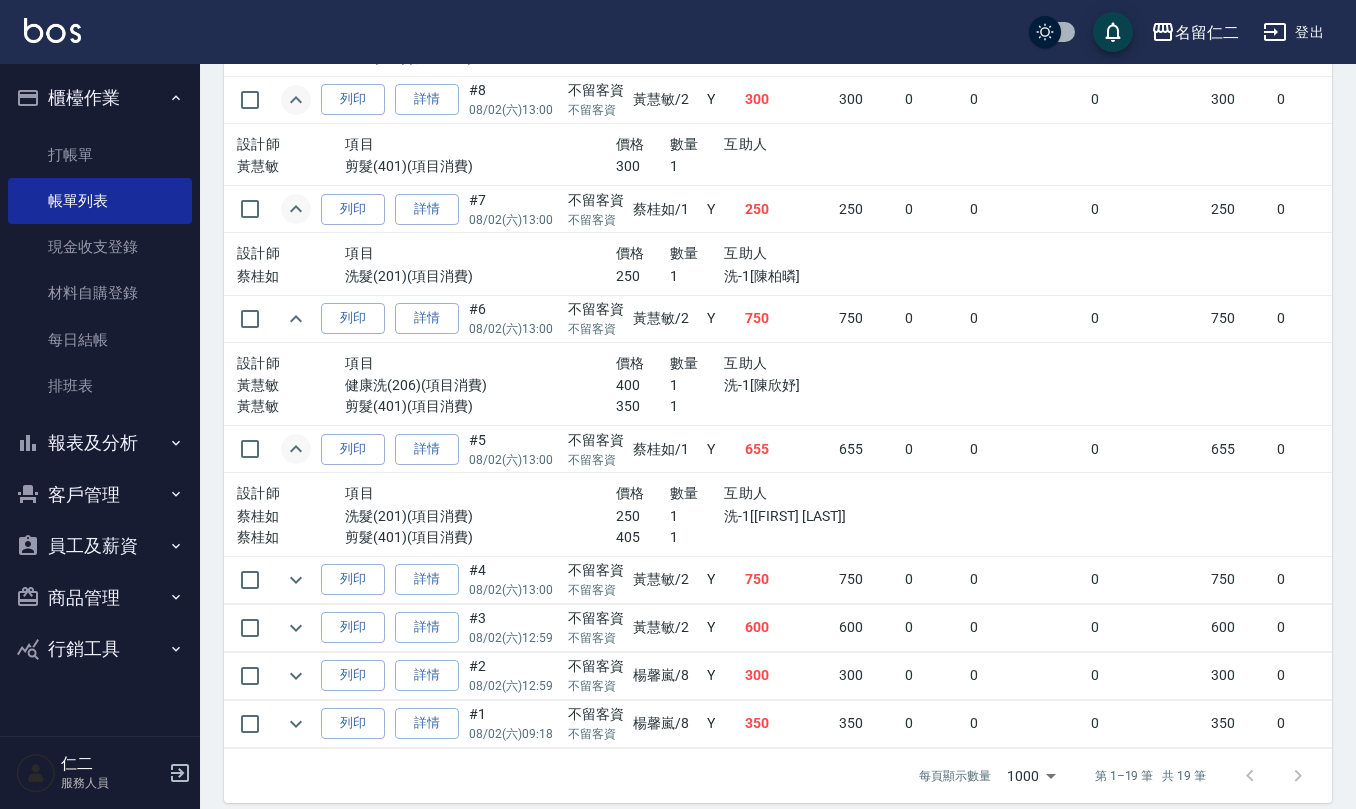 scroll, scrollTop: 1928, scrollLeft: 0, axis: vertical 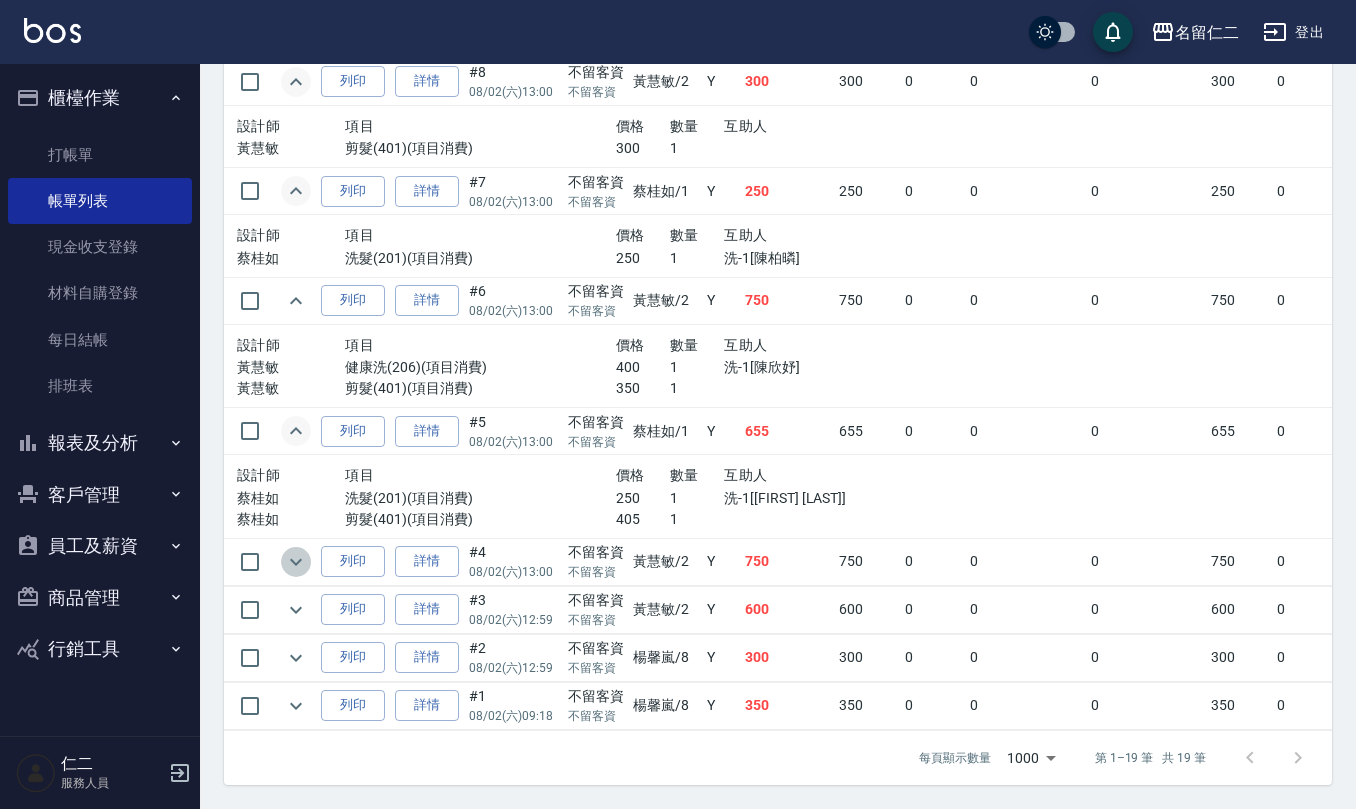 click at bounding box center (296, 562) 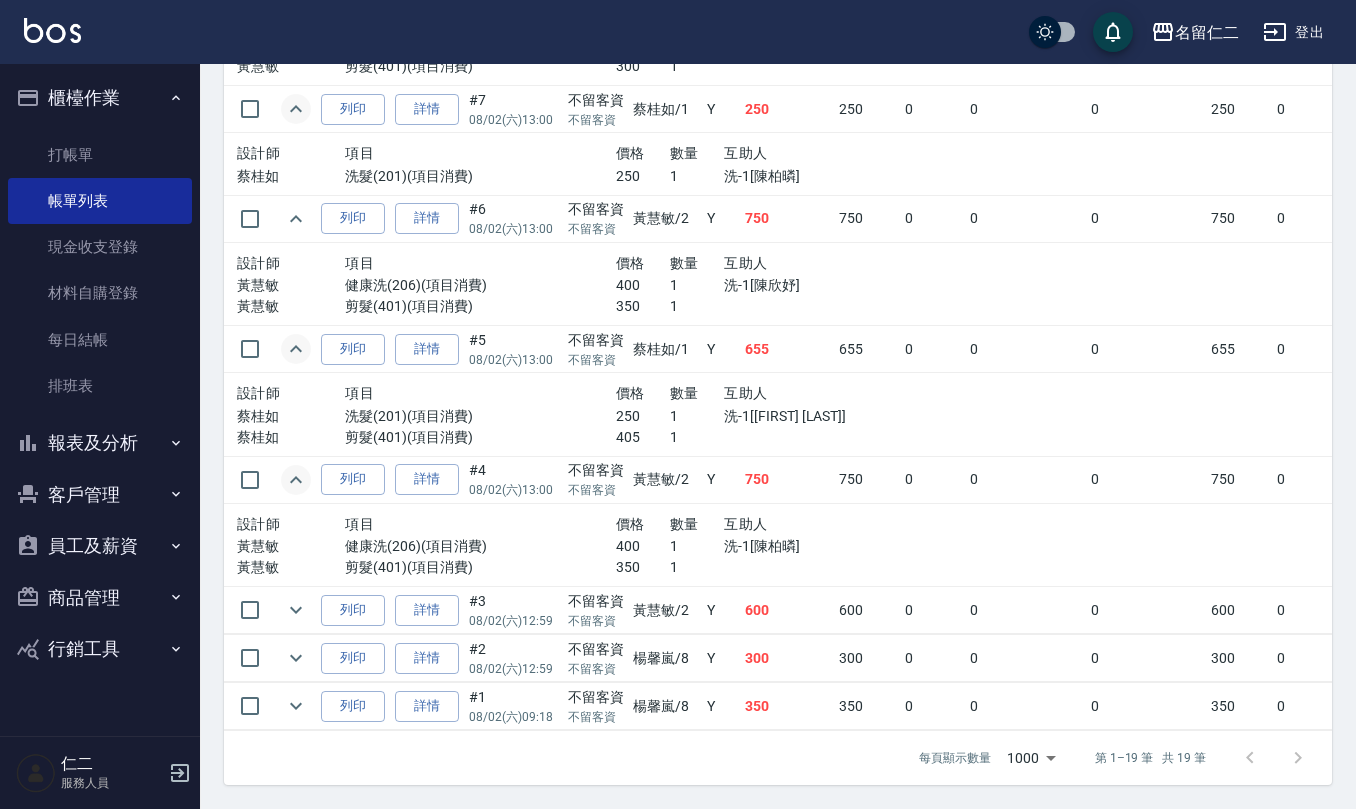 scroll, scrollTop: 2010, scrollLeft: 0, axis: vertical 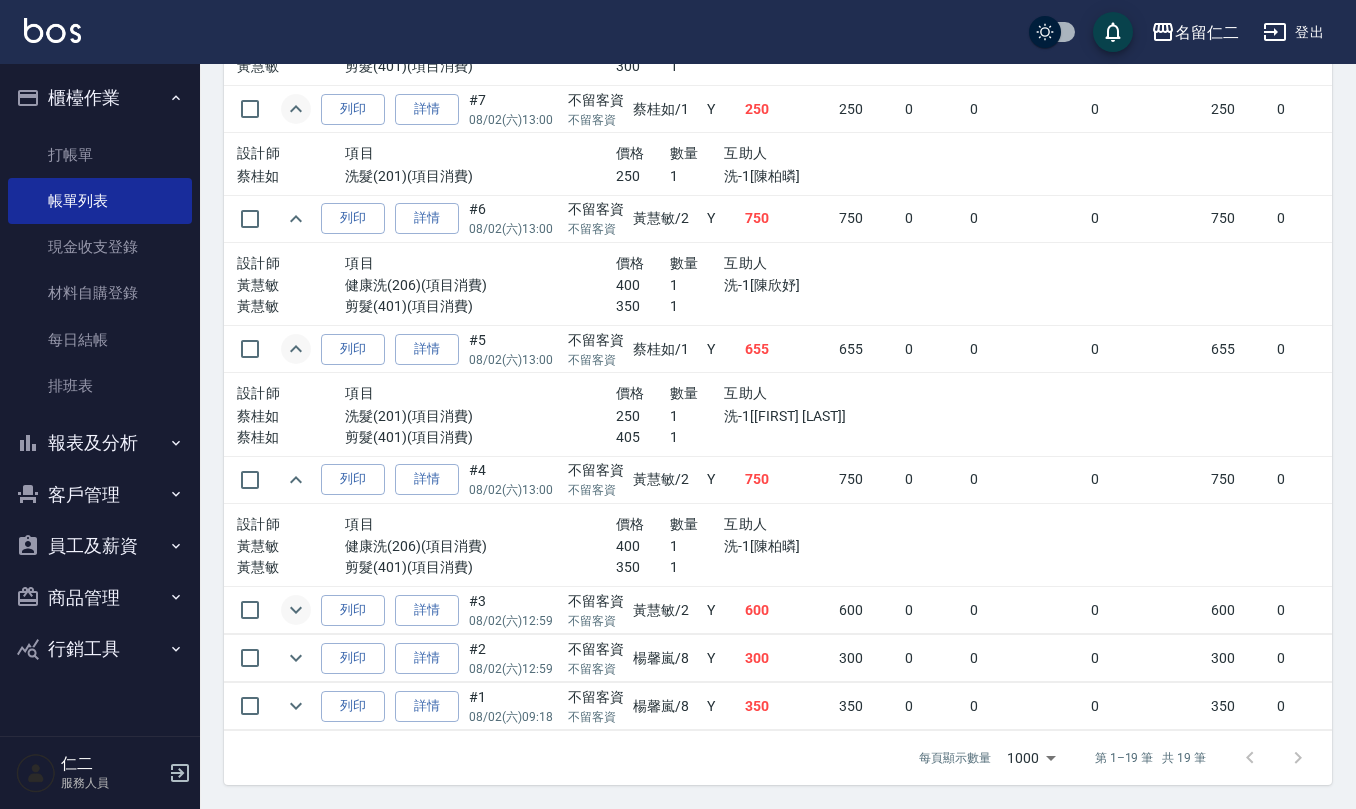 click 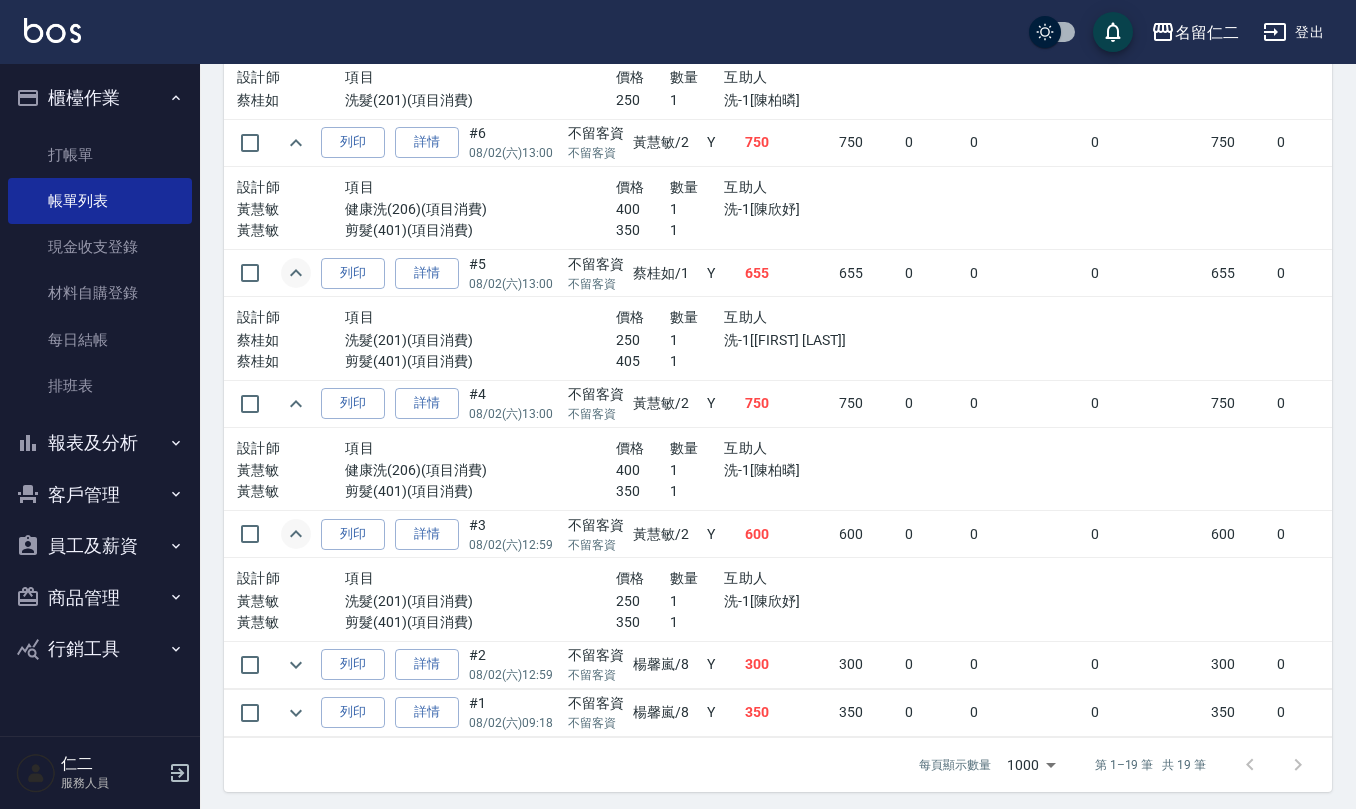 scroll, scrollTop: 2093, scrollLeft: 0, axis: vertical 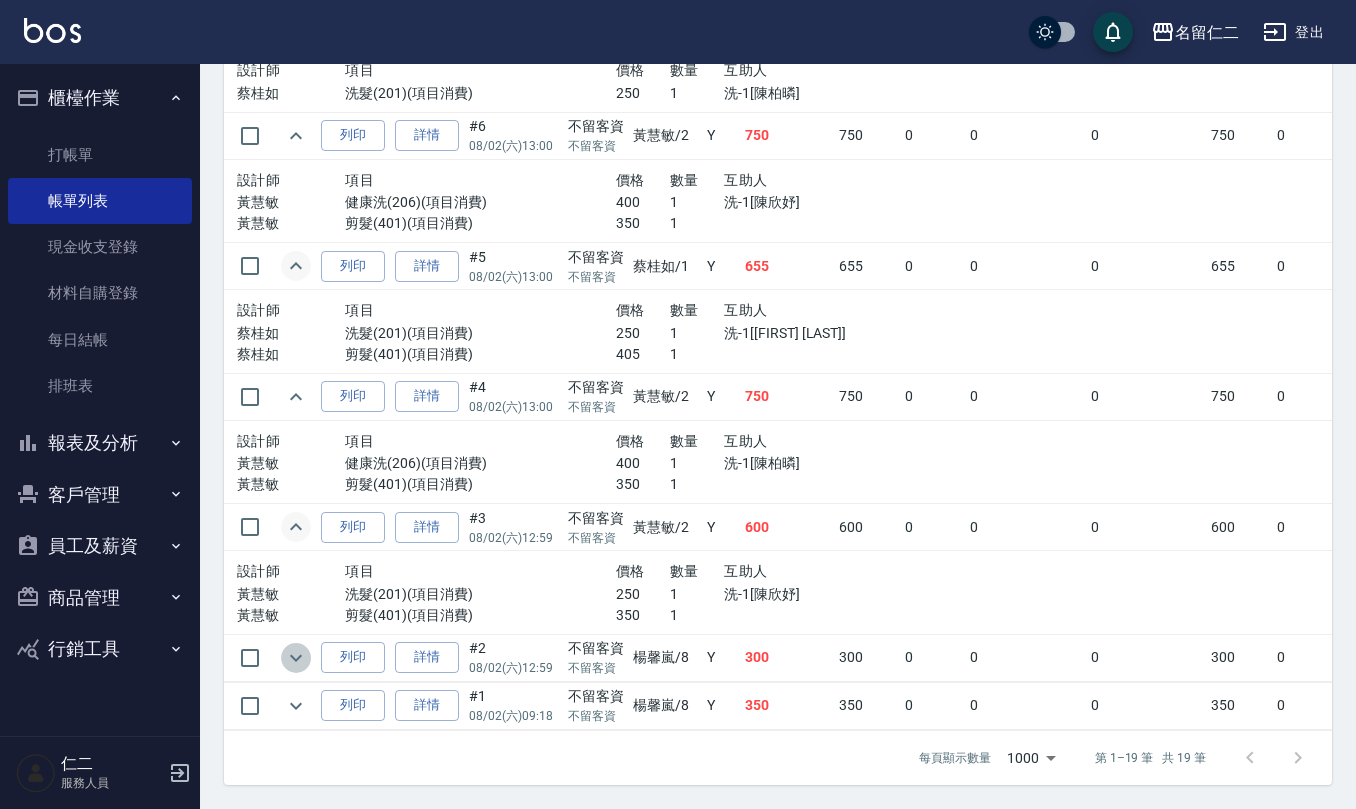 click 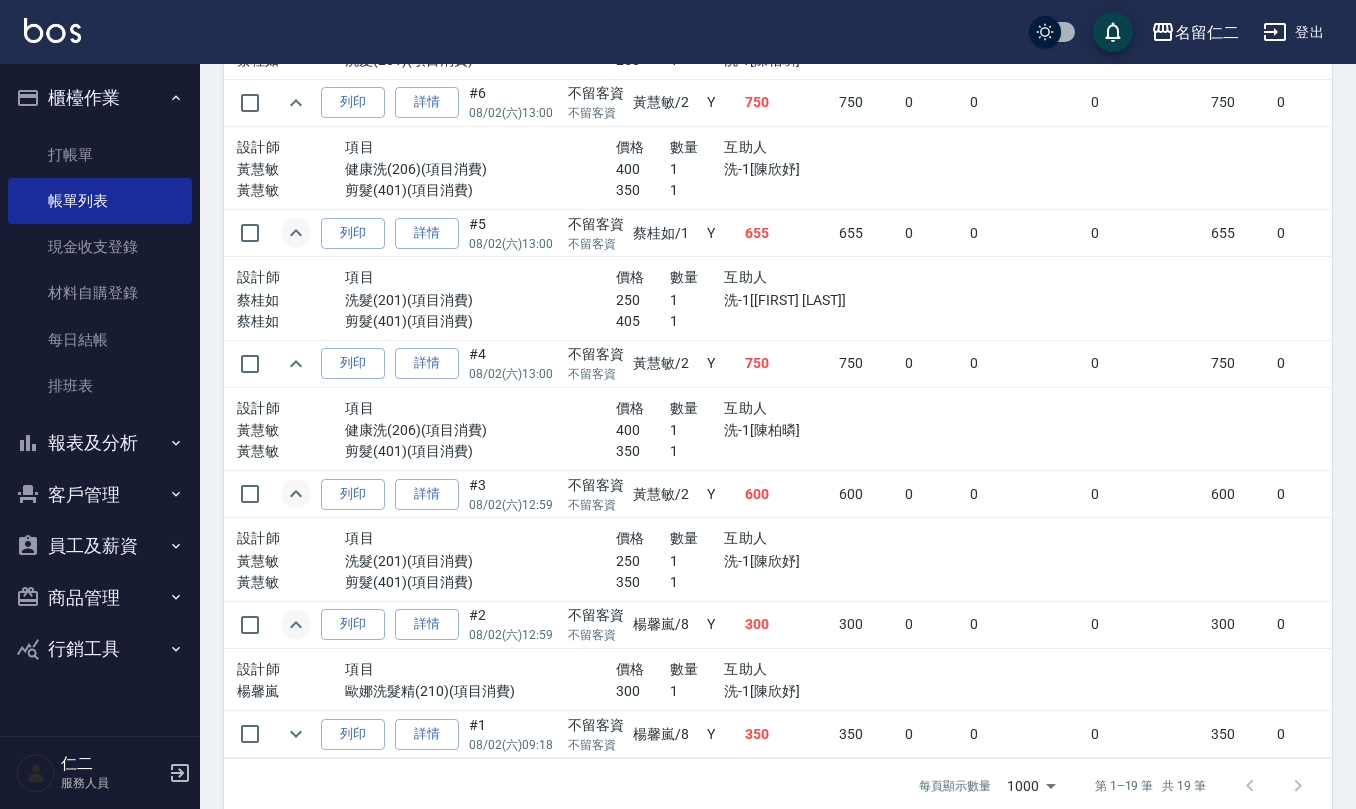 scroll, scrollTop: 2154, scrollLeft: 0, axis: vertical 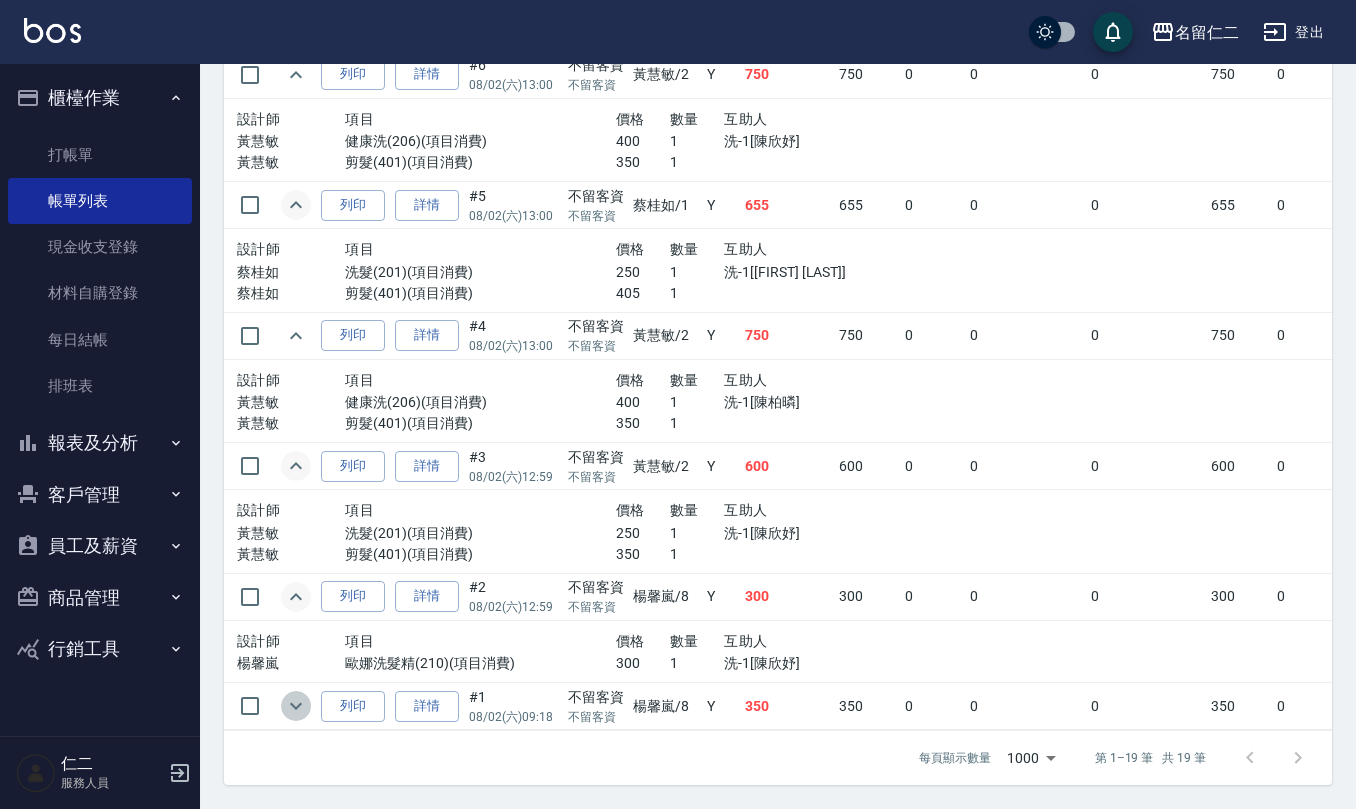 click 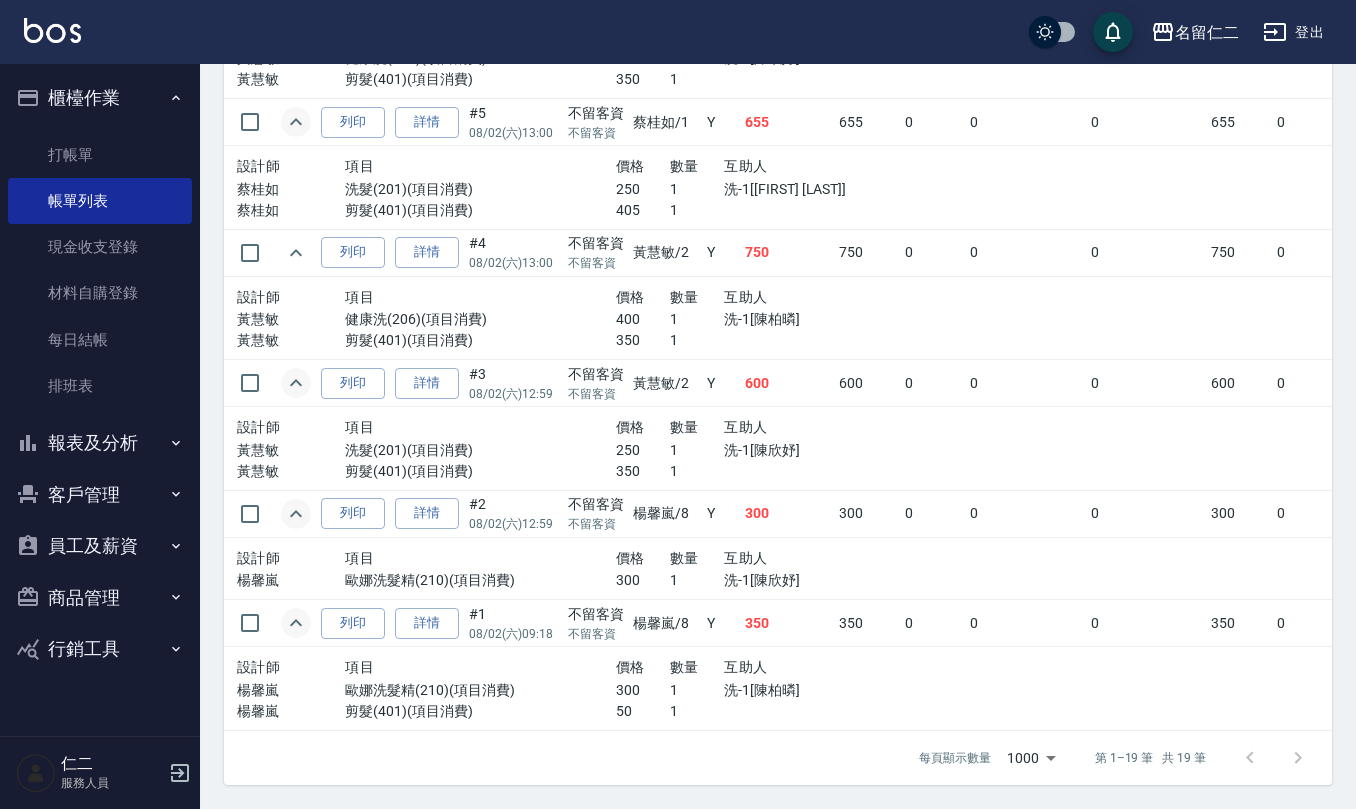 scroll, scrollTop: 2237, scrollLeft: 0, axis: vertical 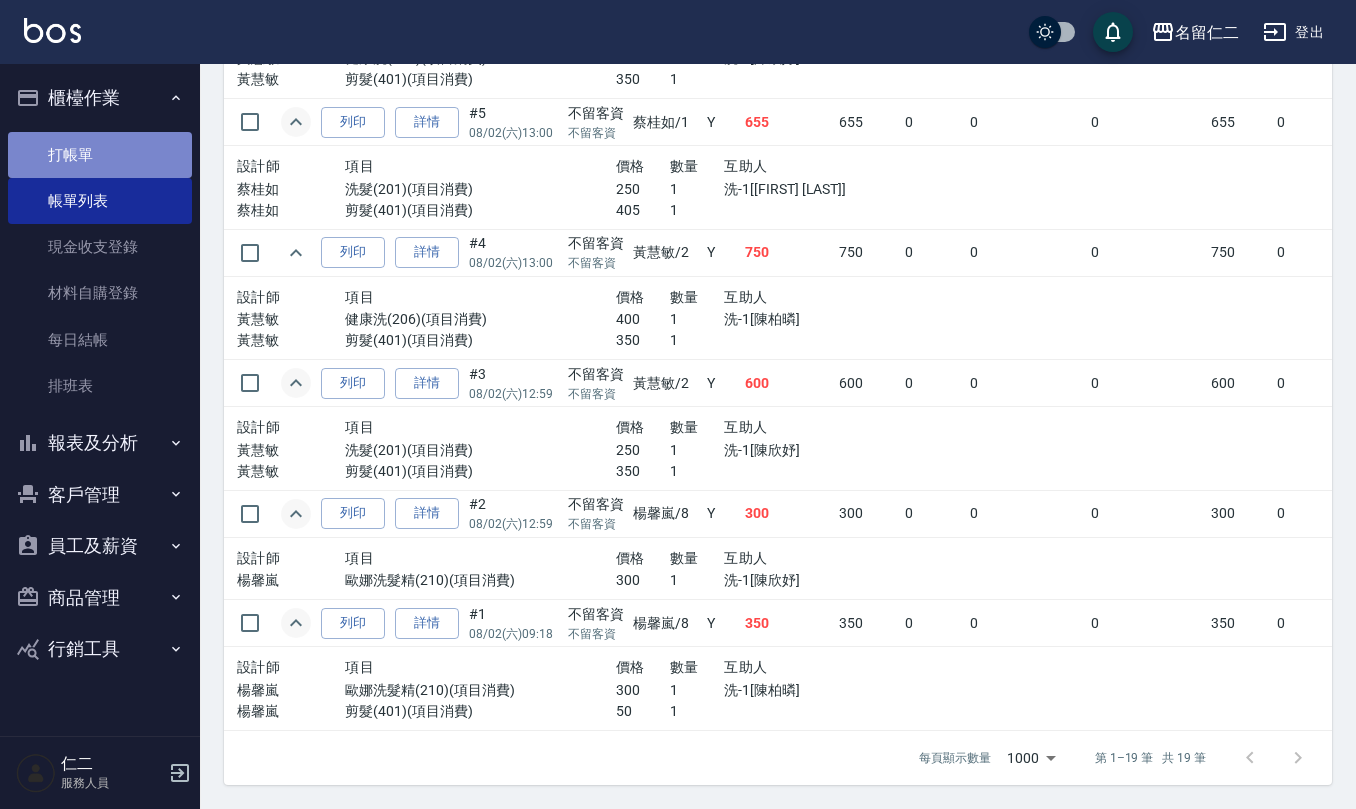 click on "打帳單" at bounding box center (100, 155) 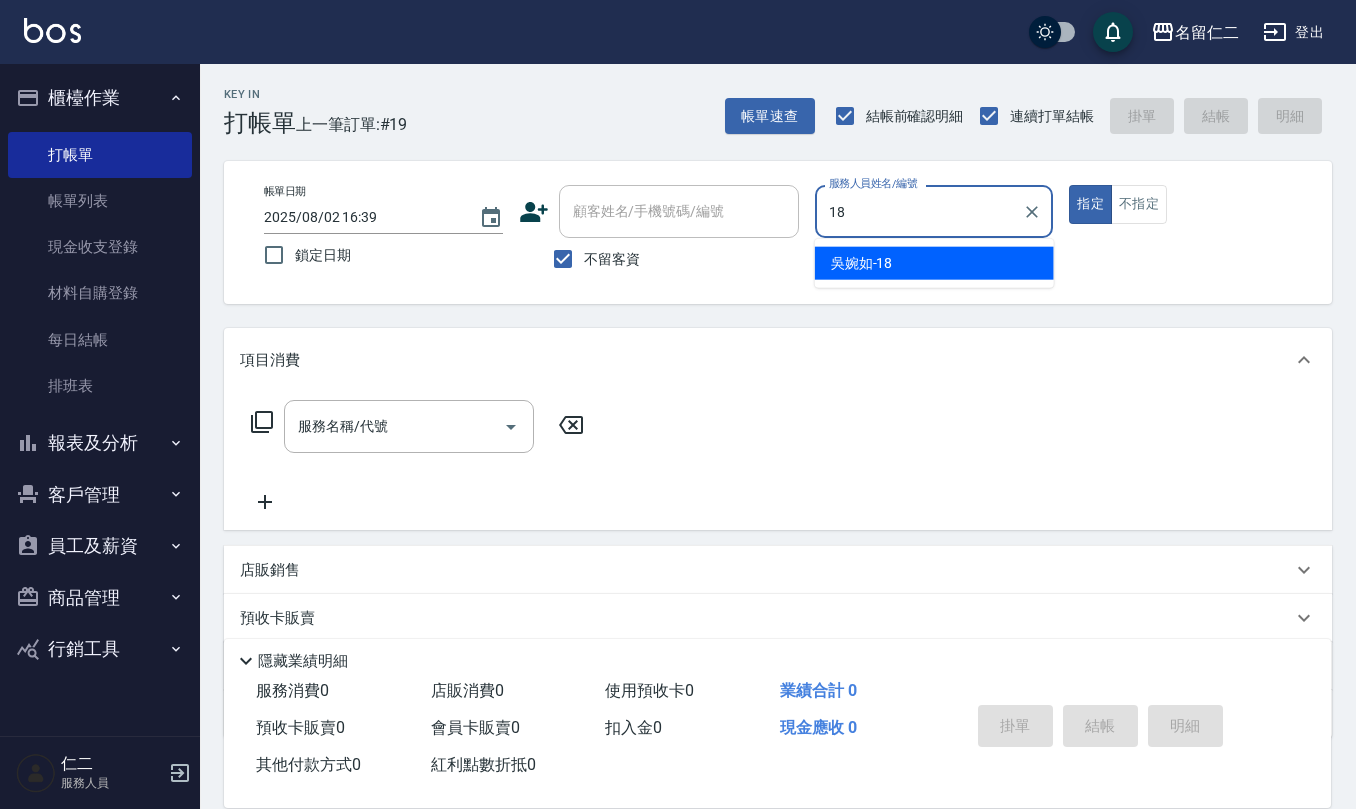 type on "吳婉如-18" 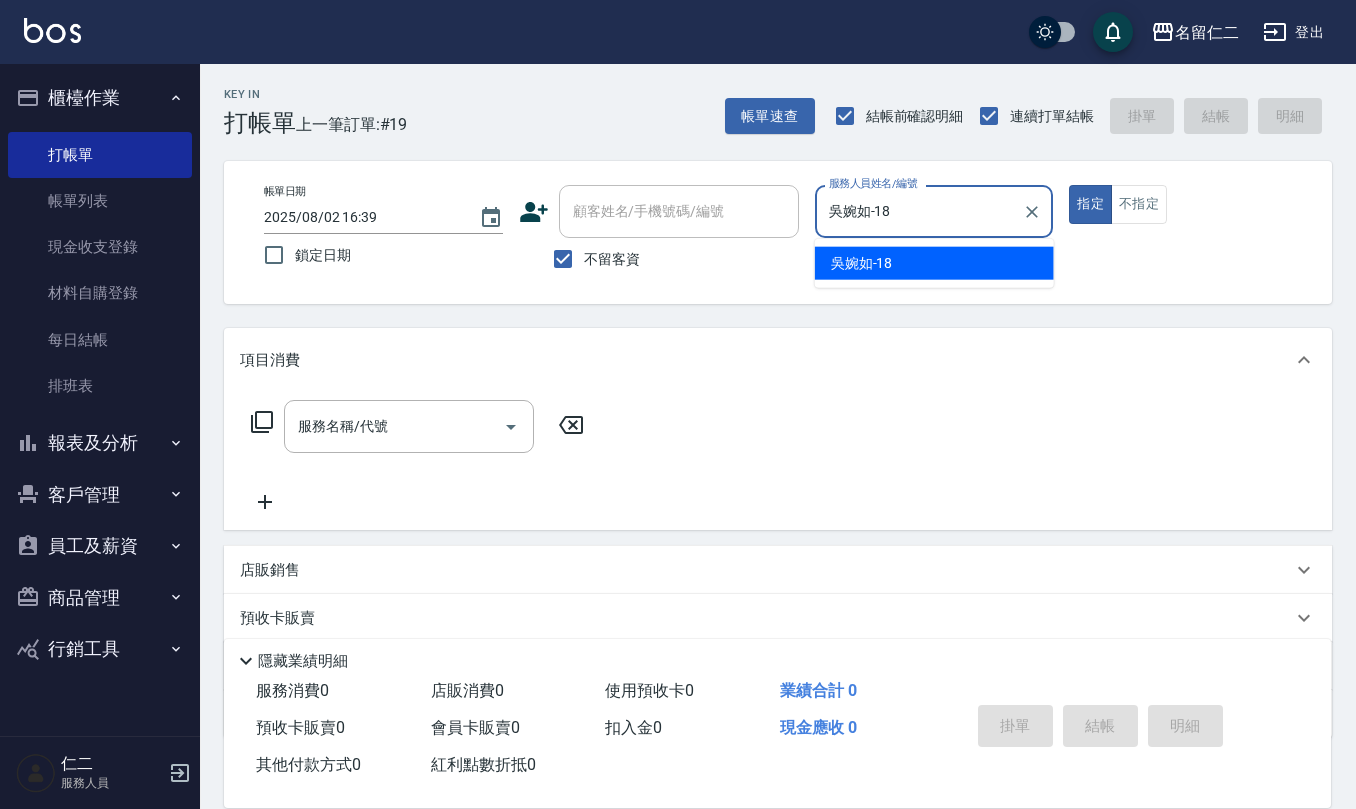 type on "true" 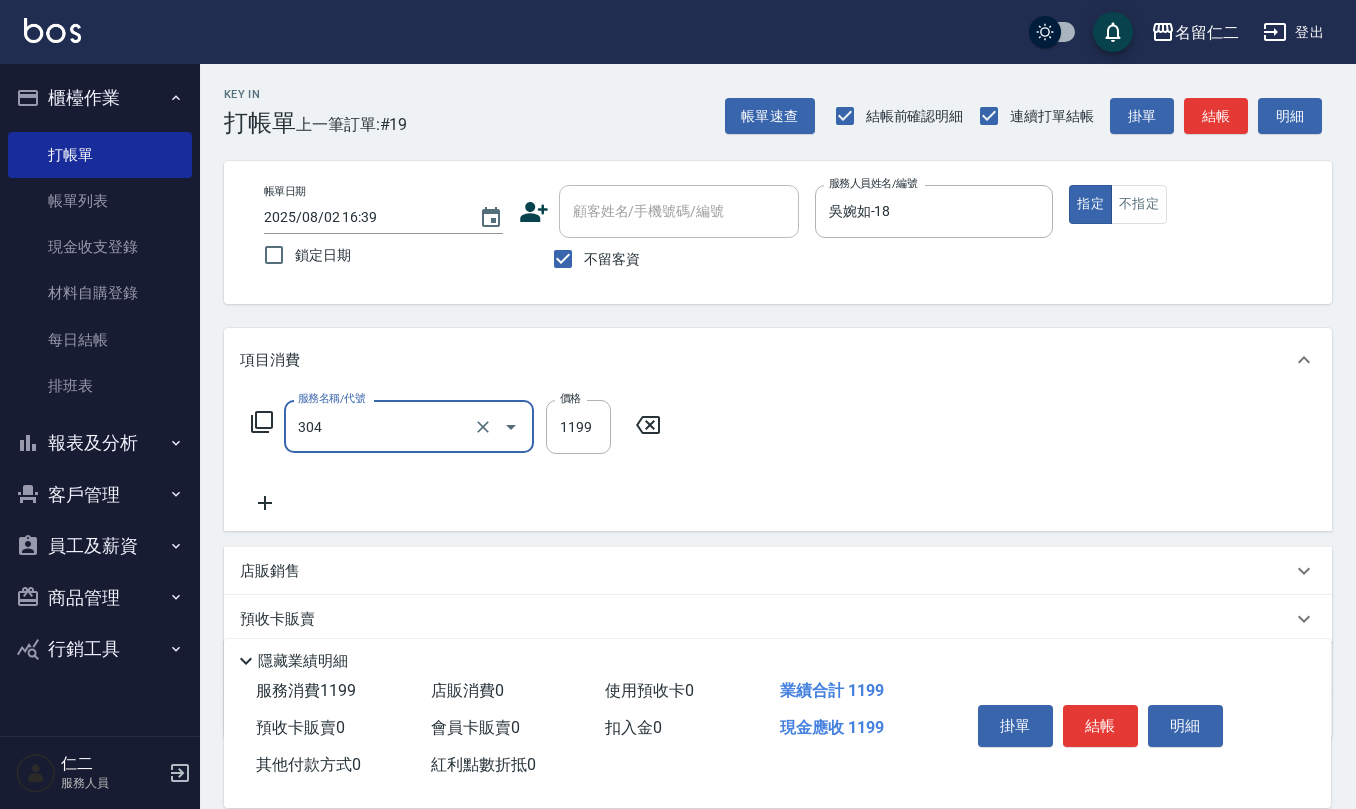 type on "離子燙(特價)(304)" 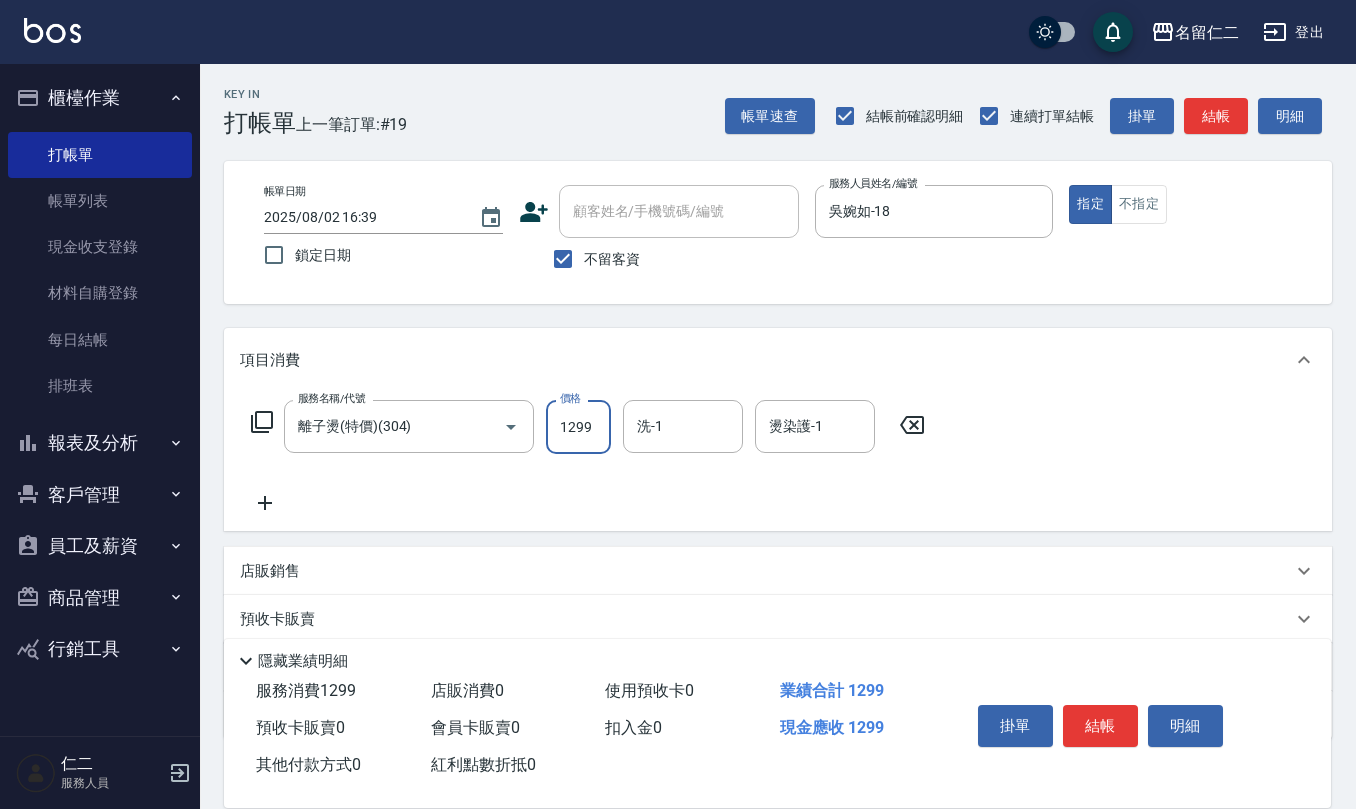 type on "1299" 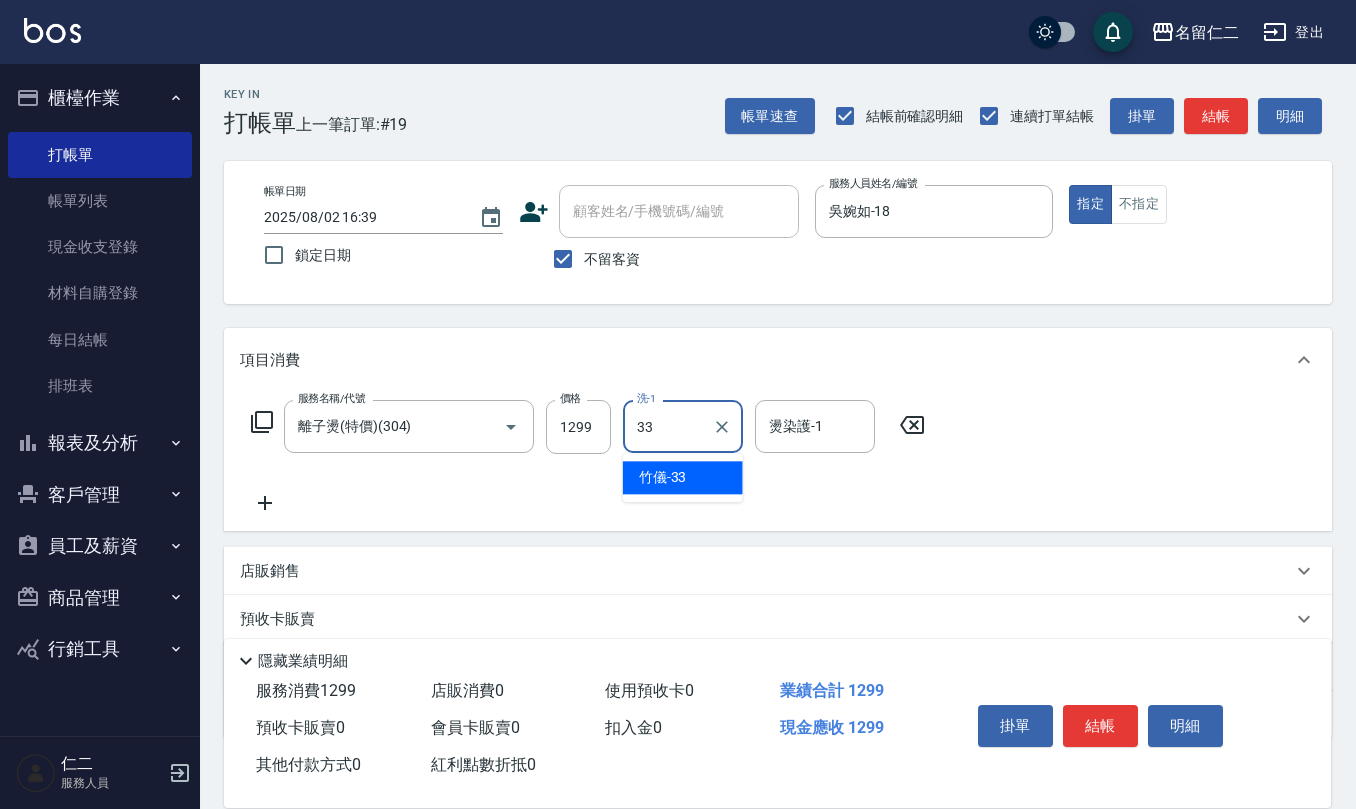 type on "竹儀-33" 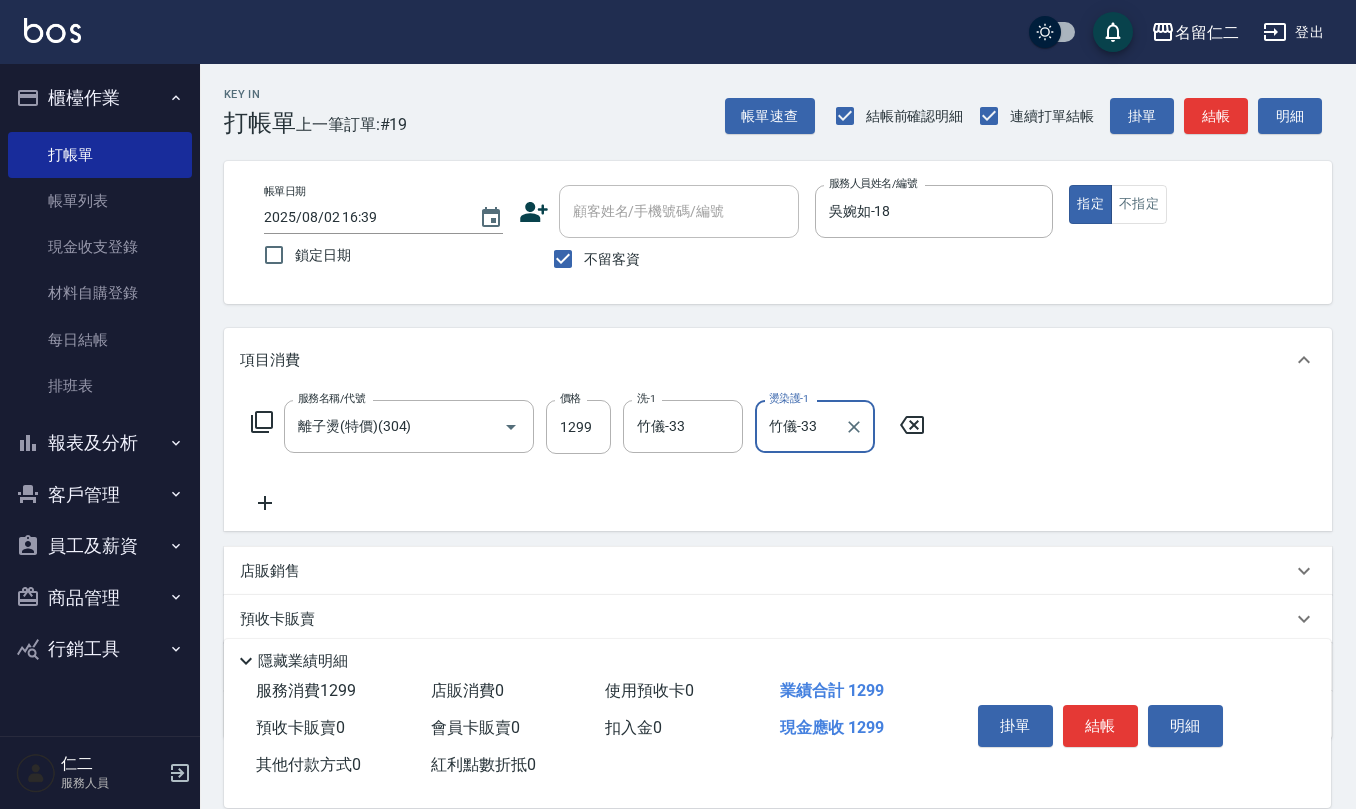 type on "竹儀-33" 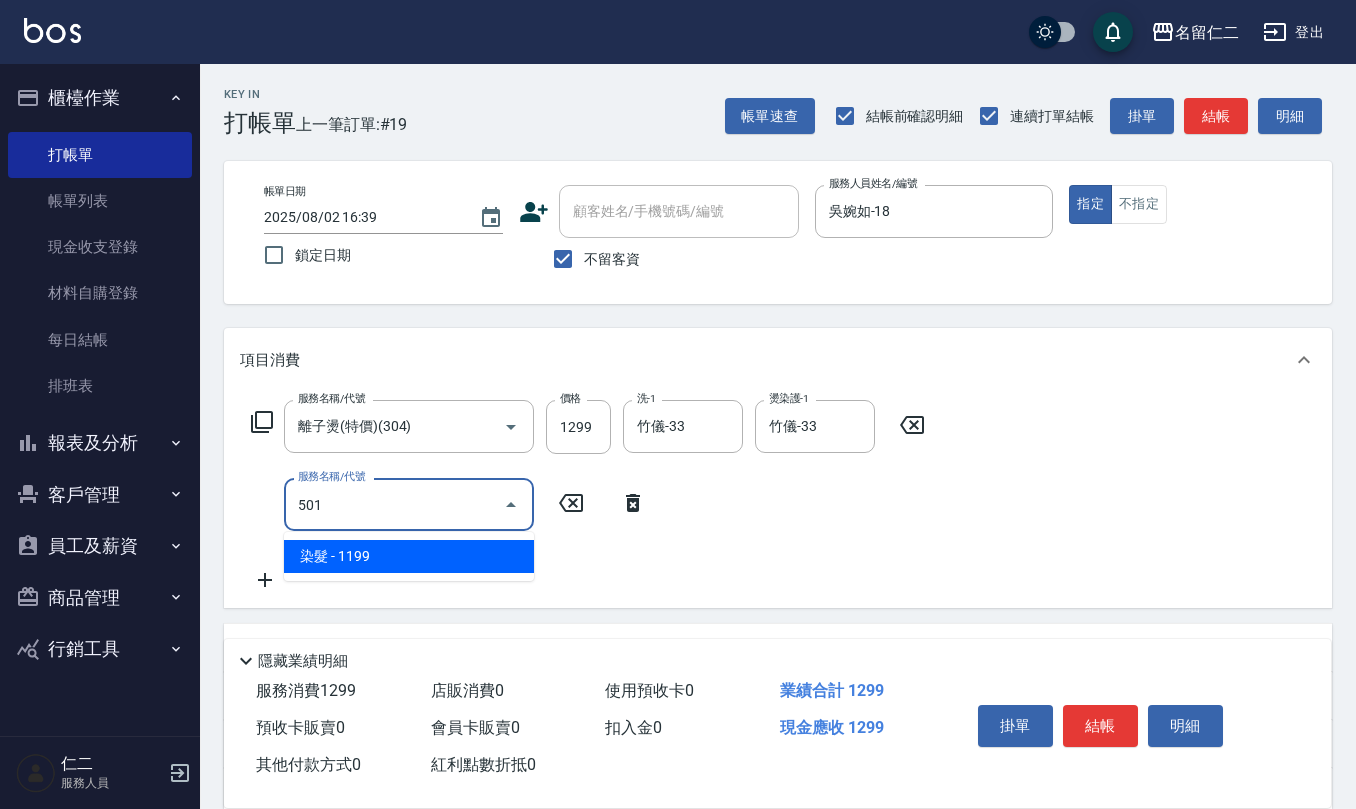 type on "染髮(501)" 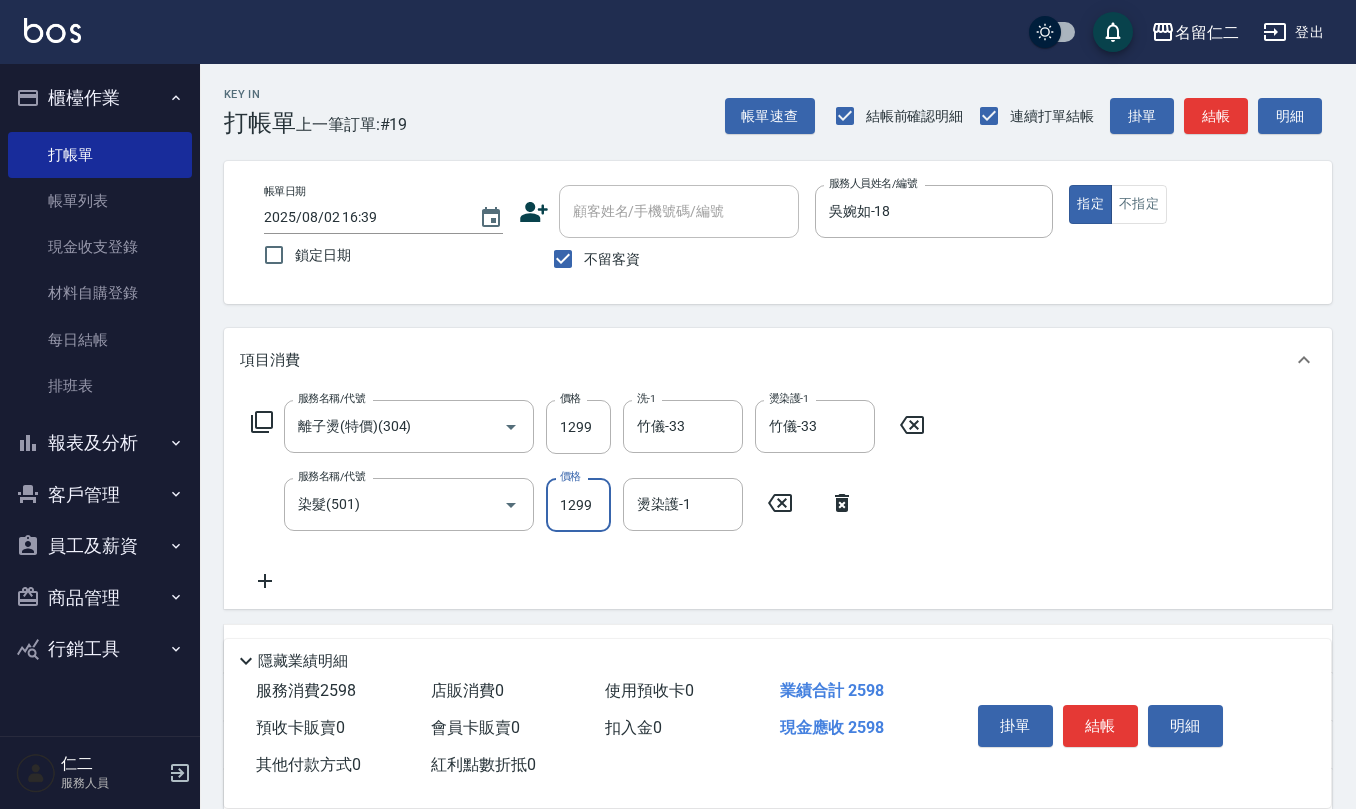 type on "1299" 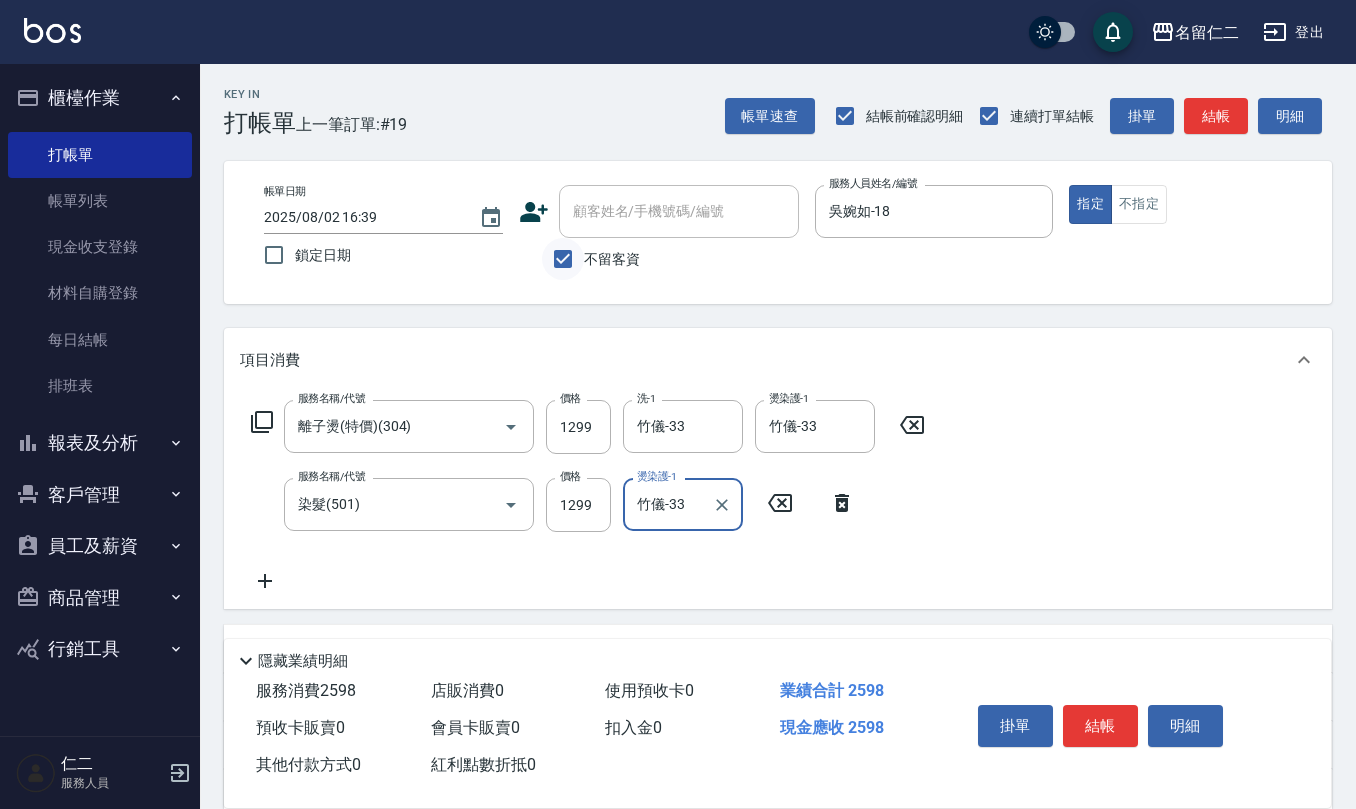type on "竹儀-33" 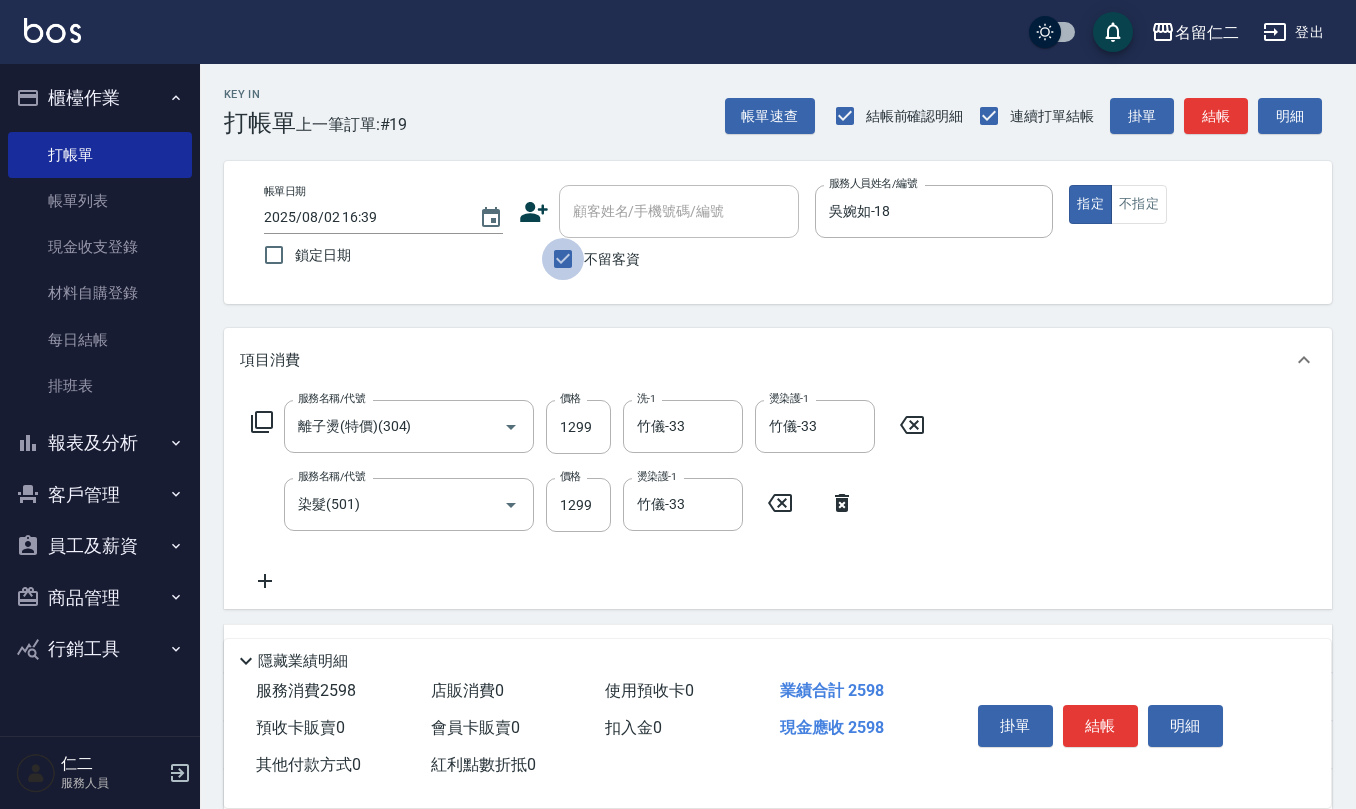 click on "不留客資" at bounding box center (563, 259) 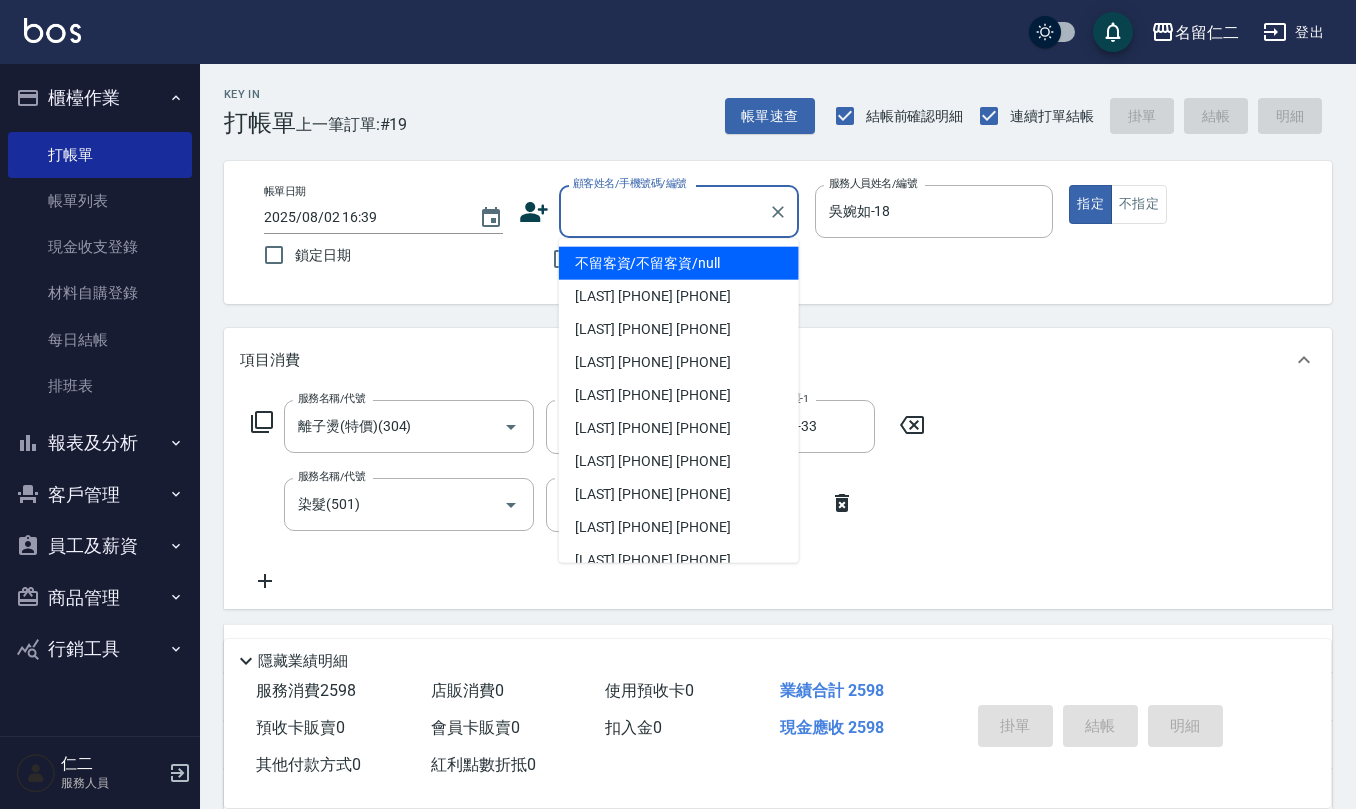 click on "顧客姓名/手機號碼/編號" at bounding box center (664, 211) 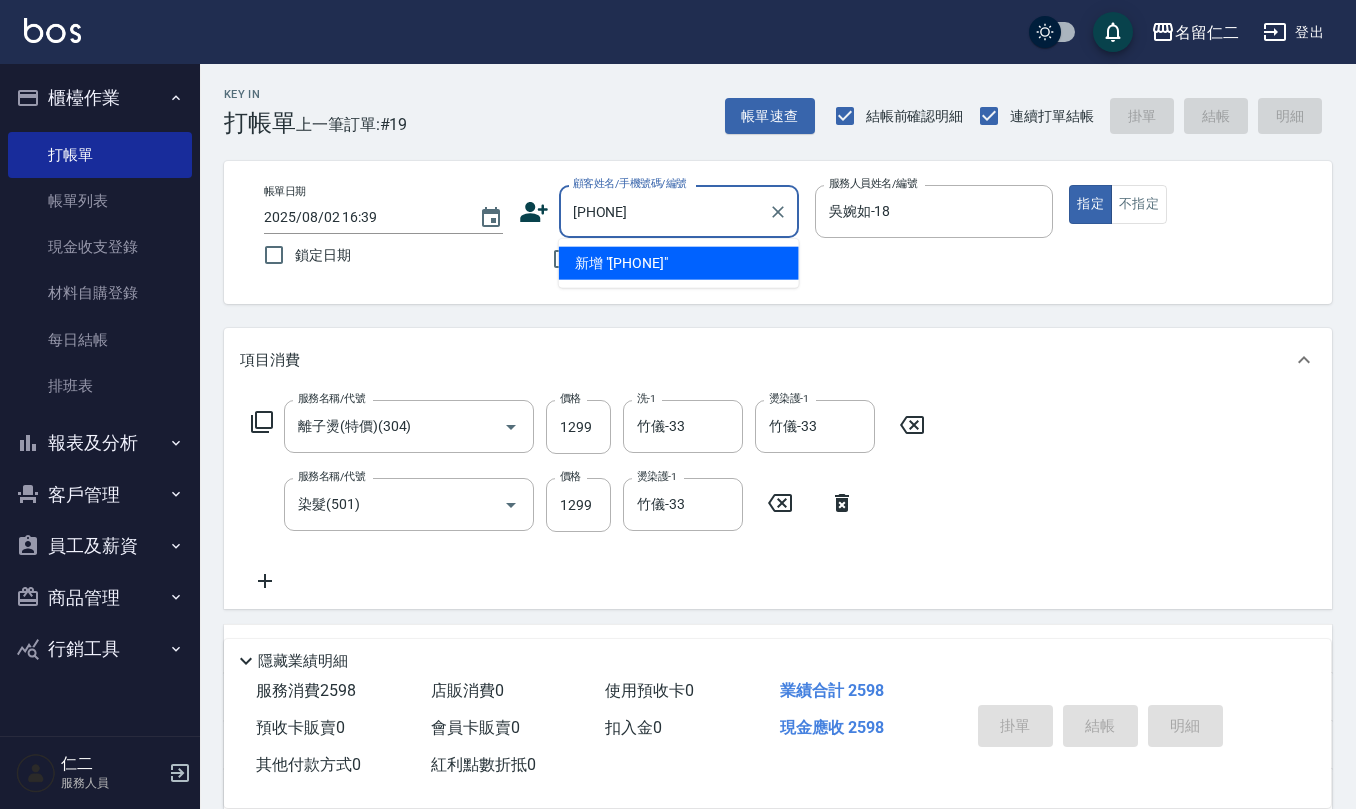 drag, startPoint x: 664, startPoint y: 218, endPoint x: 326, endPoint y: 228, distance: 338.1479 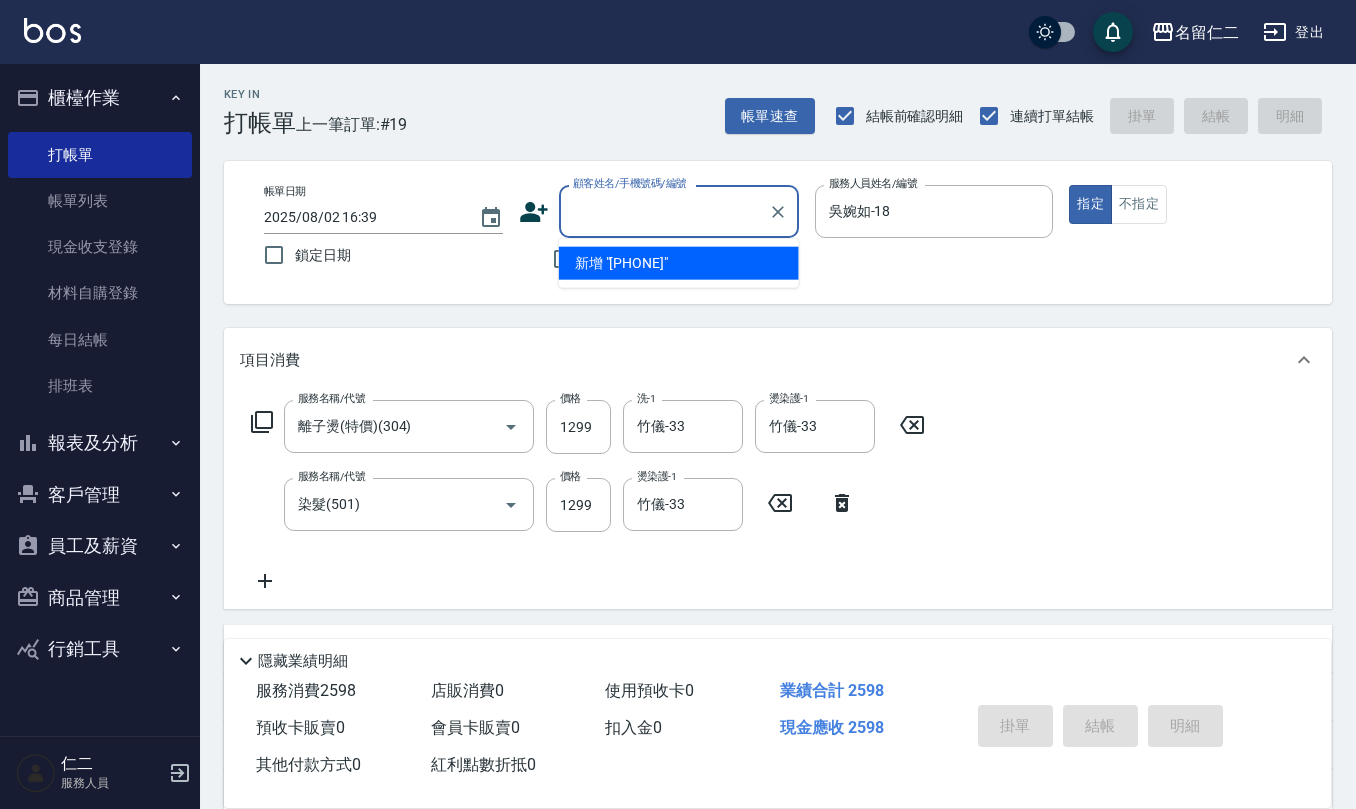 click 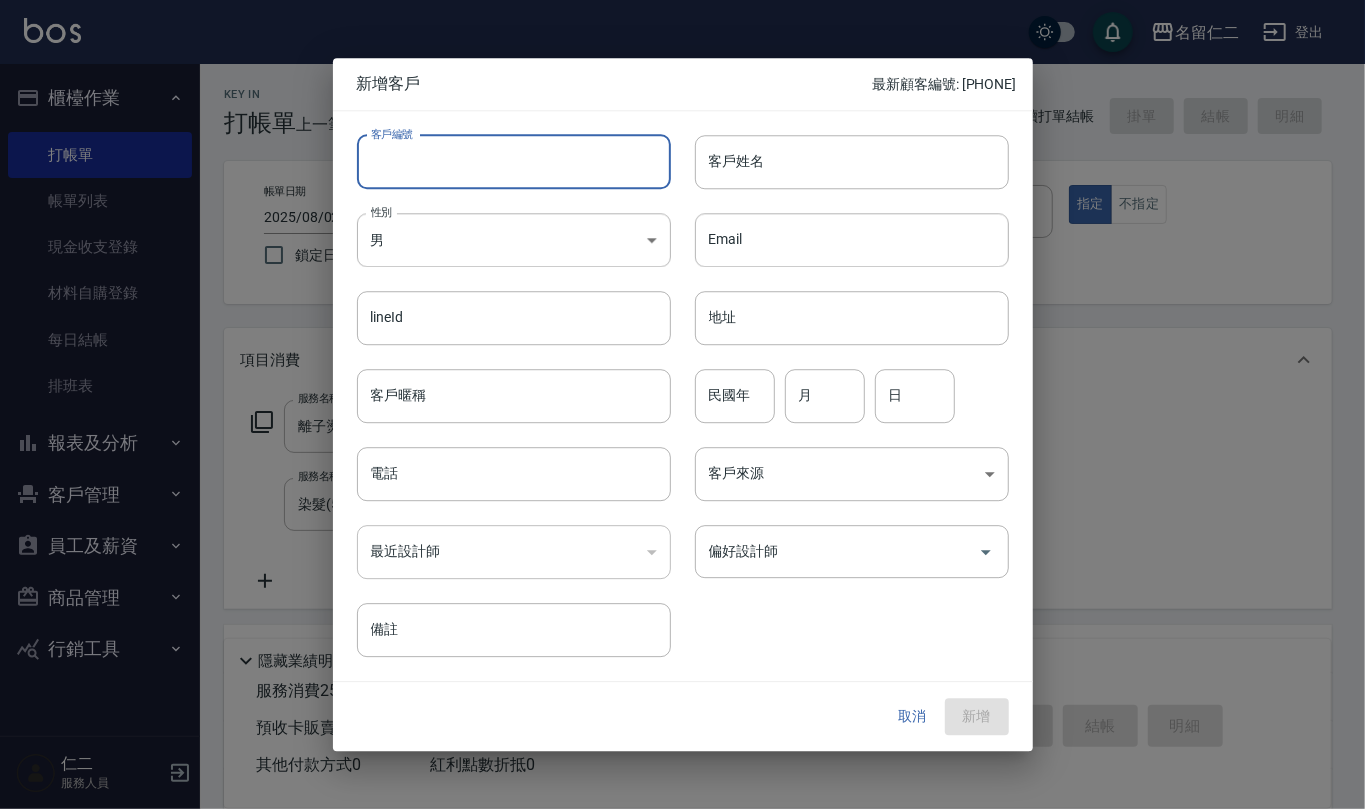 click on "客戶編號" at bounding box center (514, 162) 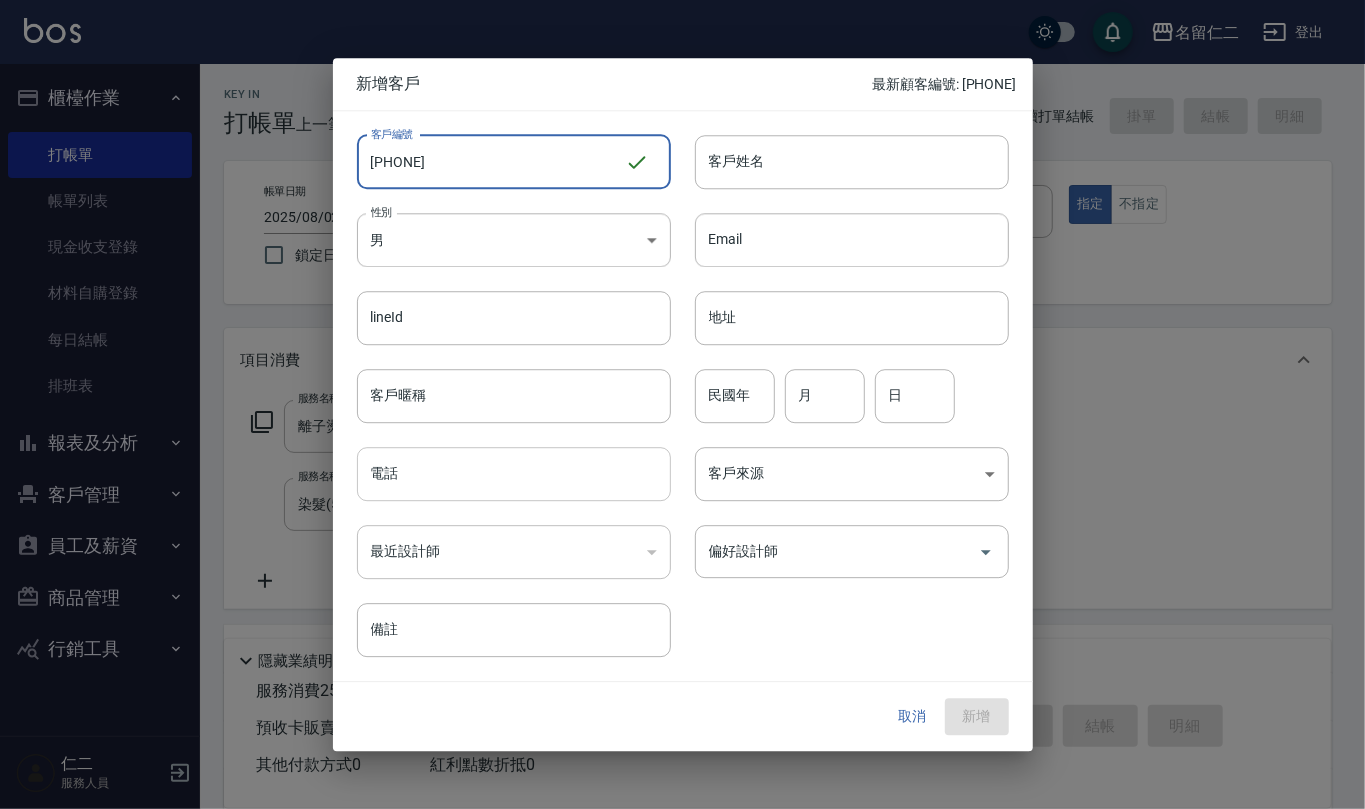 type on "[PHONE]" 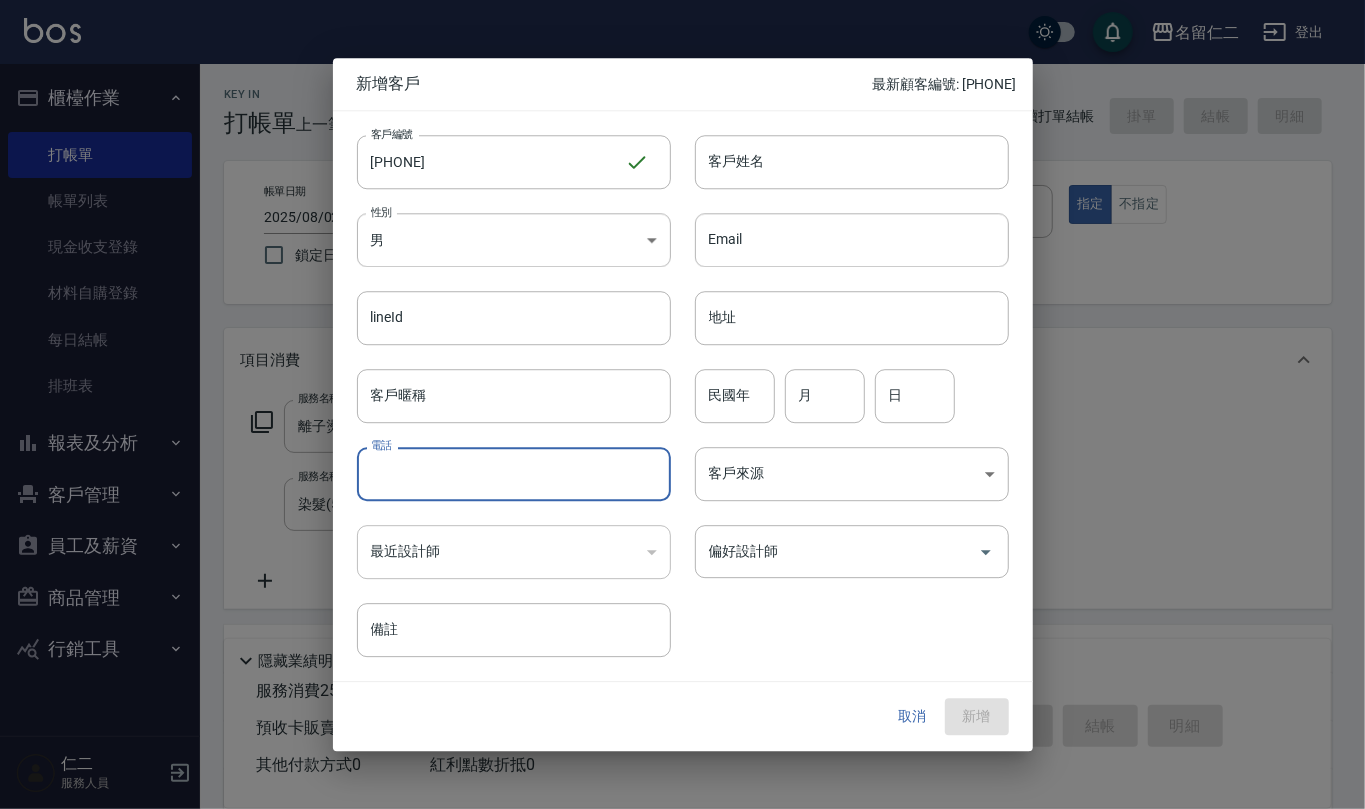 paste on "[PHONE]" 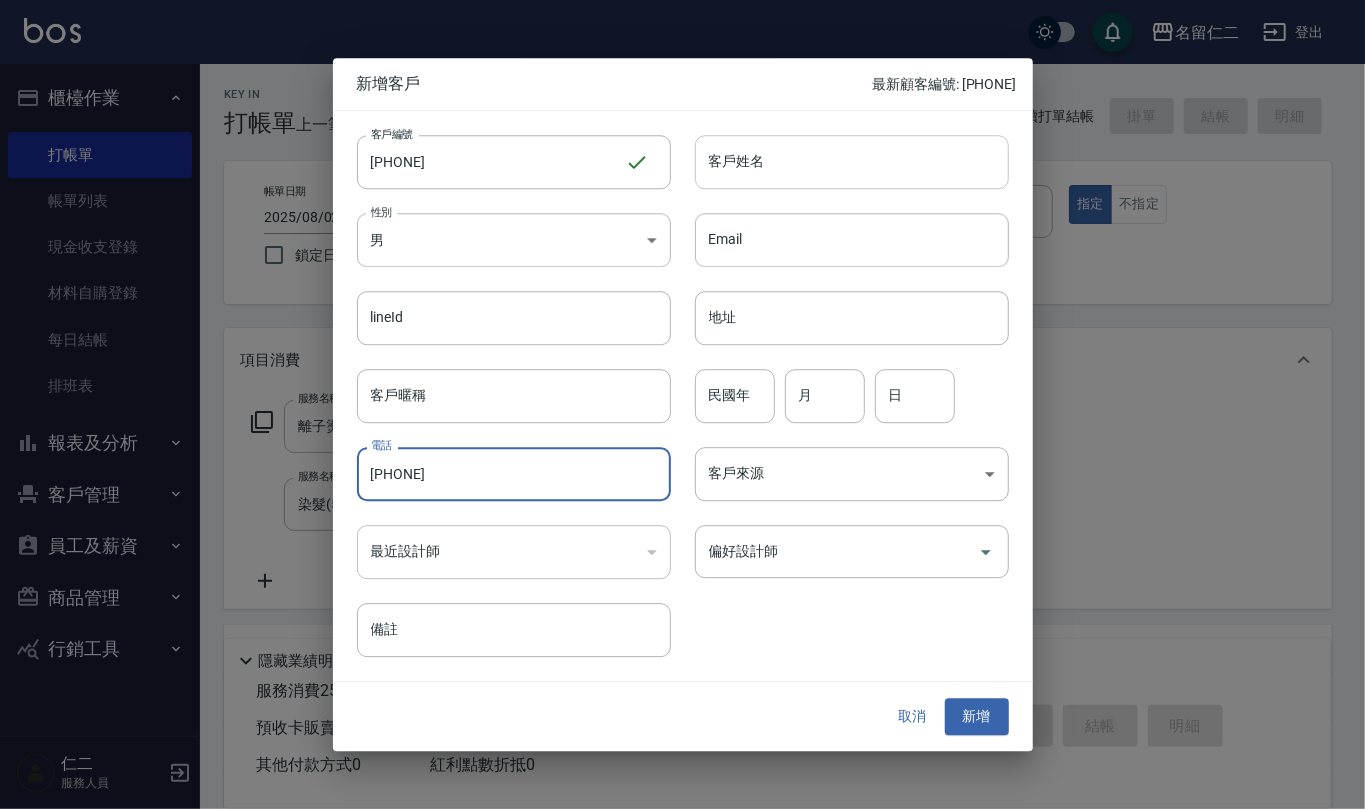 type on "[PHONE]" 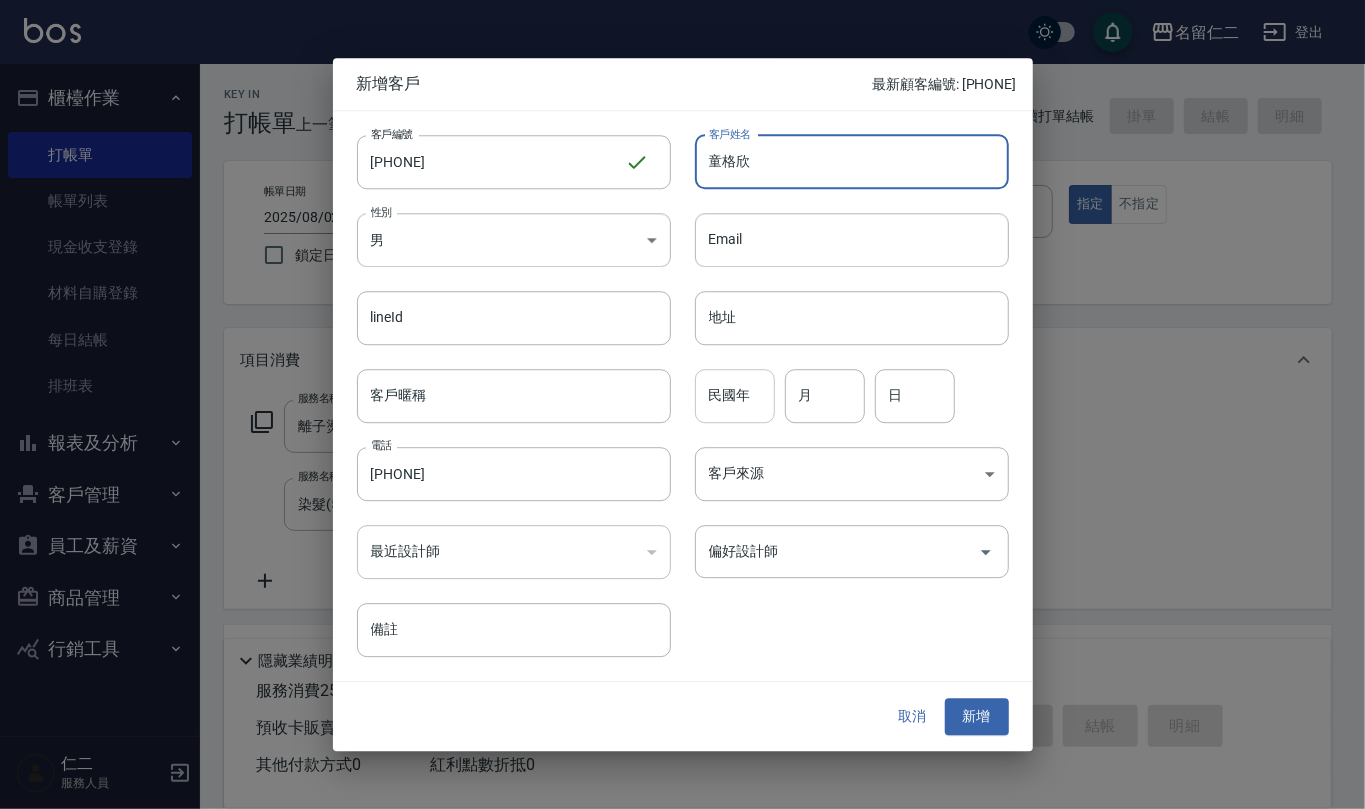 type on "童格欣" 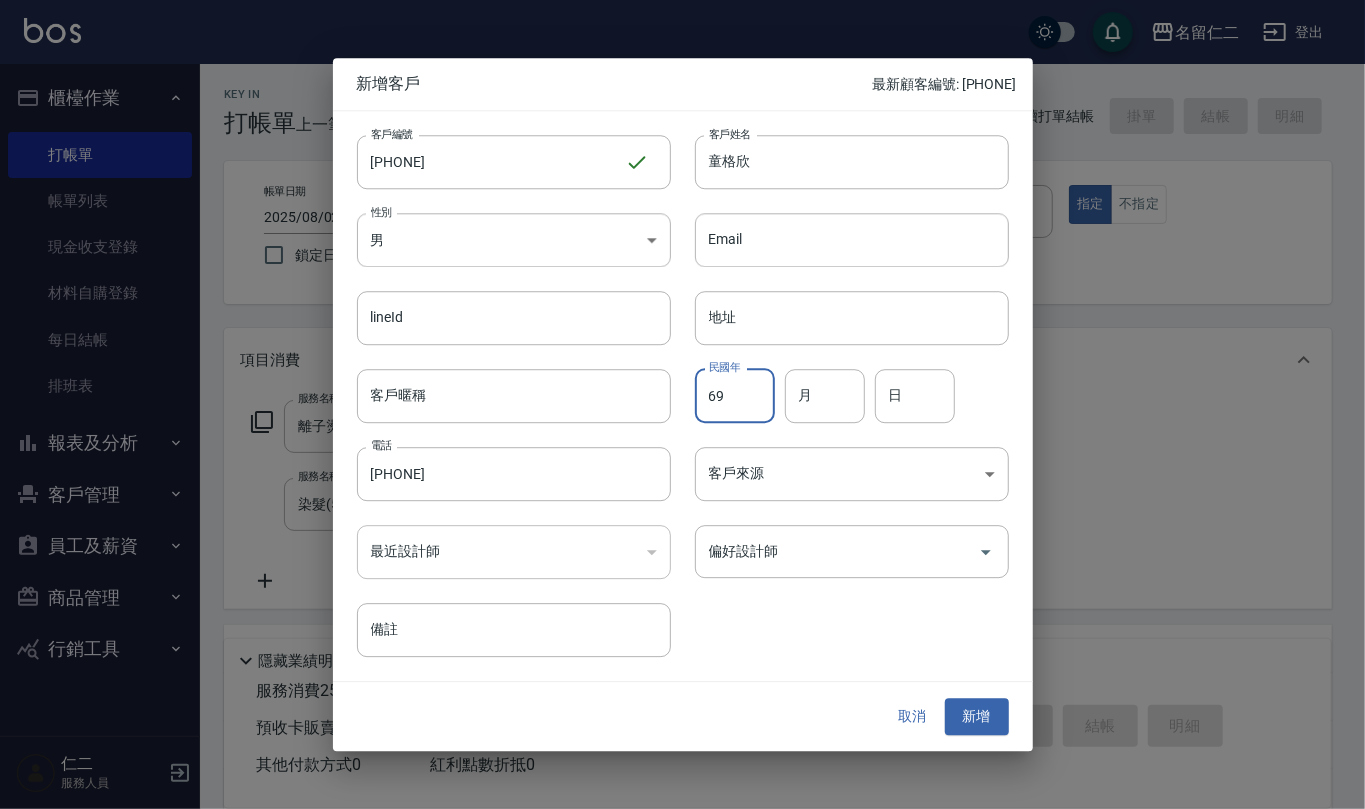 type on "69" 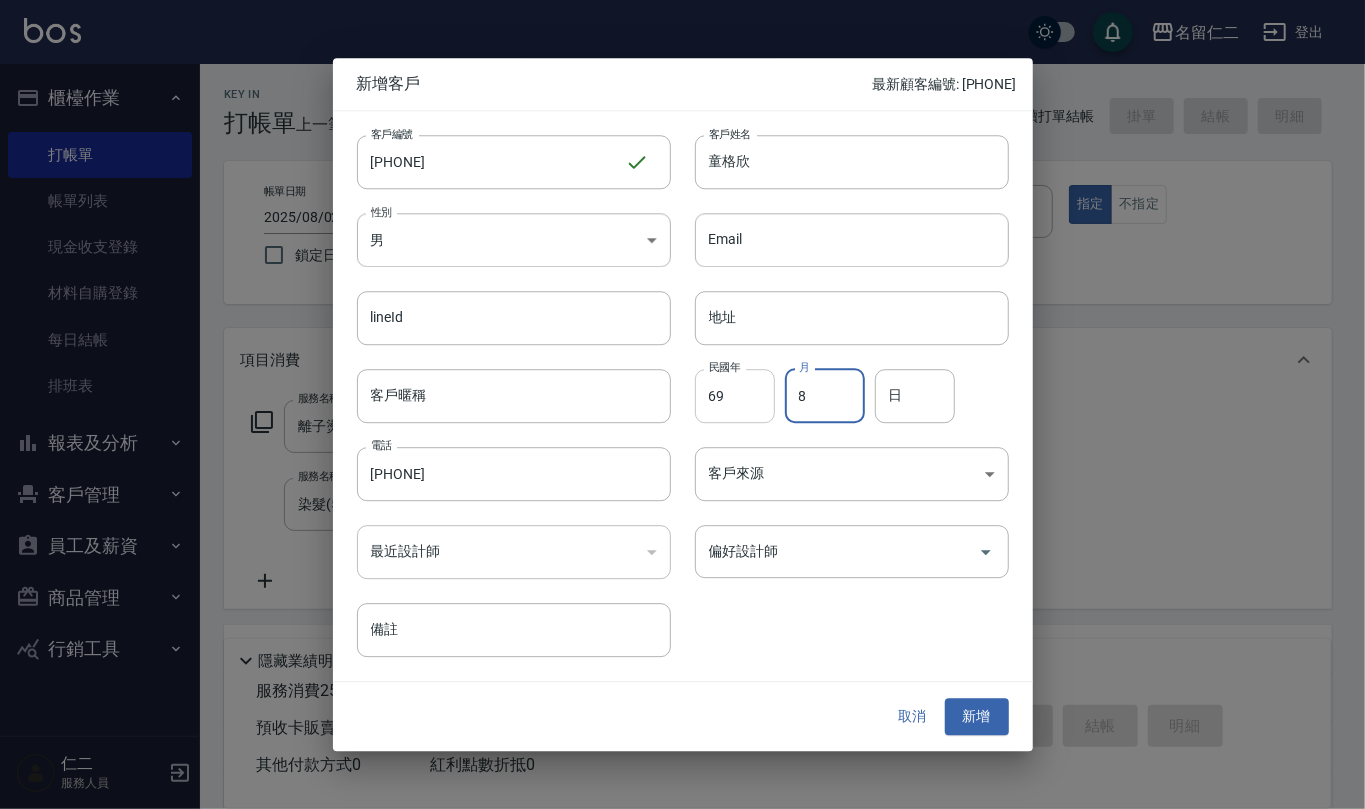 type on "8" 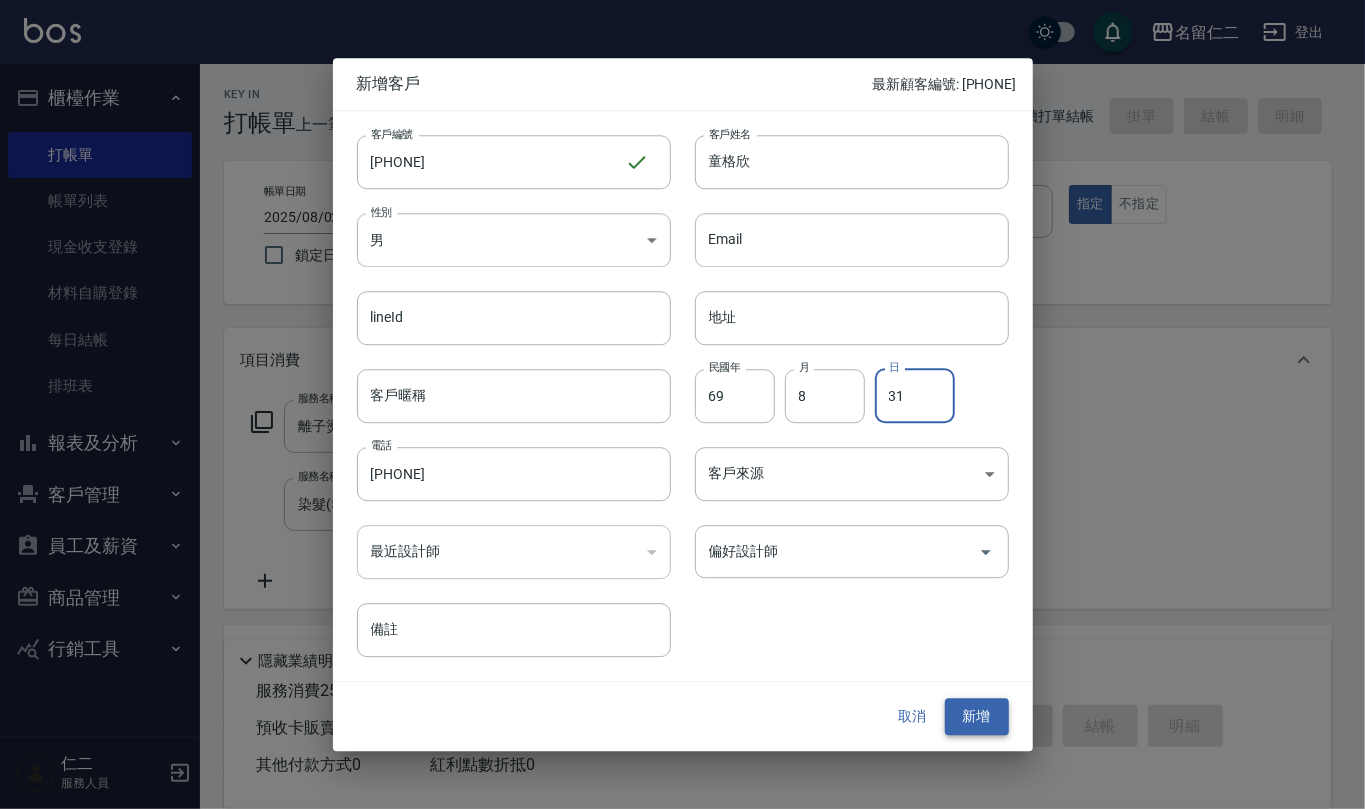 type on "31" 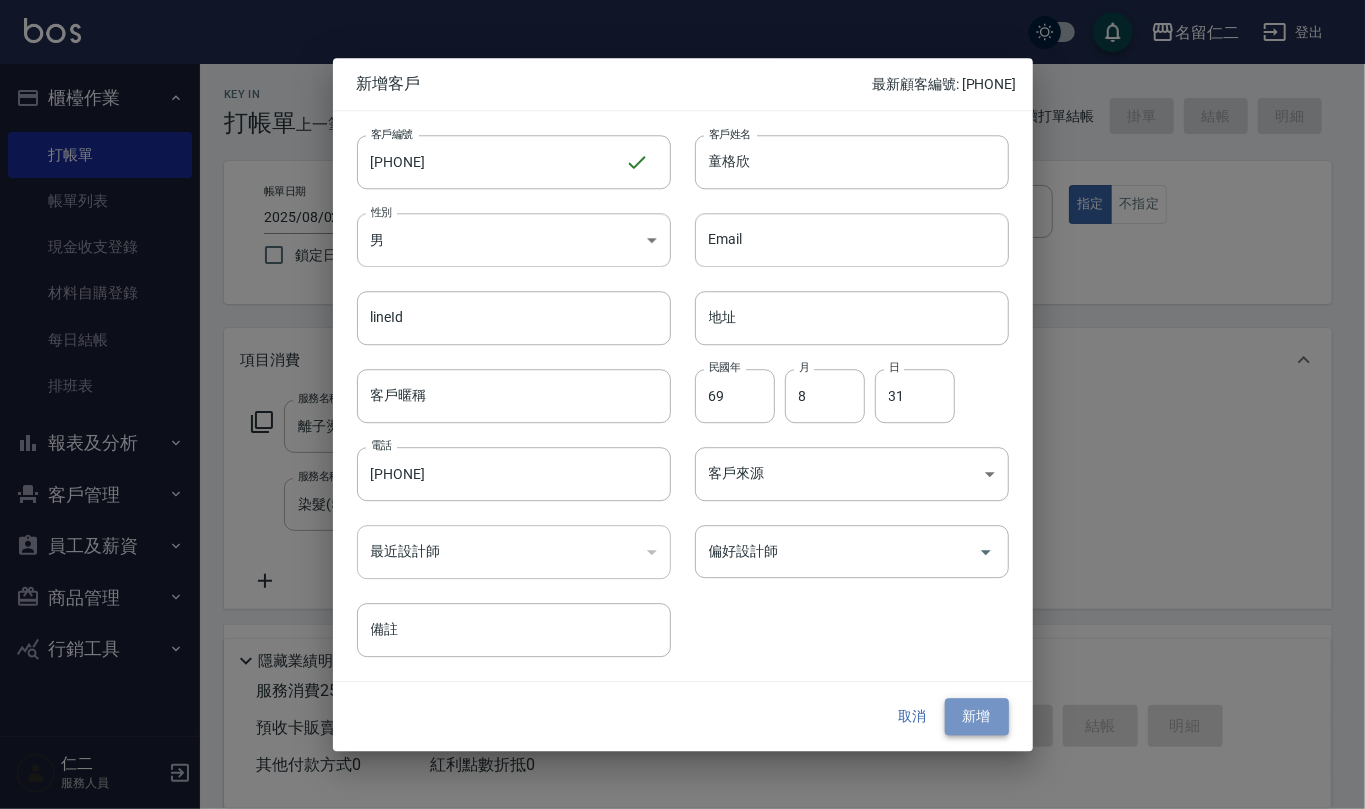 click on "新增" at bounding box center (977, 717) 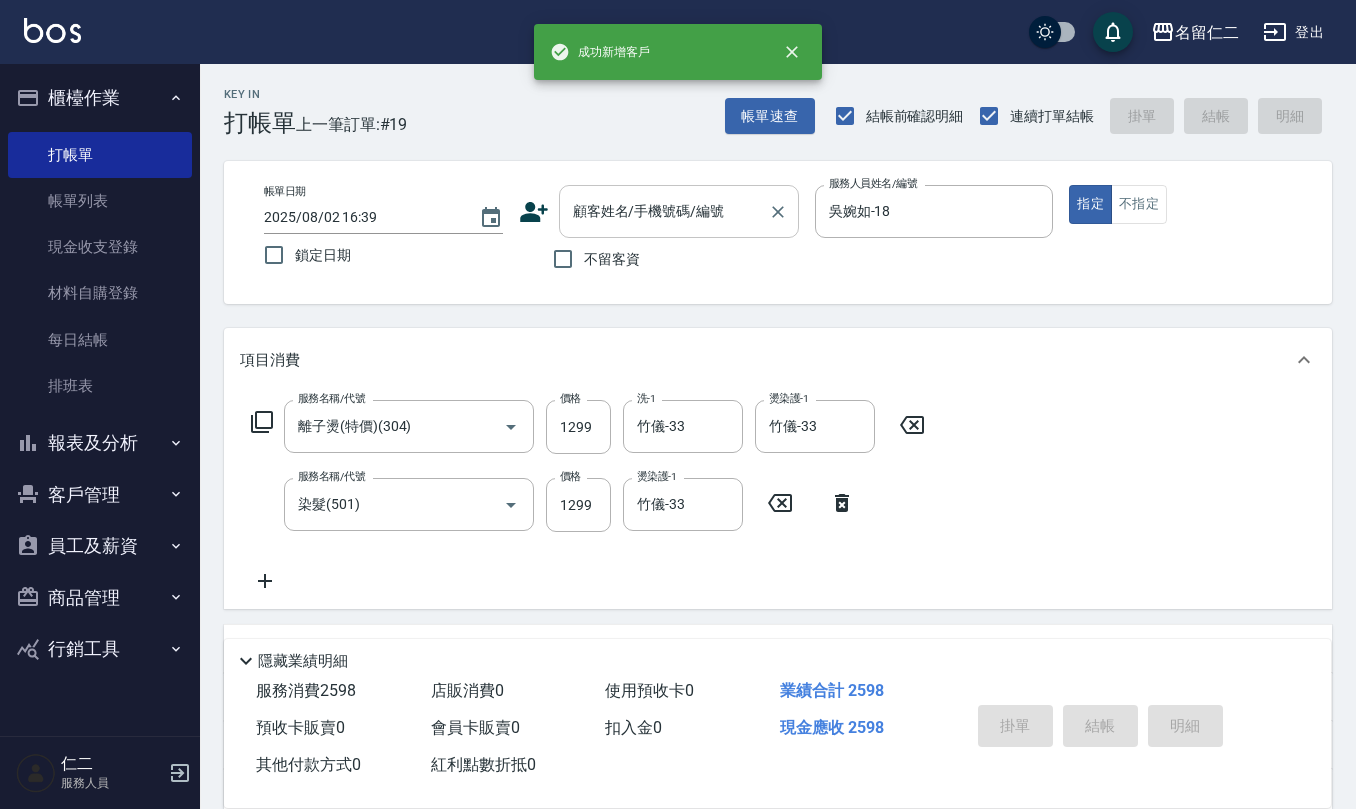click on "顧客姓名/手機號碼/編號" at bounding box center (664, 211) 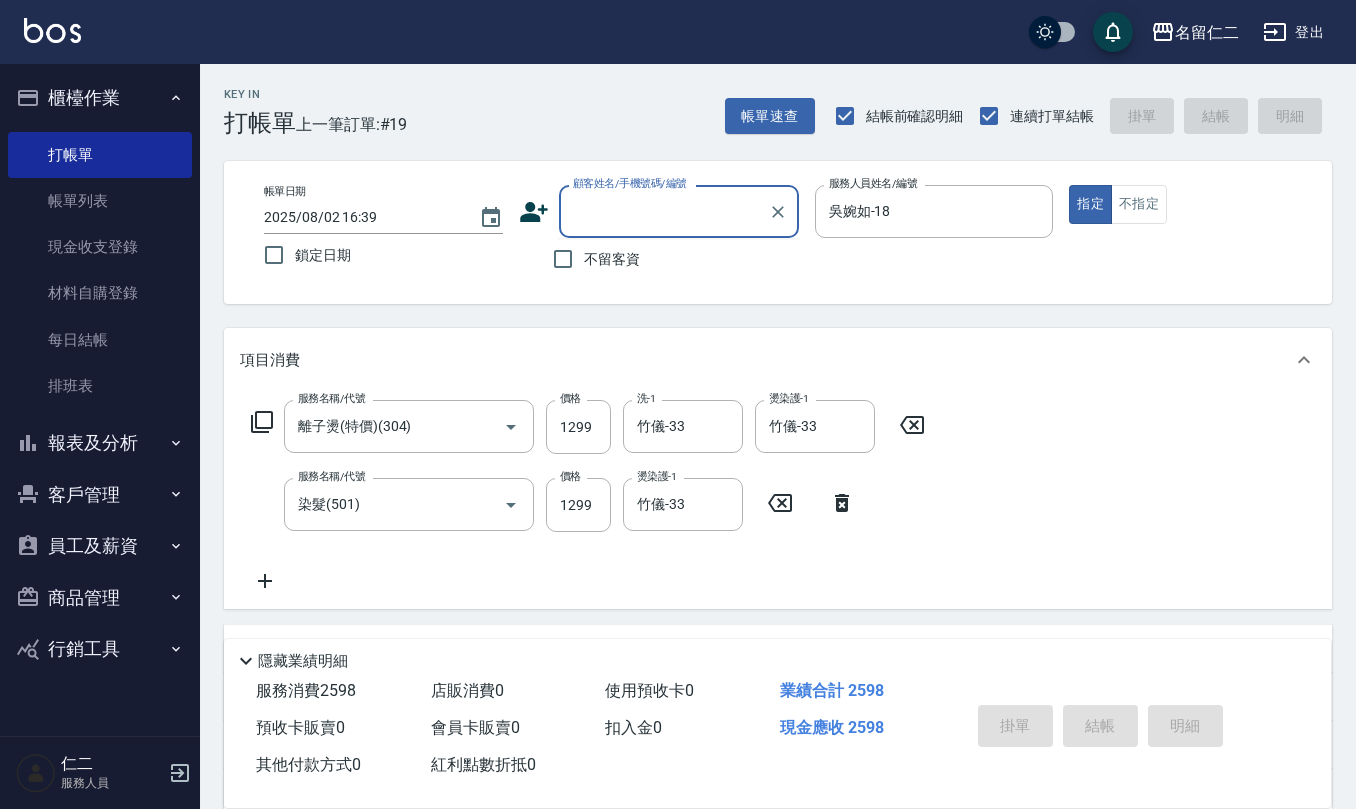 paste on "[PHONE]" 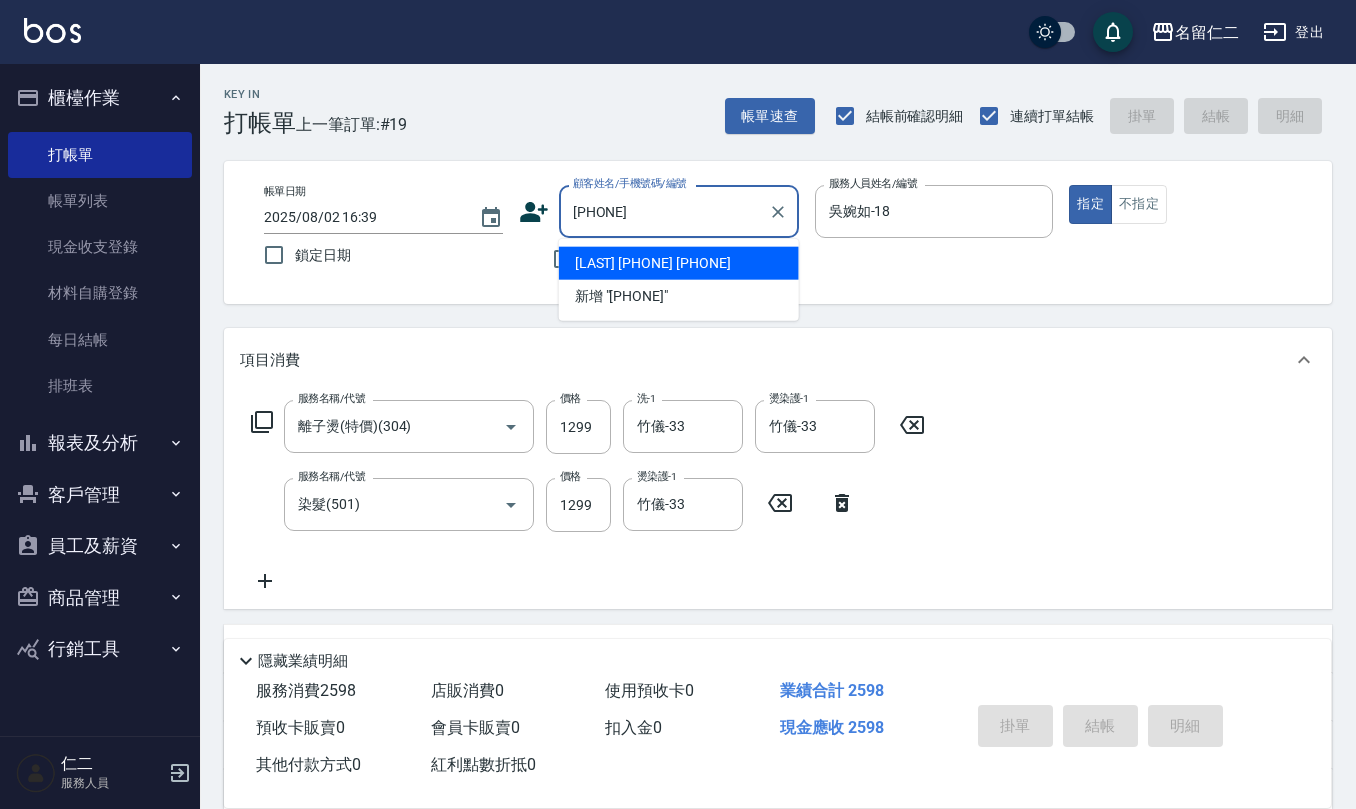 type on "[LAST] [PHONE] [PHONE]" 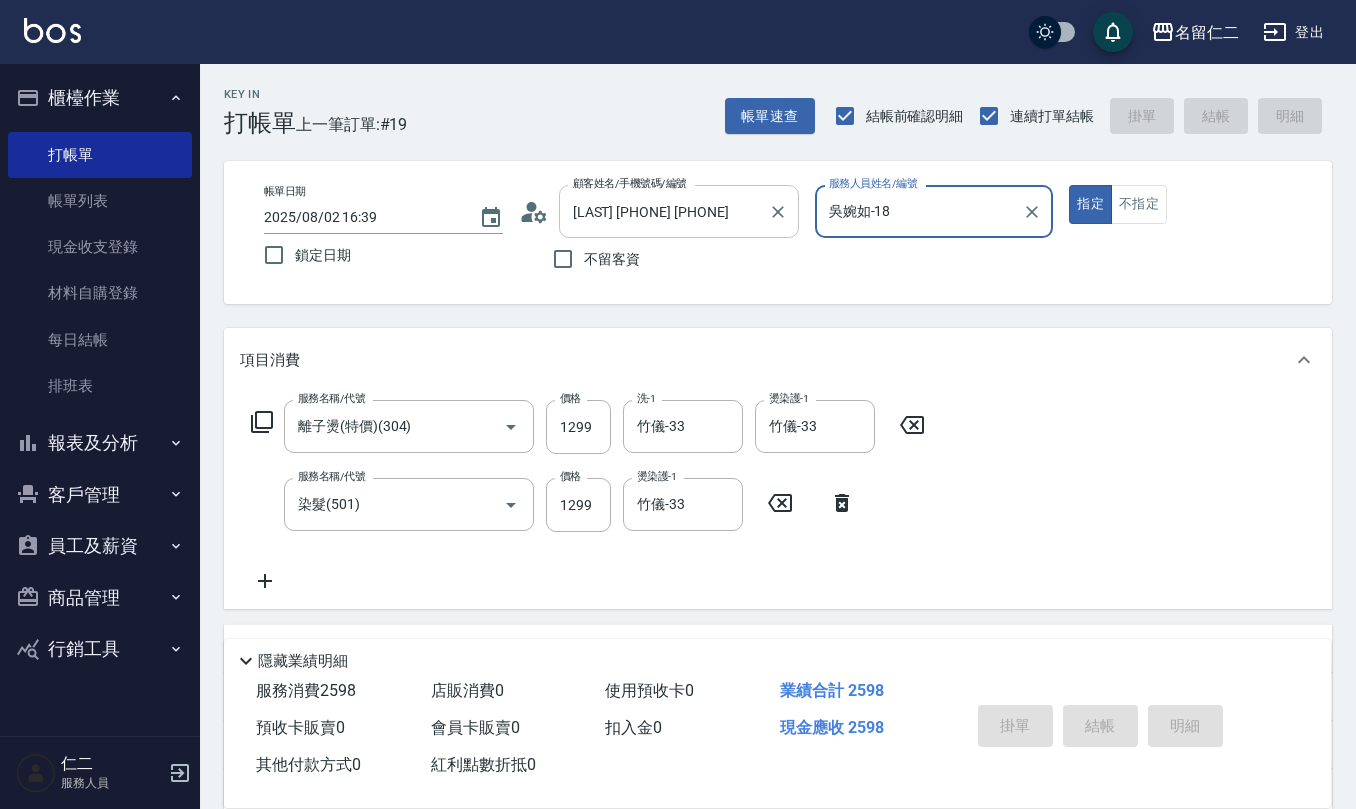 type on "2025/08/02 16:44" 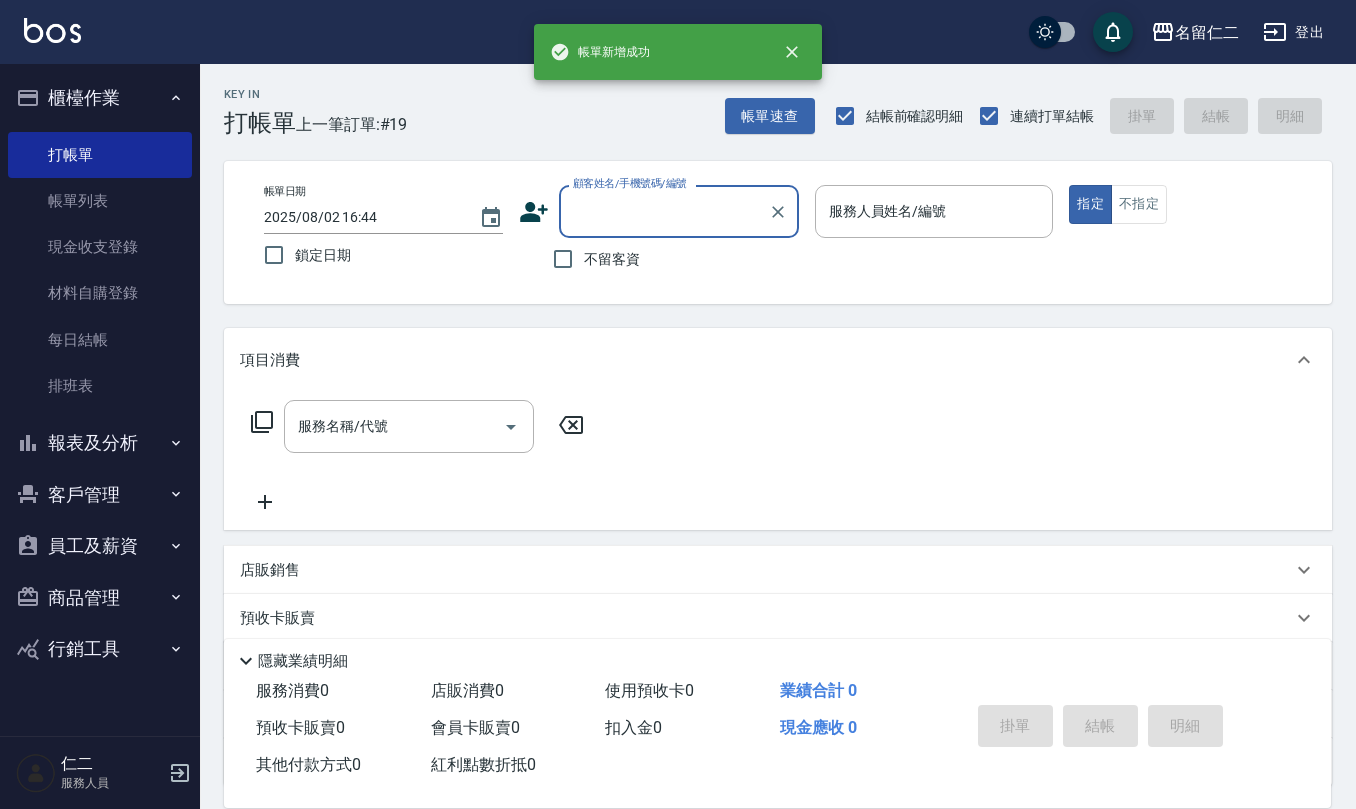 scroll, scrollTop: 0, scrollLeft: 0, axis: both 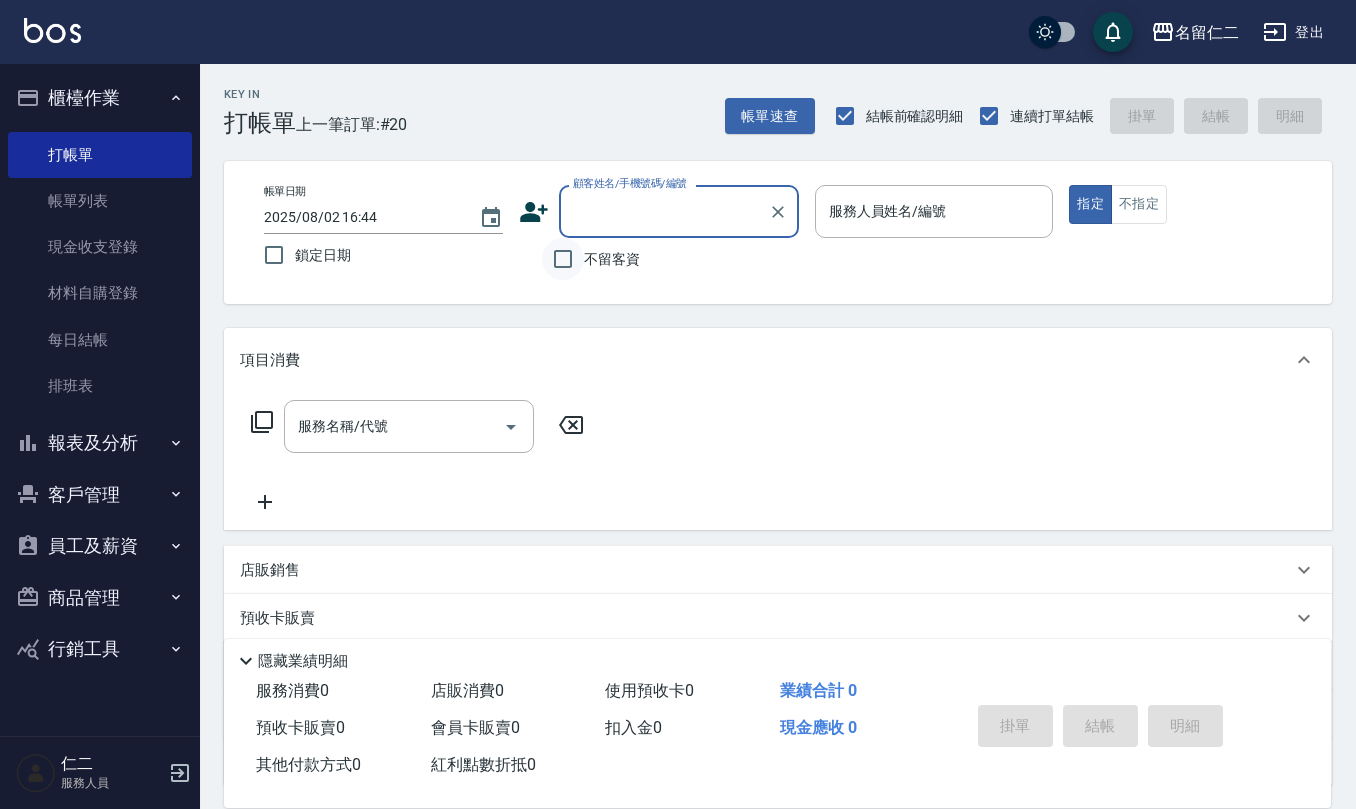 click on "不留客資" at bounding box center (563, 259) 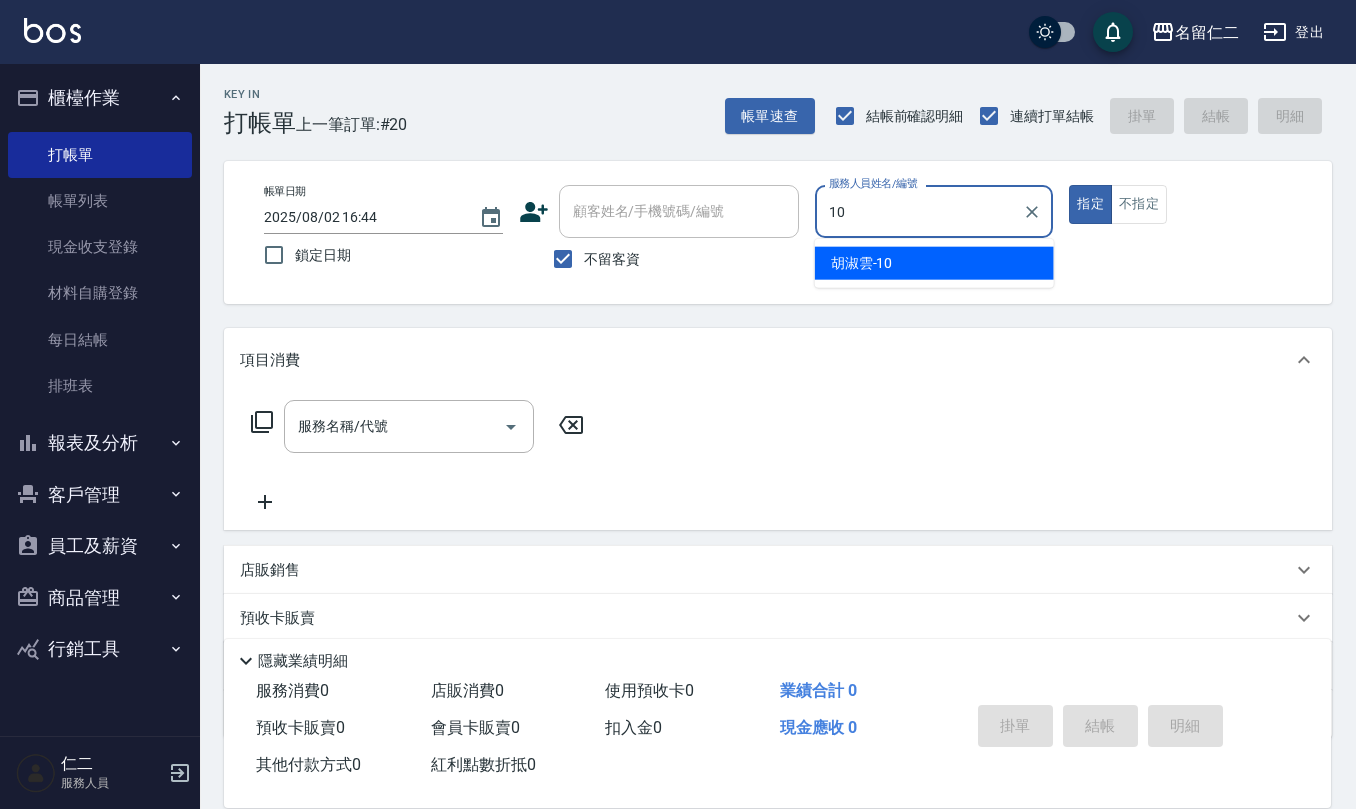 type on "胡淑雲-10" 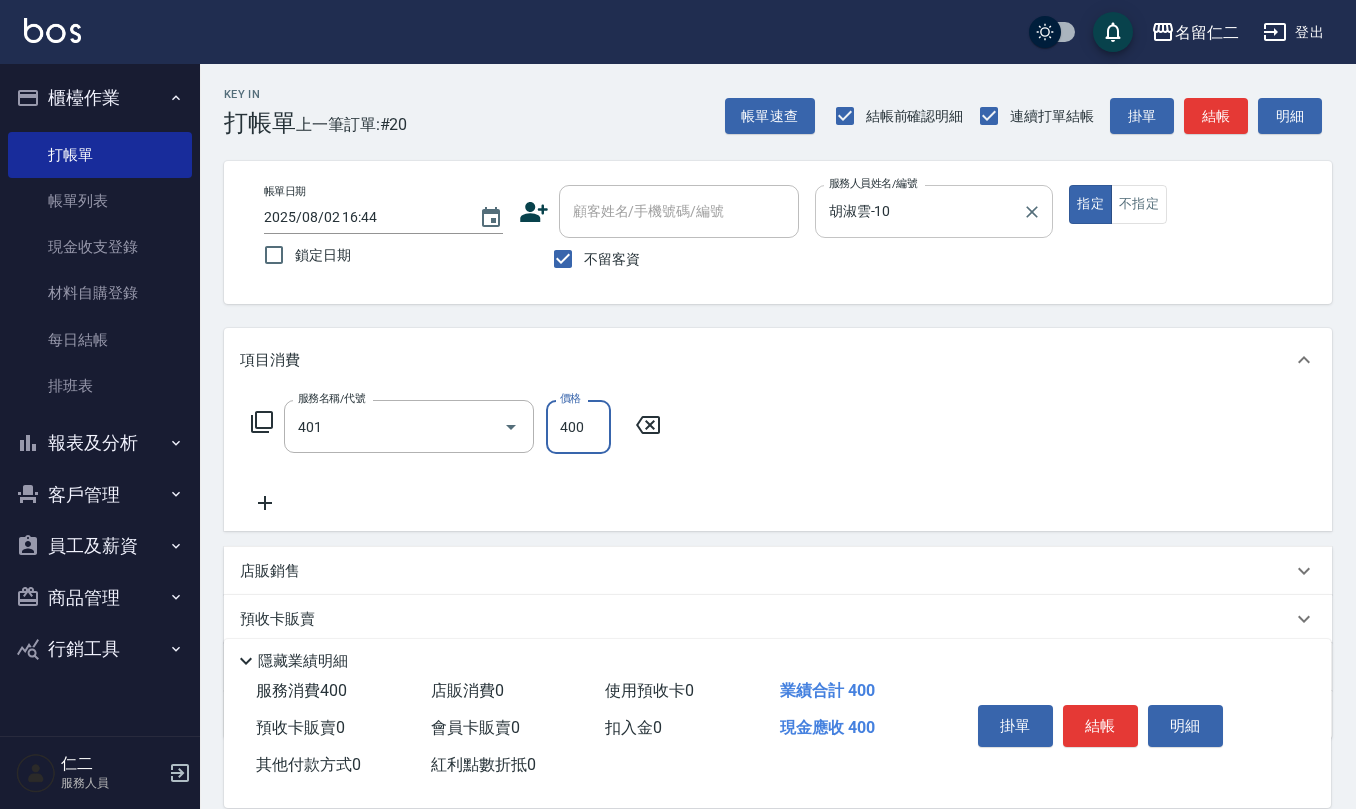 type on "剪髮(401)" 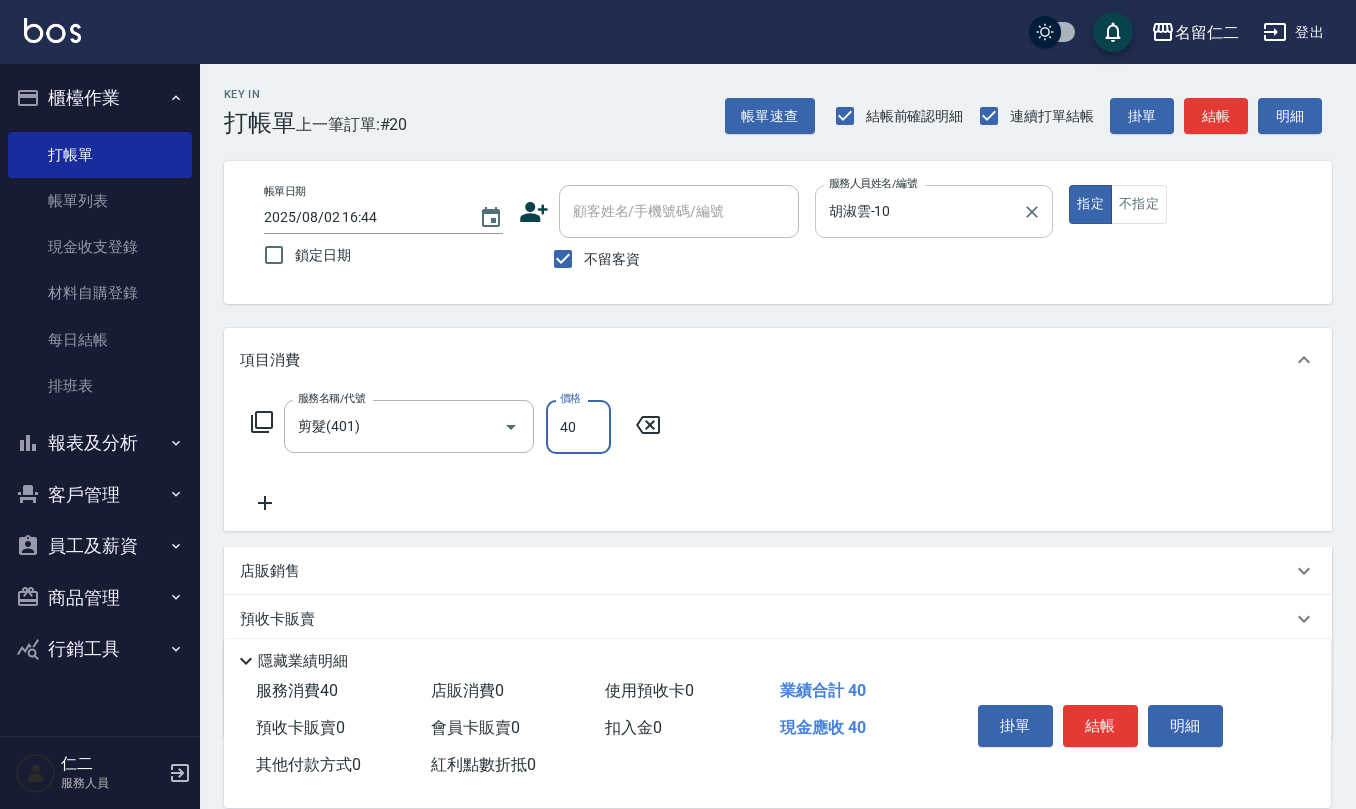 type on "400" 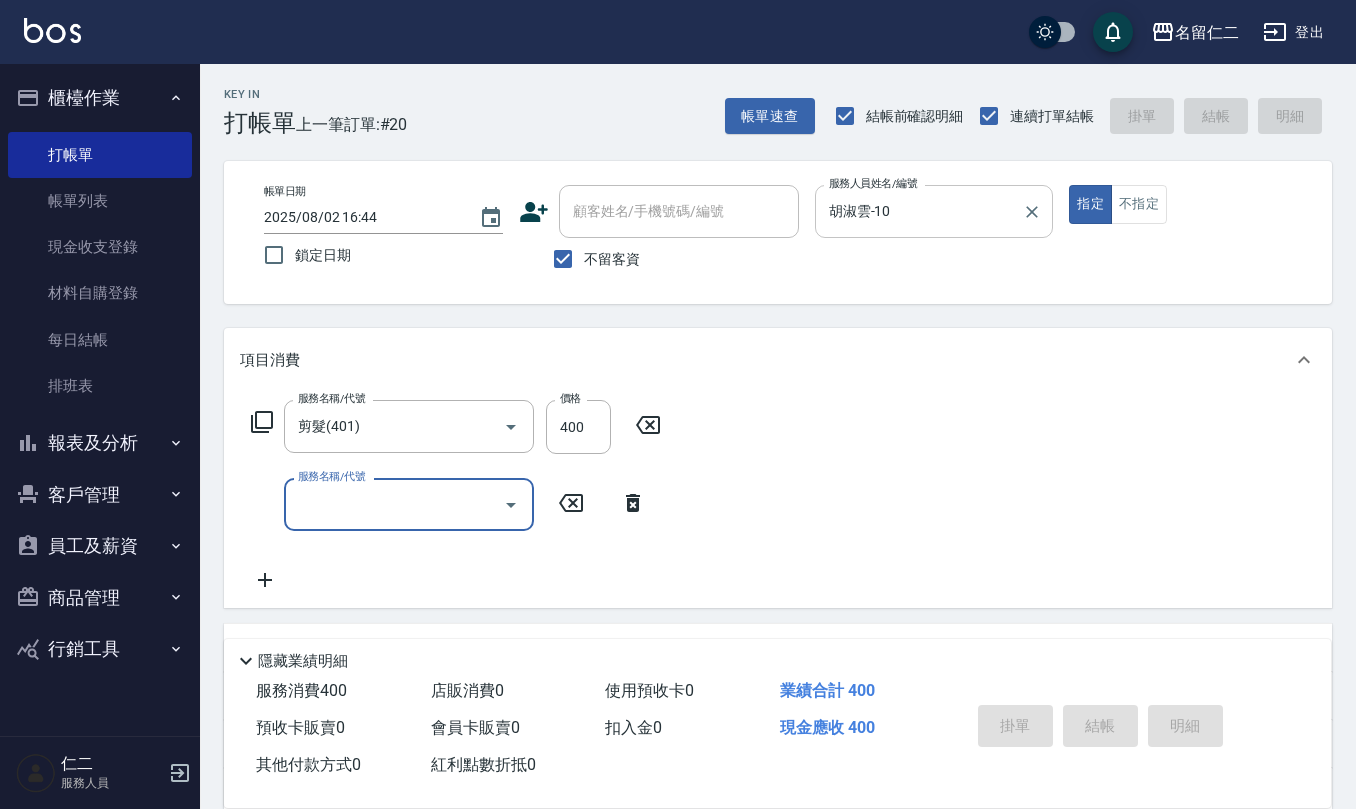 type on "2025/08/02 16:53" 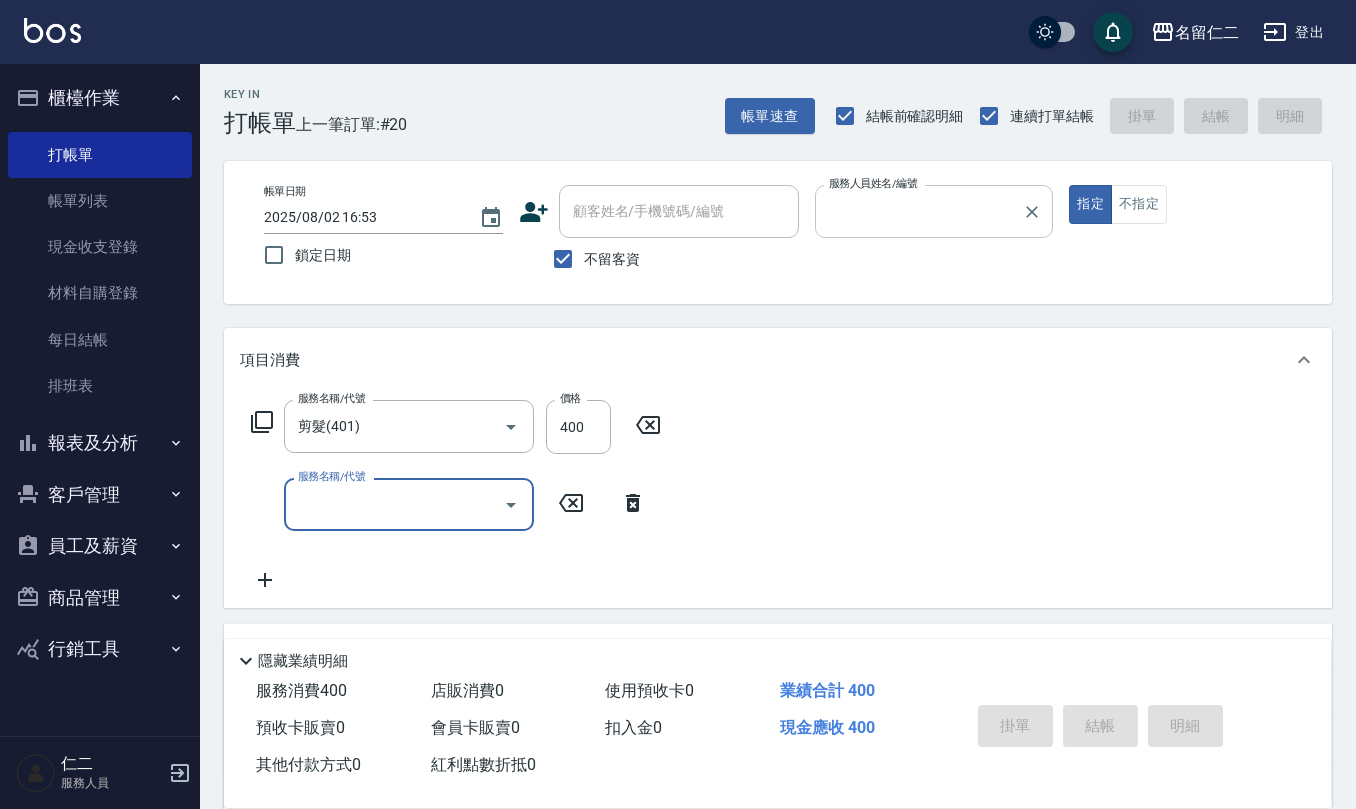type 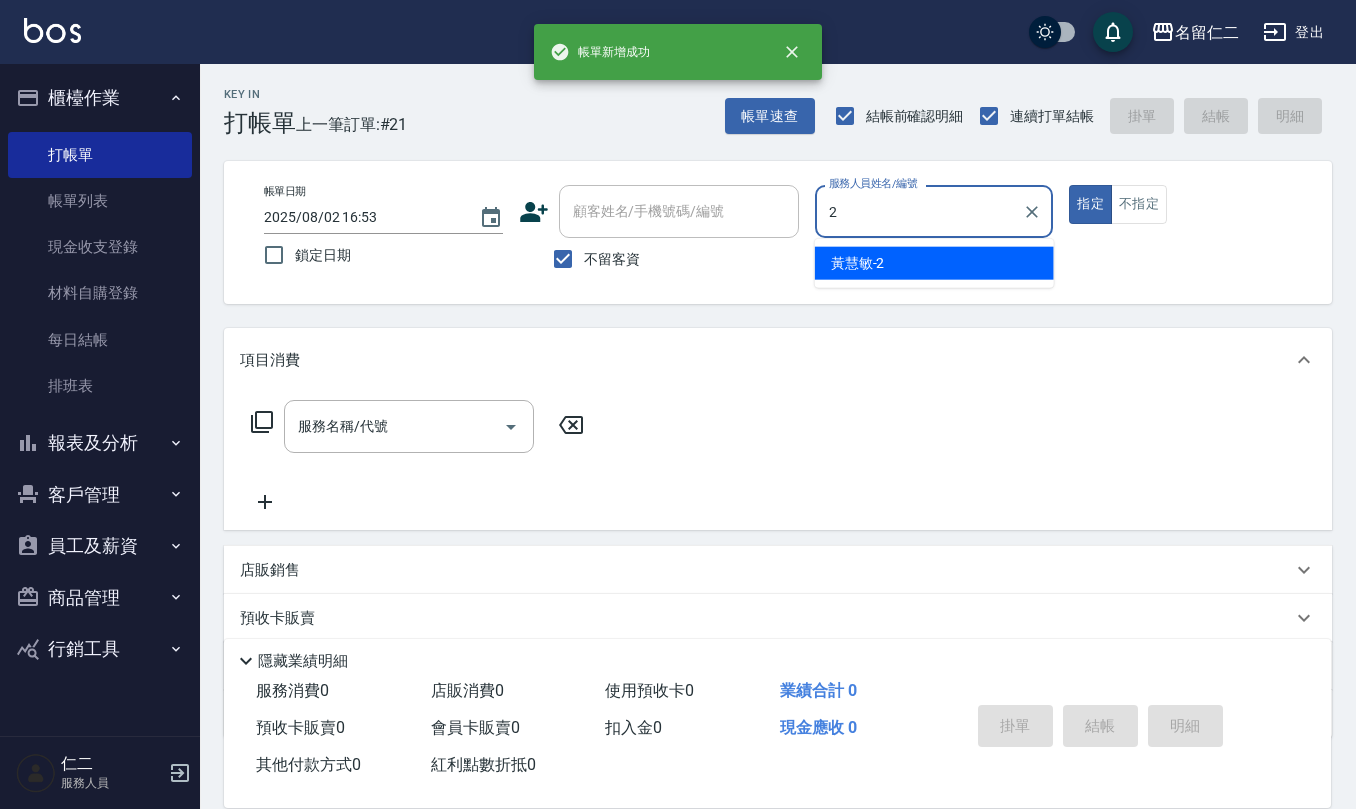 type on "黃慧敏-2" 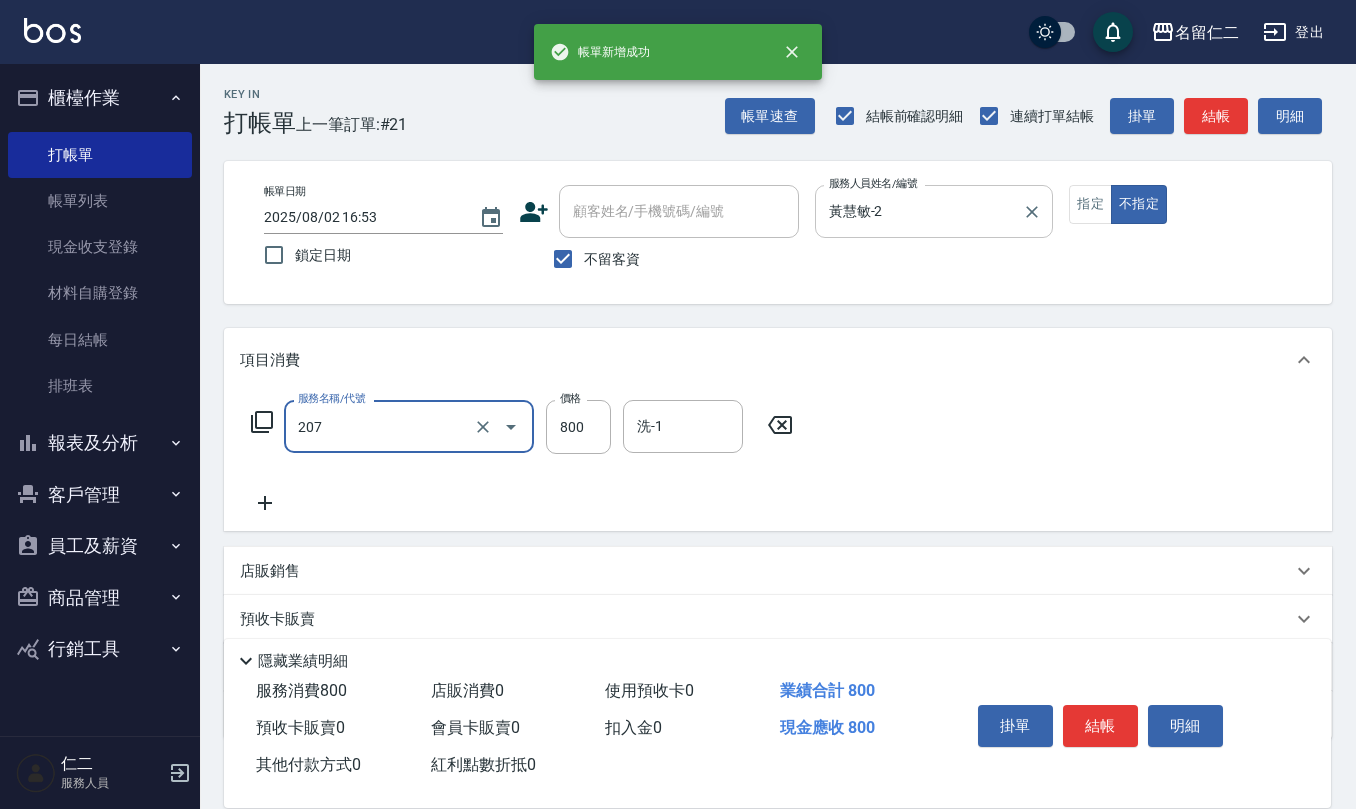type on "清潔洗(207)" 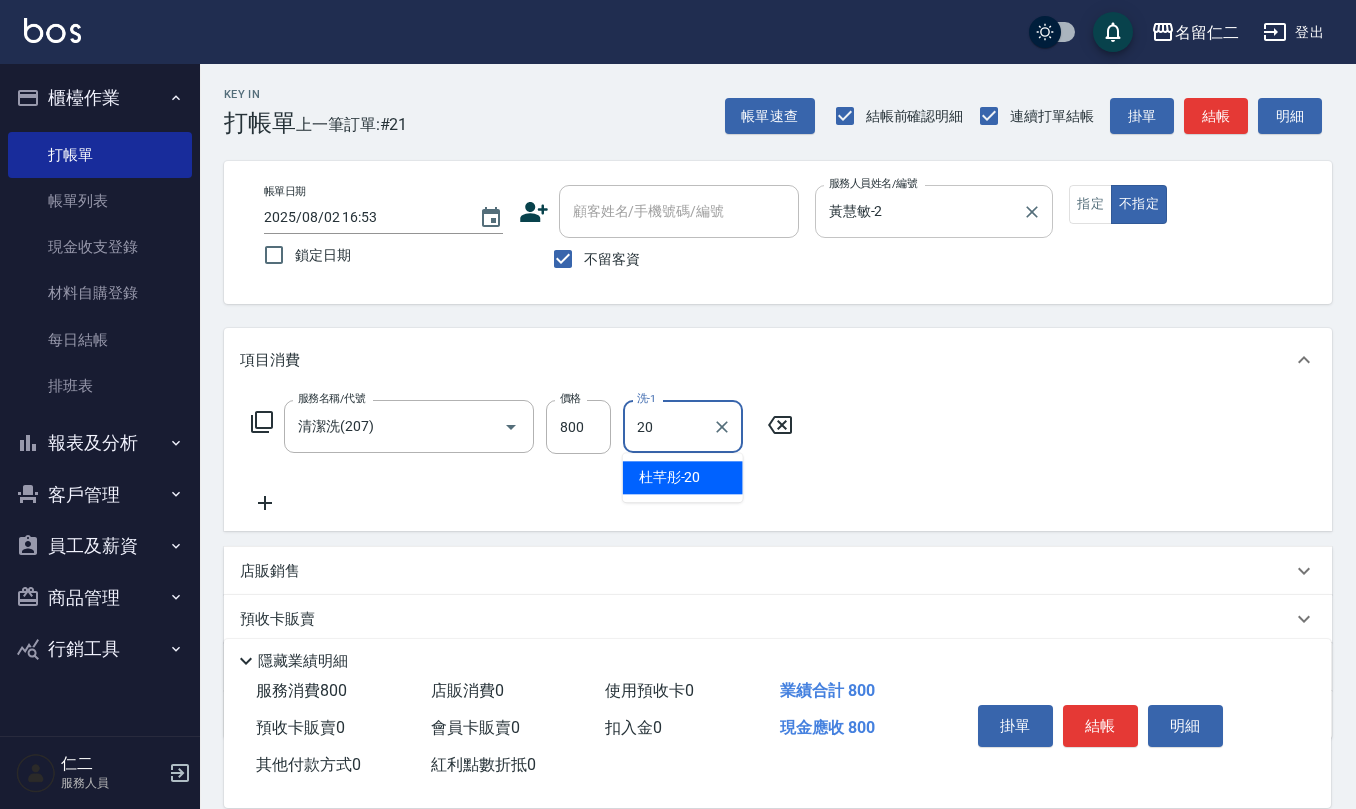 type on "杜芊彤-20" 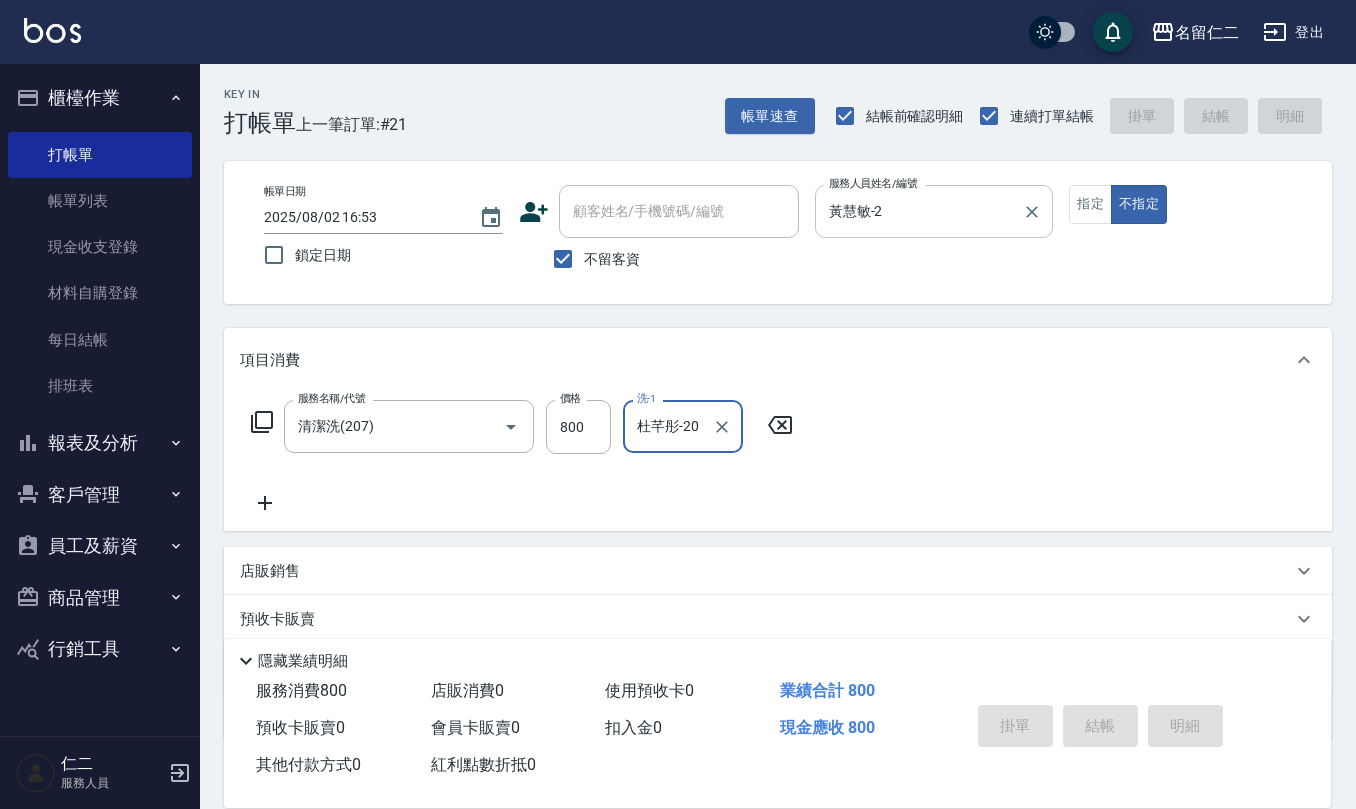 type 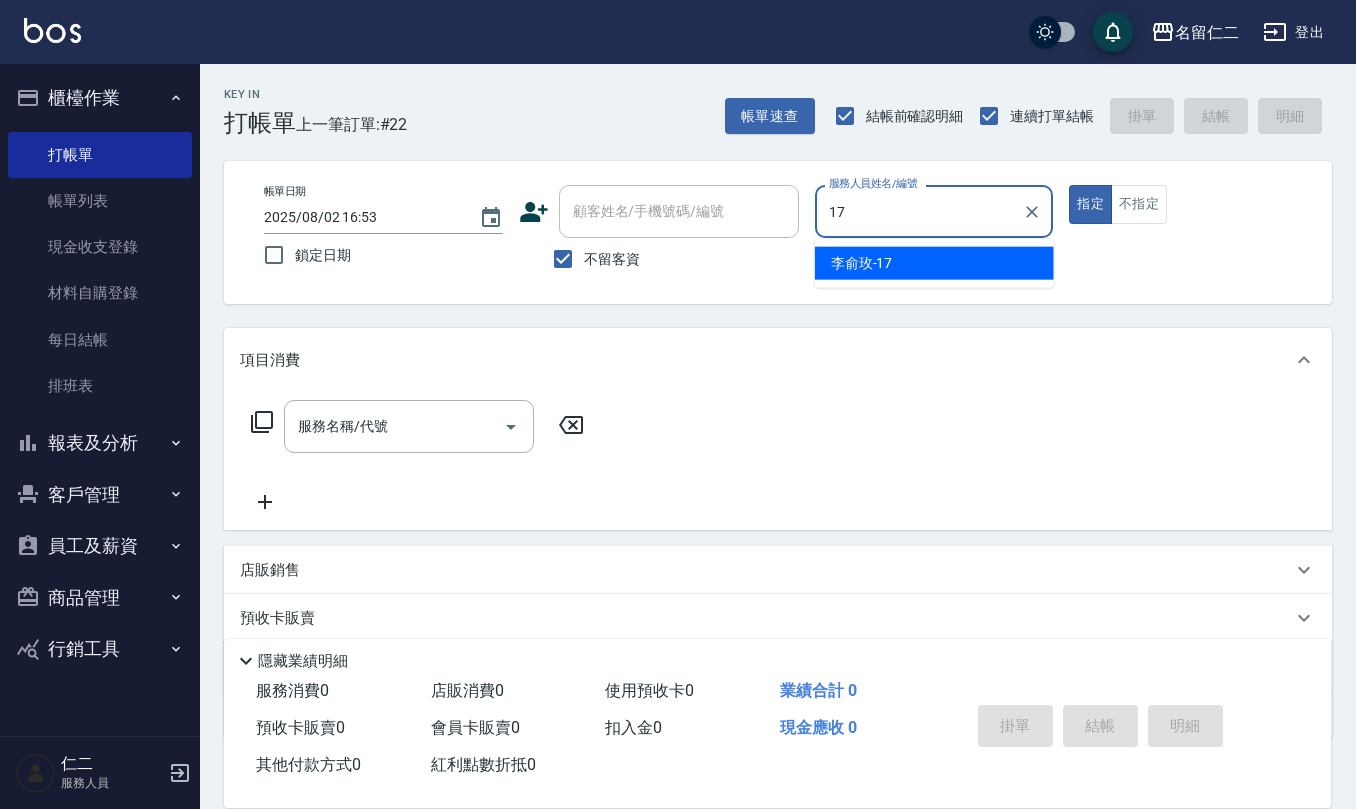 type on "李俞玫-17" 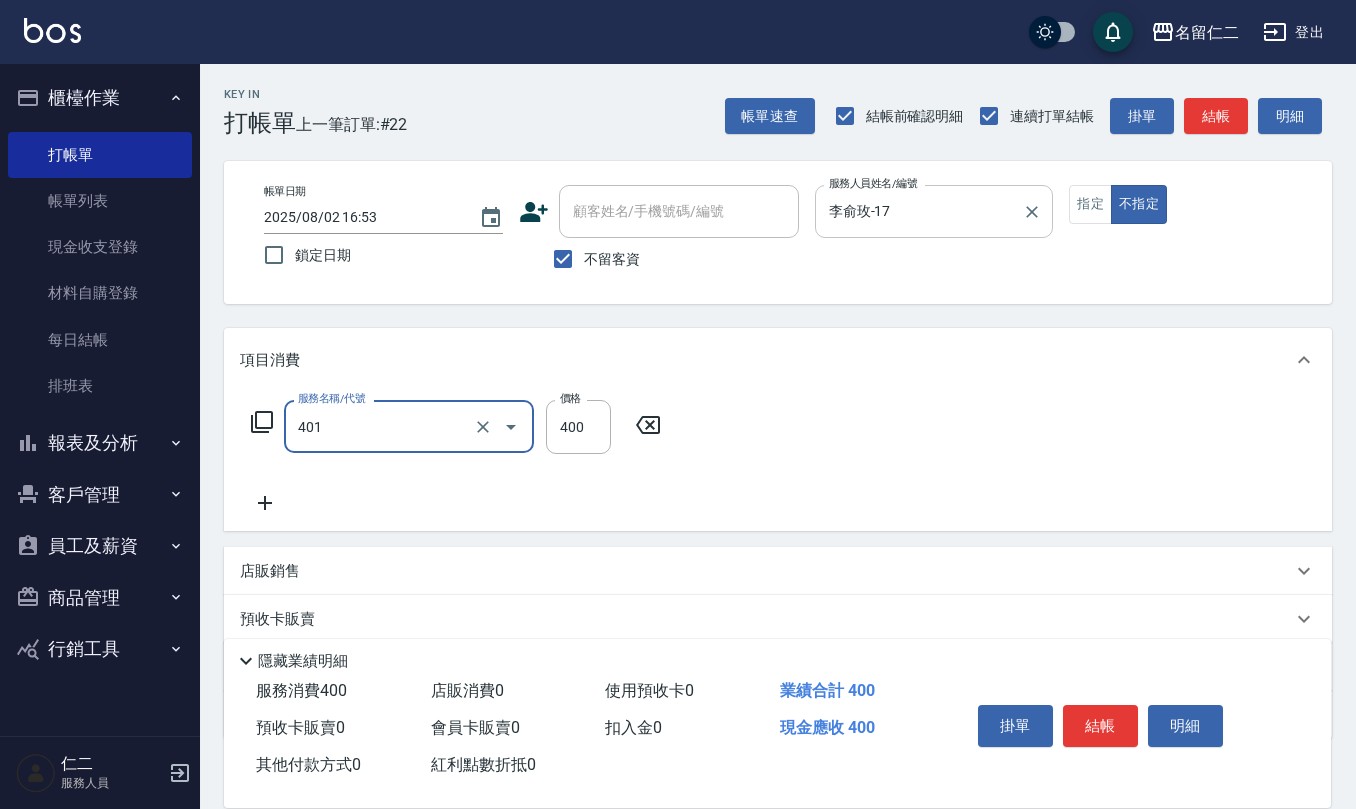 type on "剪髮(401)" 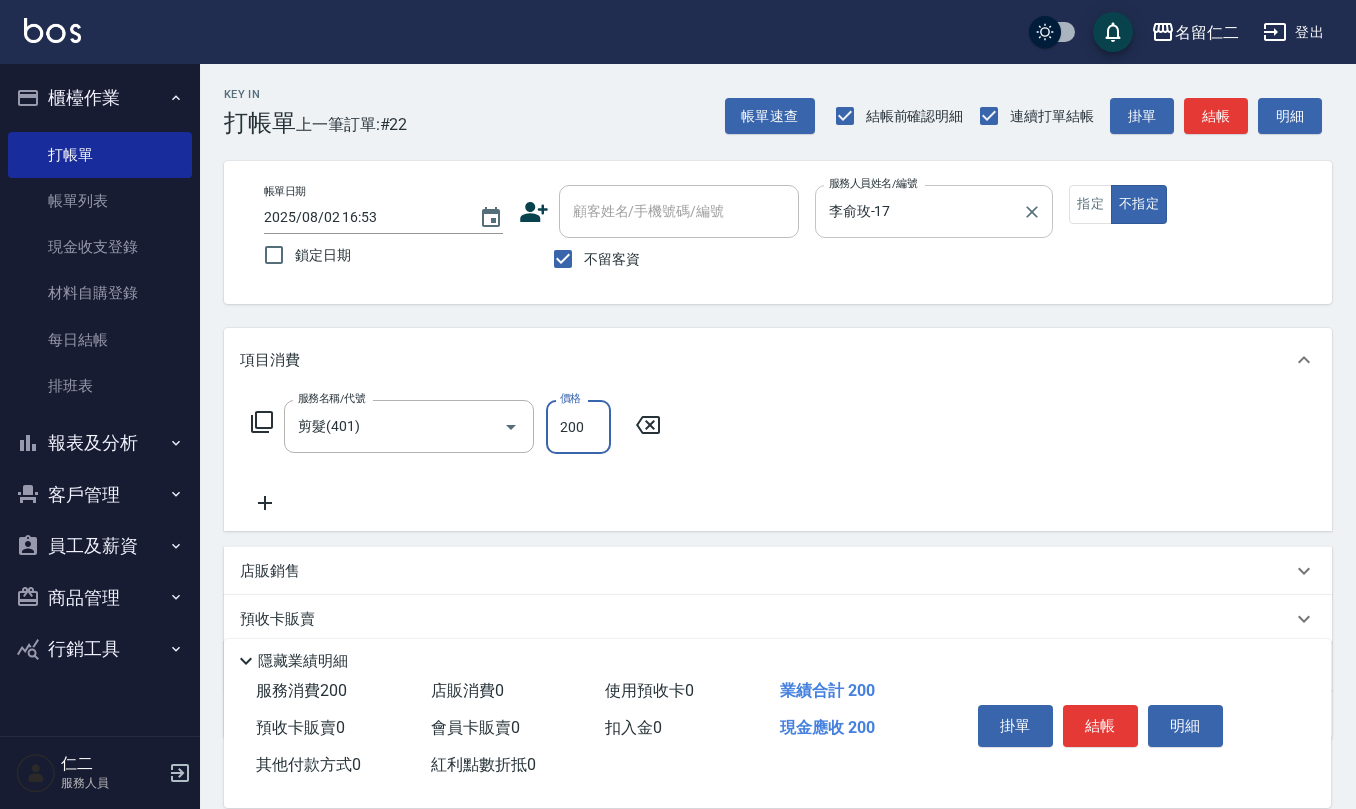 type on "200" 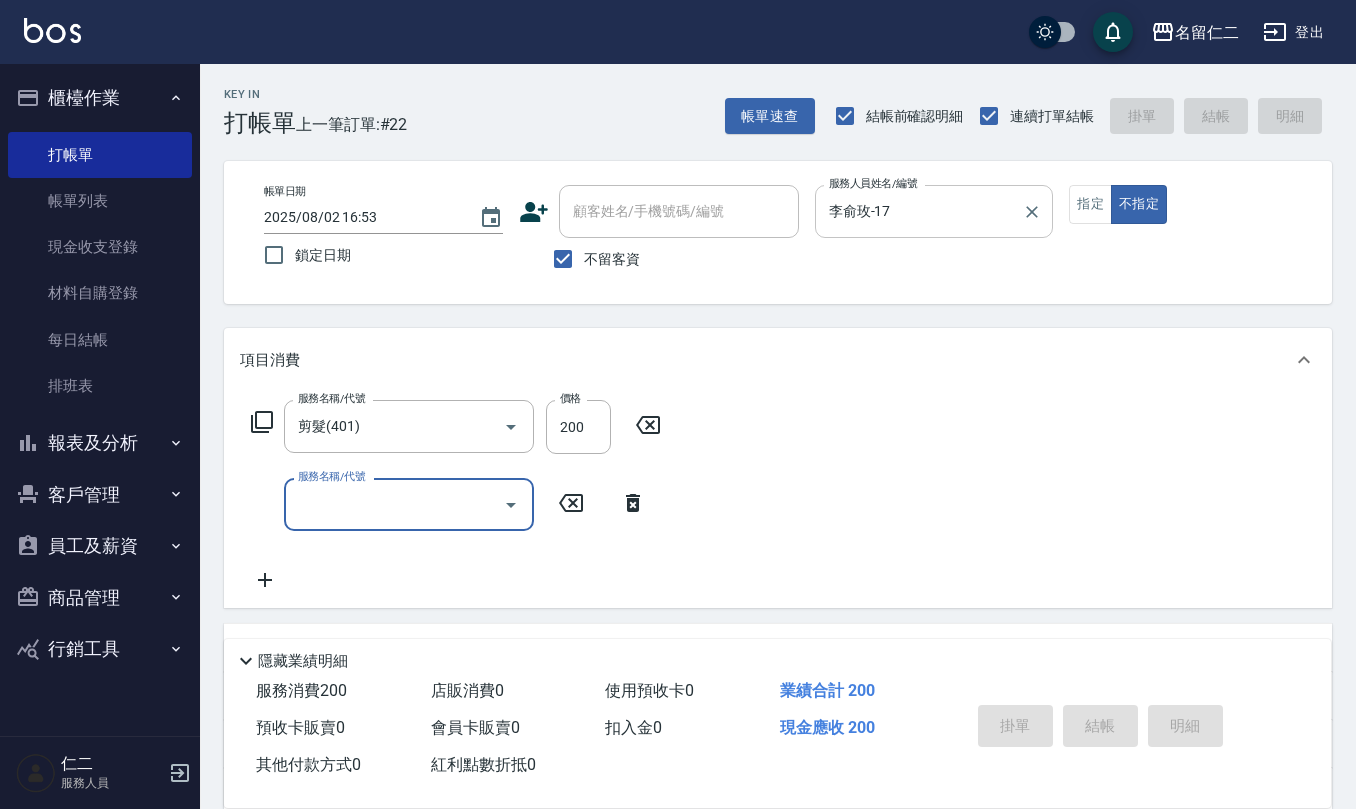 type 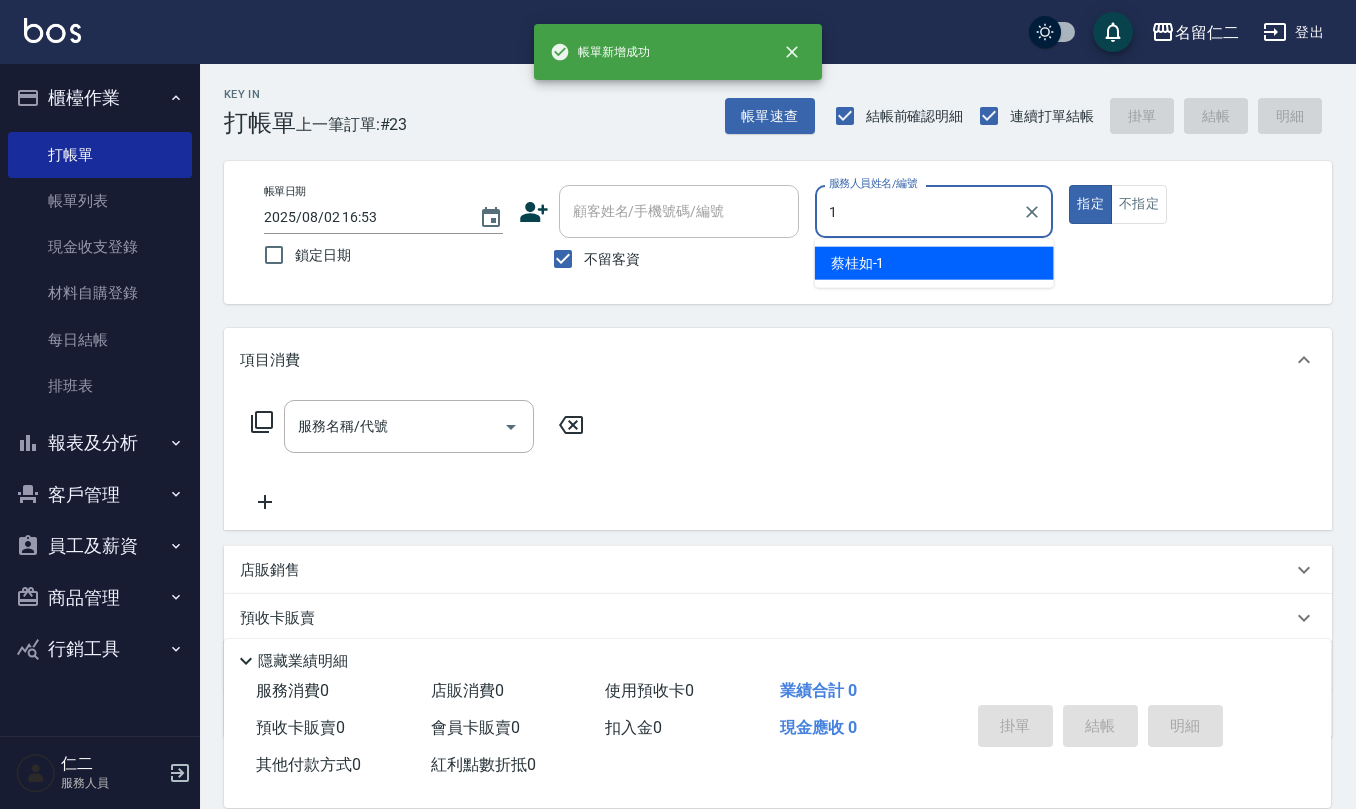 type on "蔡桂如-1" 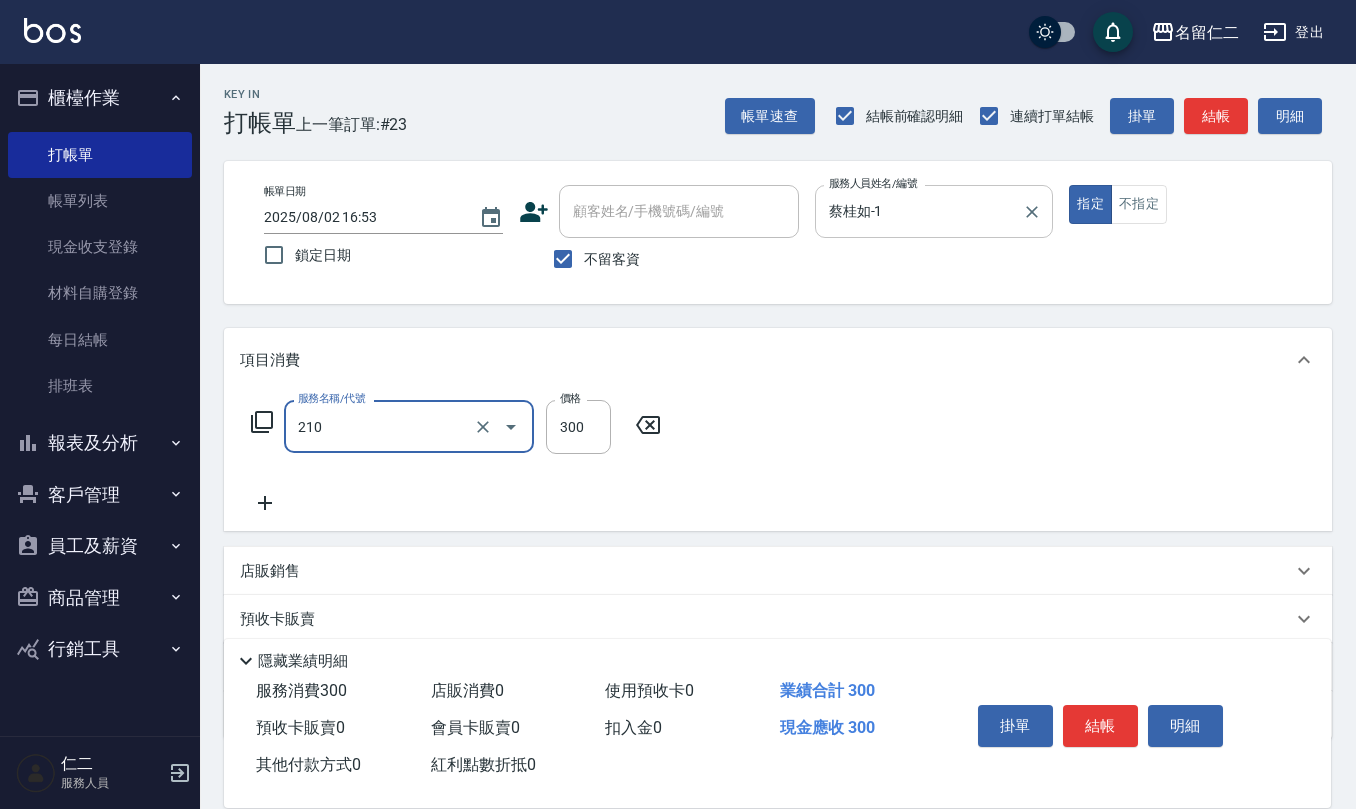 type on "歐娜洗髮精(210)" 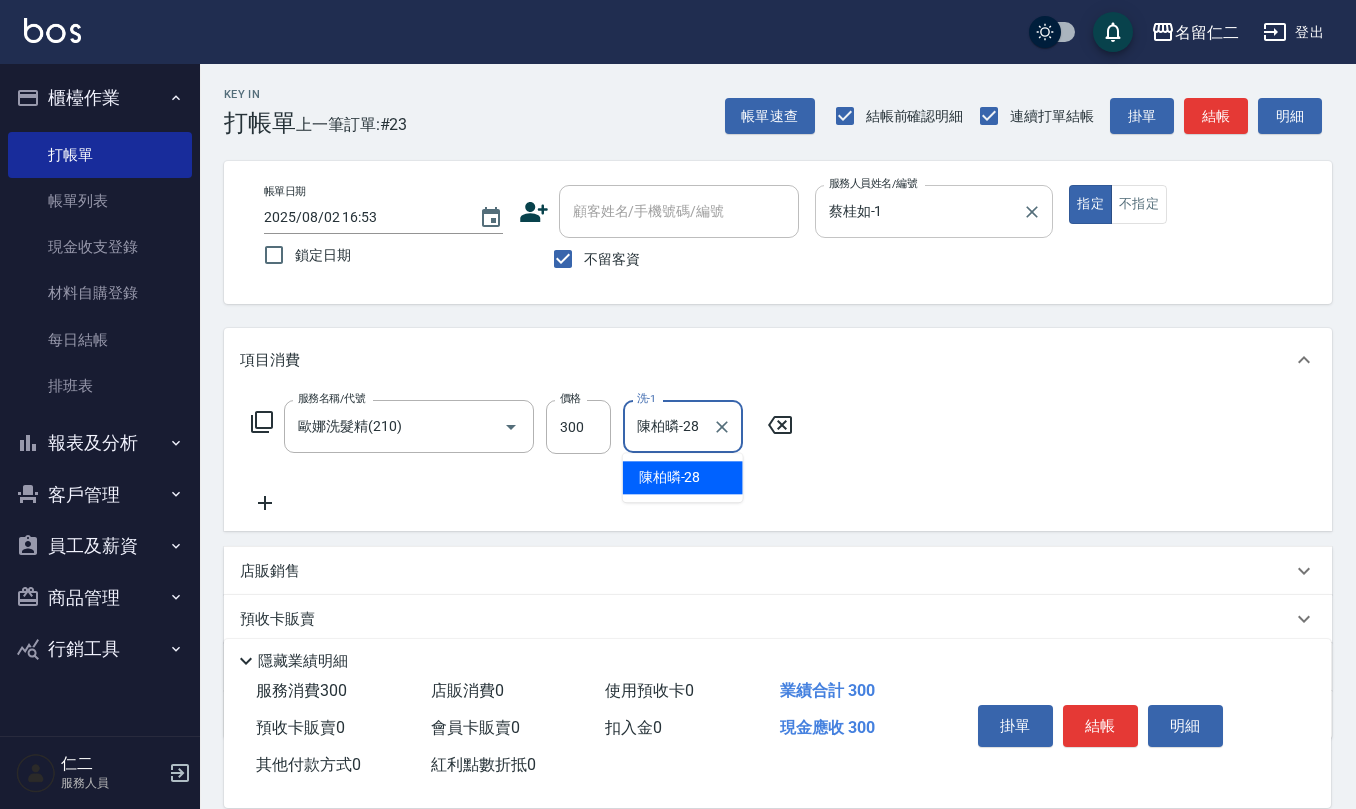 type on "陳柏暽-28" 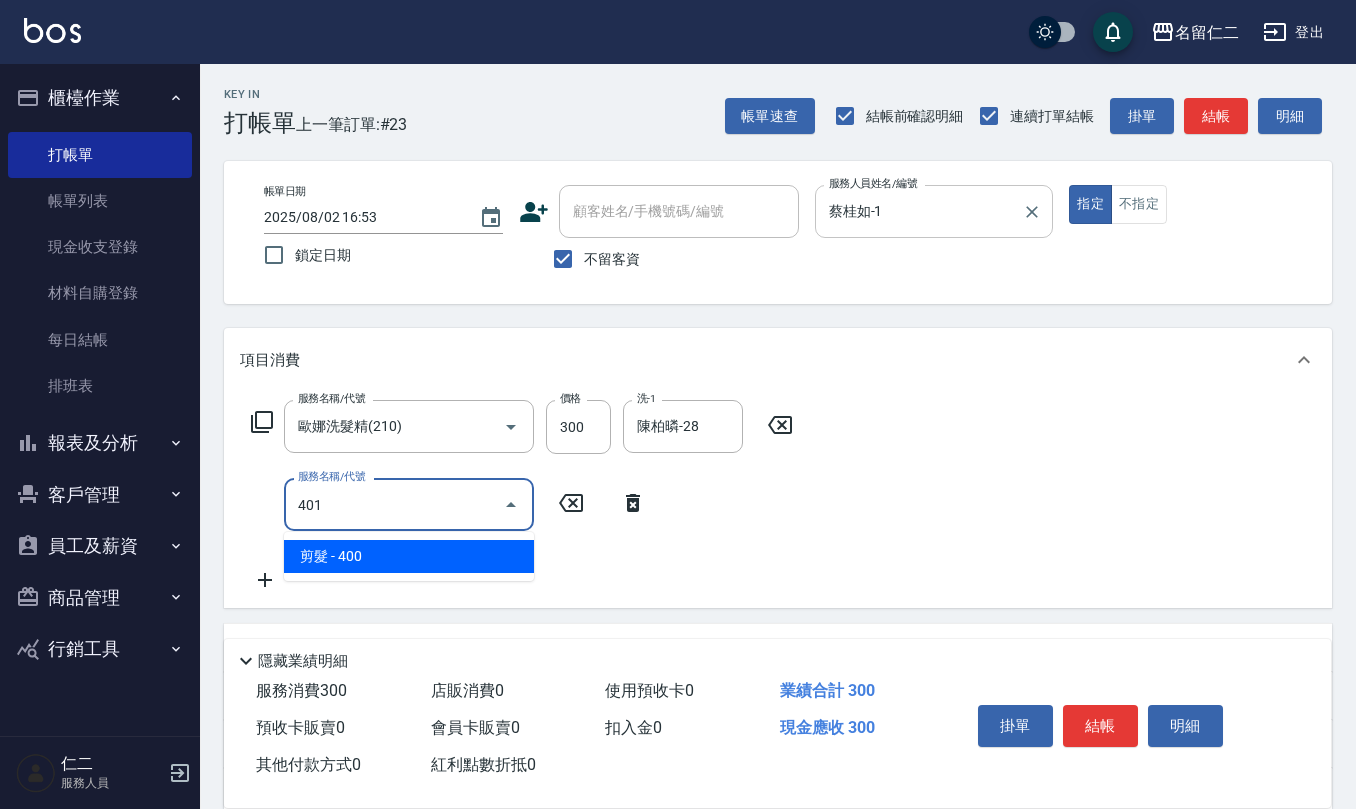 type on "剪髮(401)" 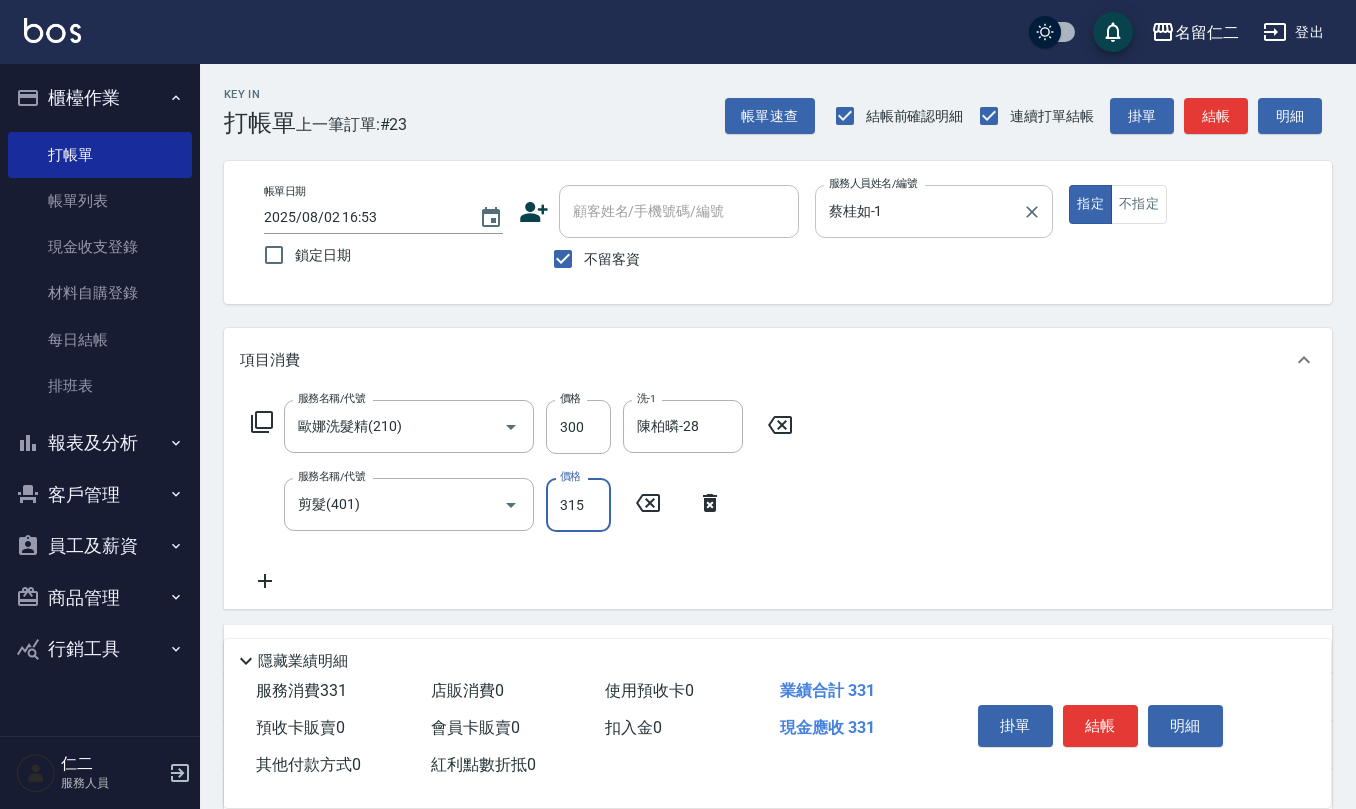 type on "315" 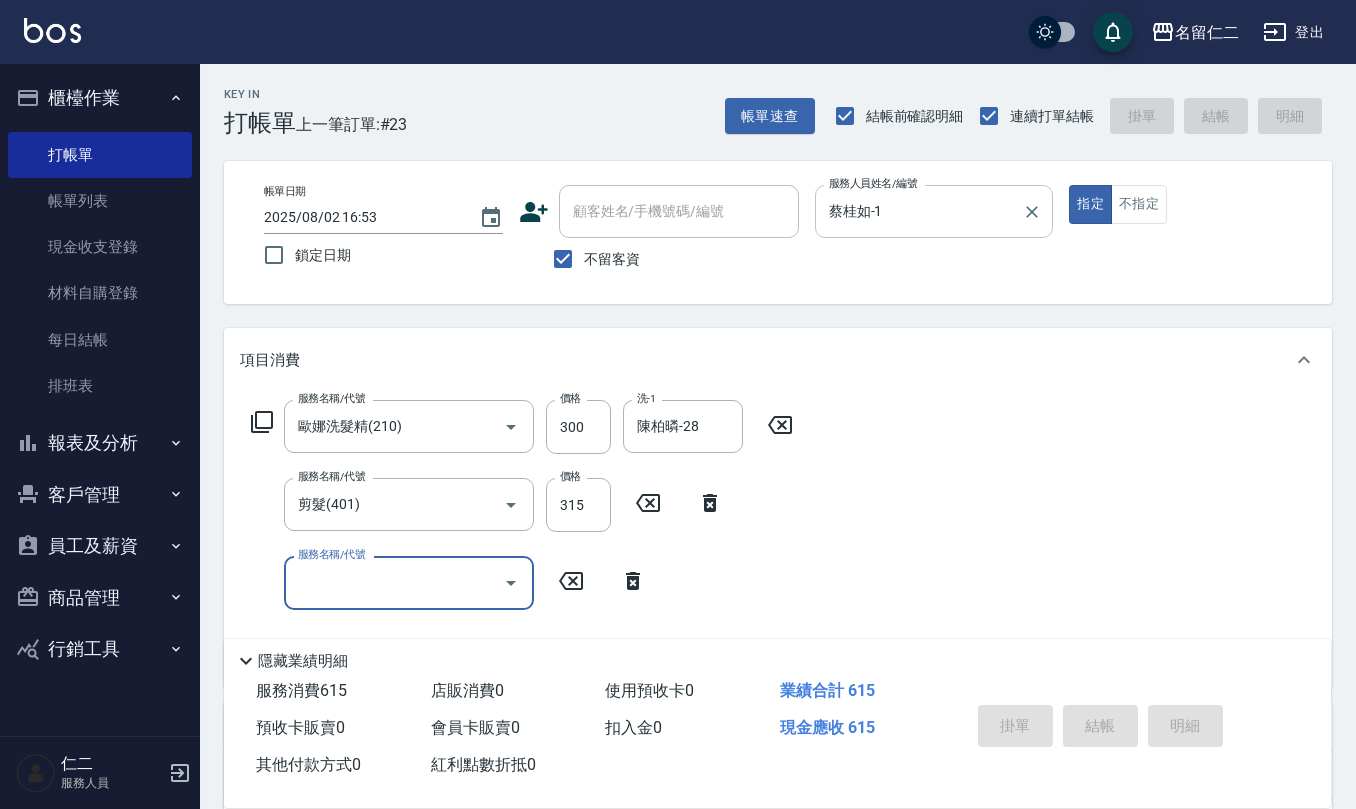 type 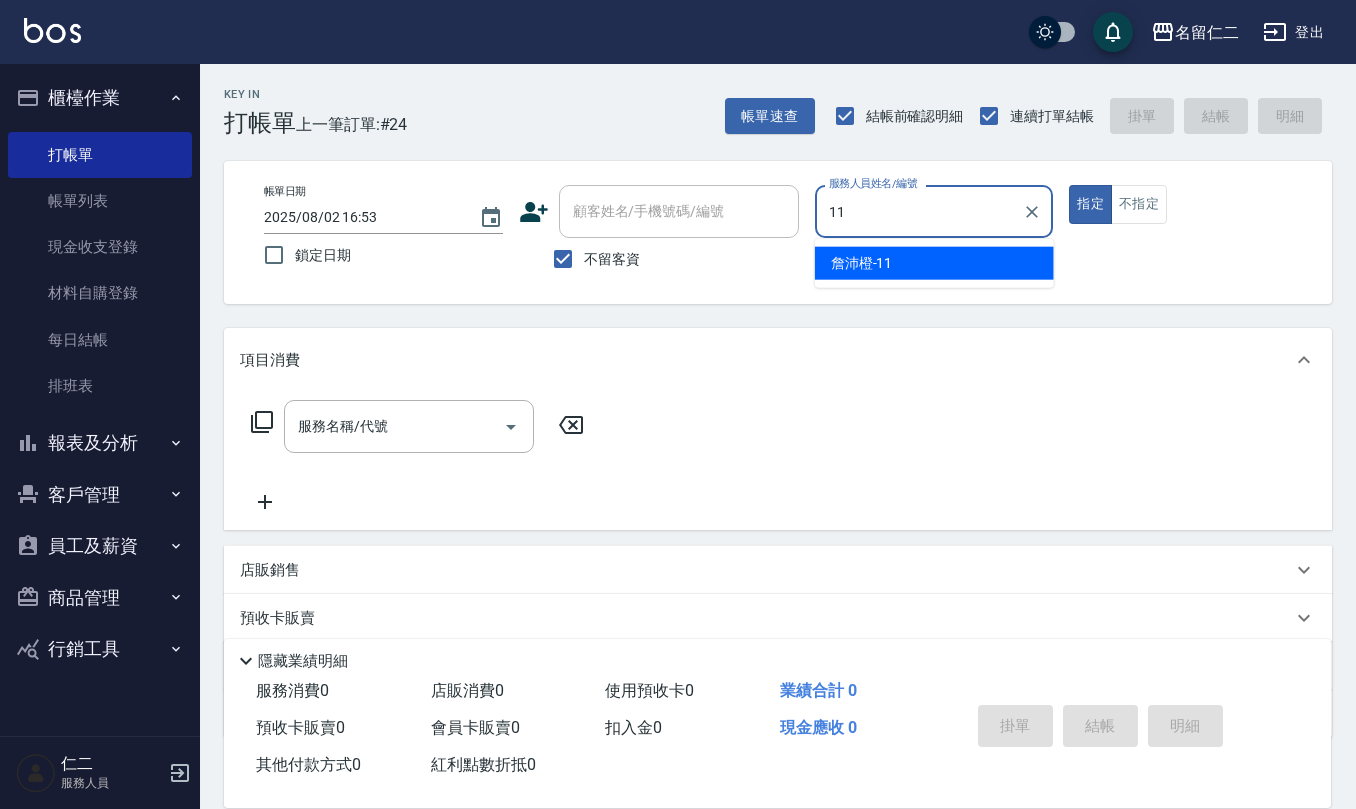 type on "詹沛橙-11" 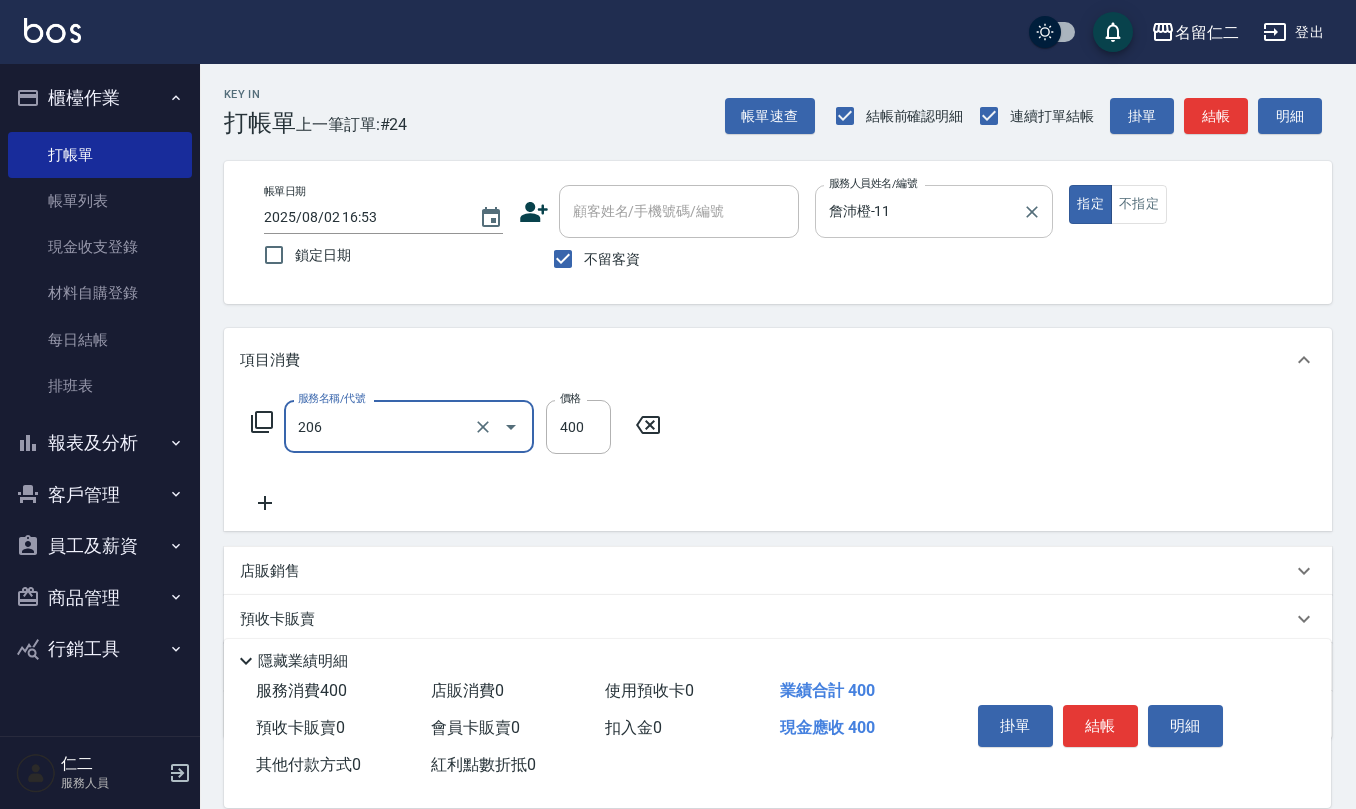 type on "健康洗(206)" 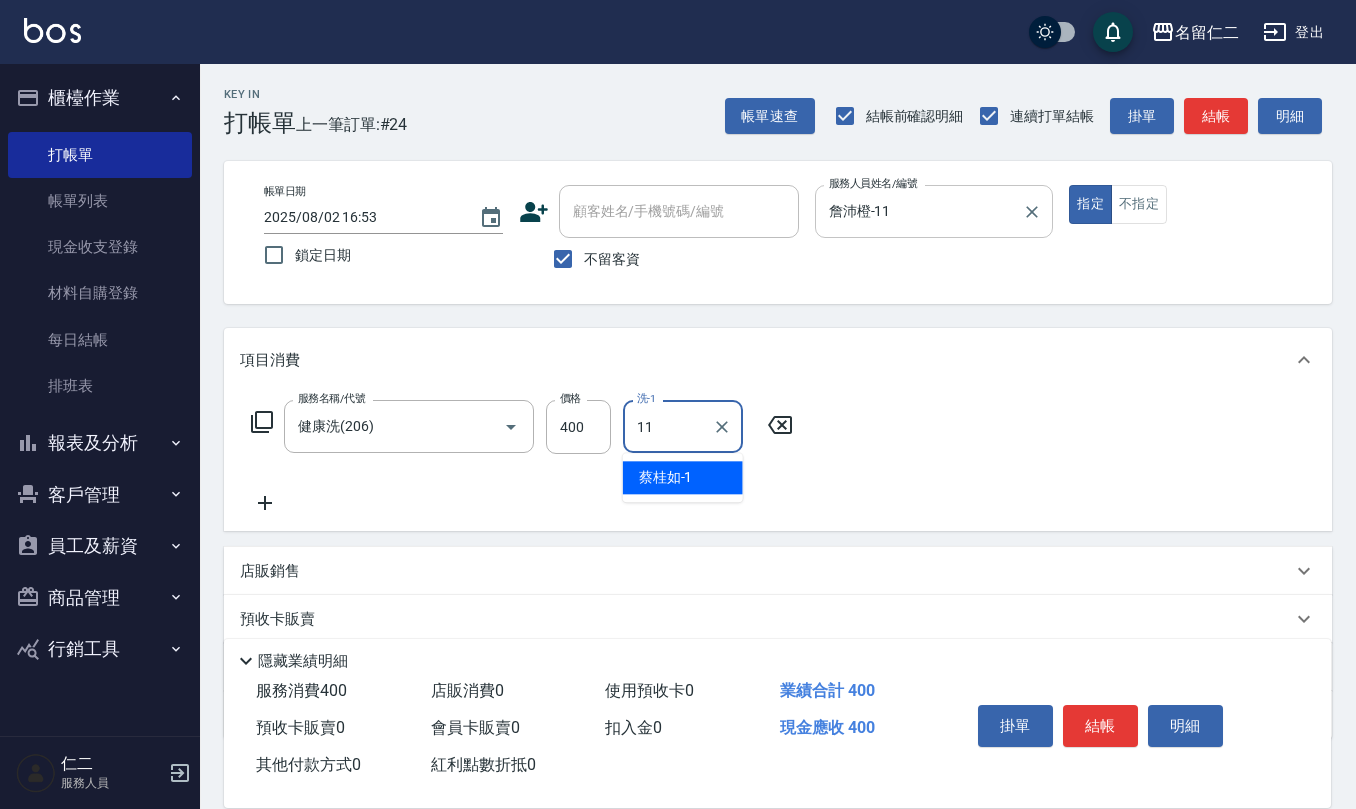 type on "詹沛橙-11" 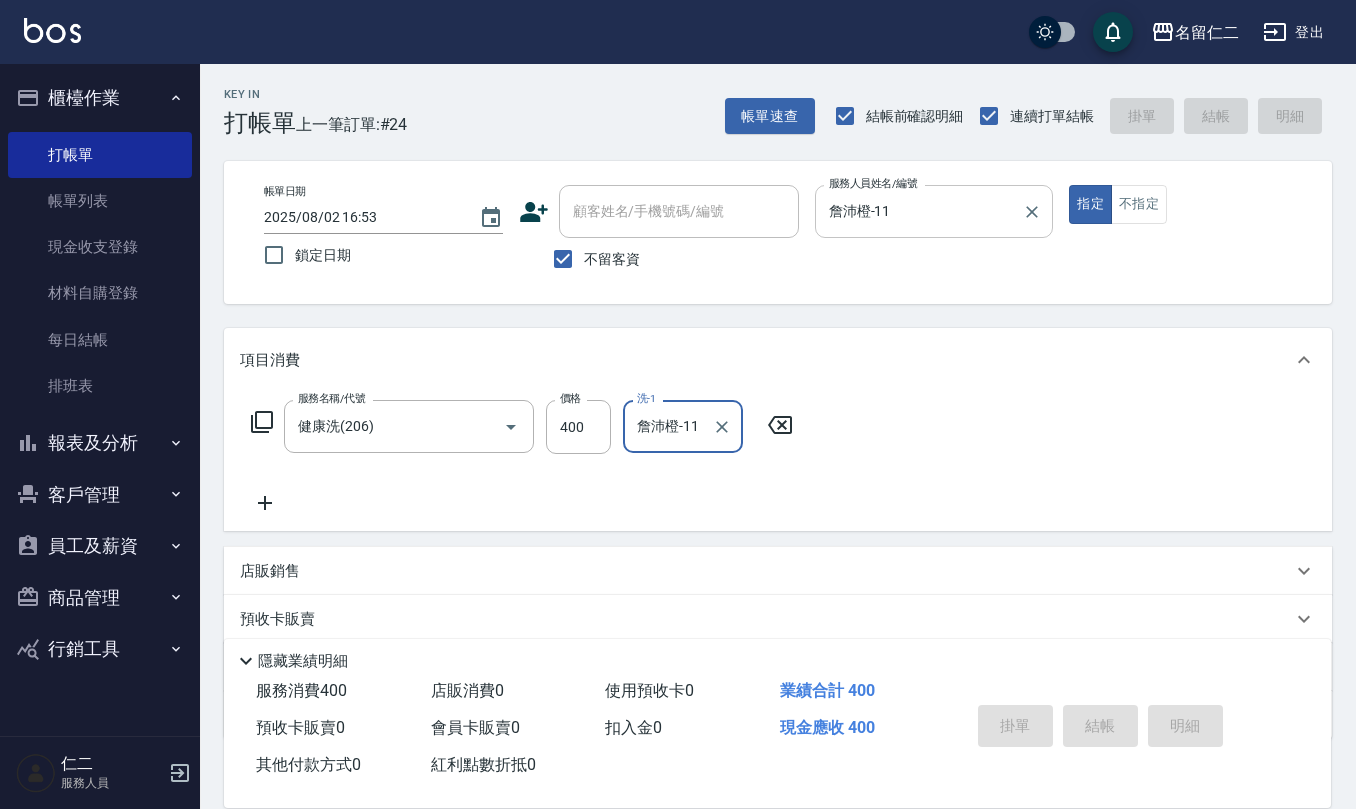 type 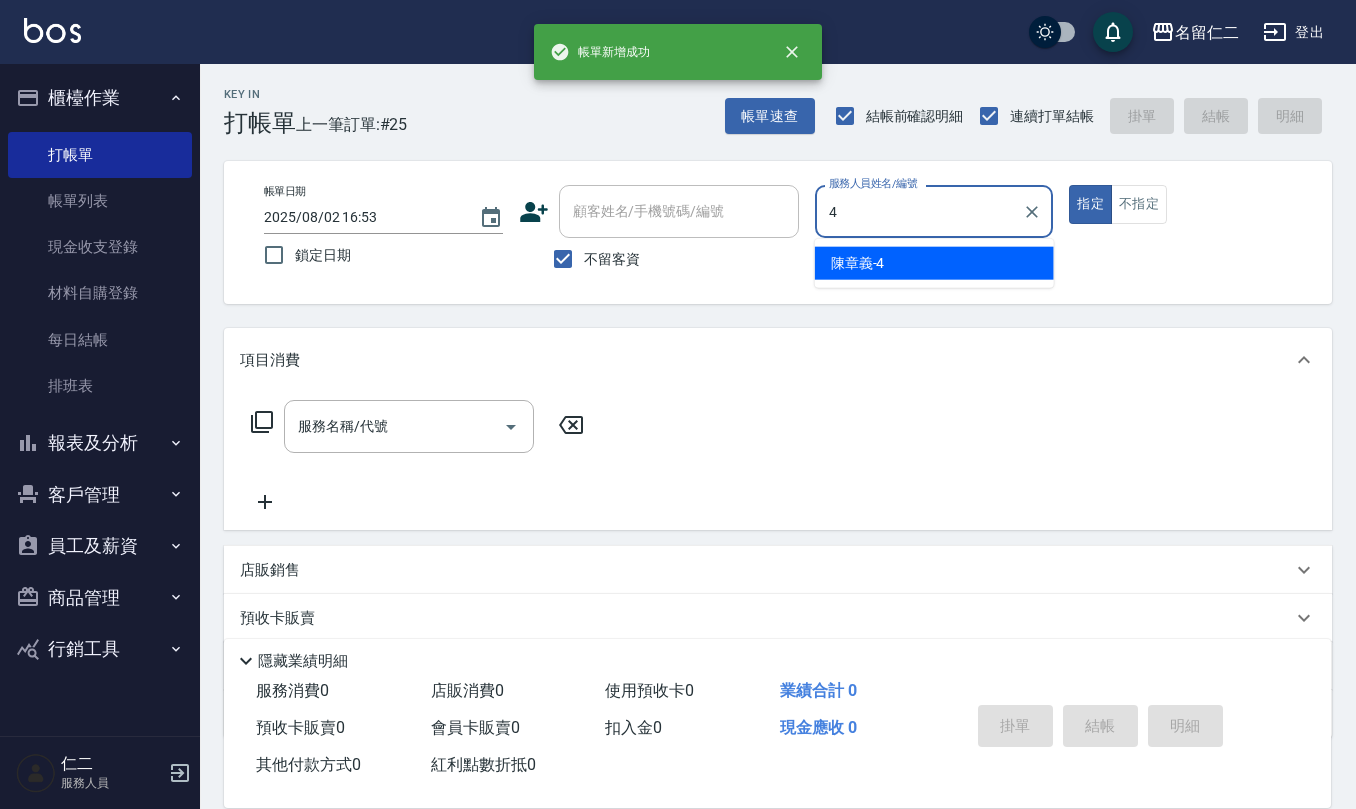 type on "[LAST]-[NUMBER]" 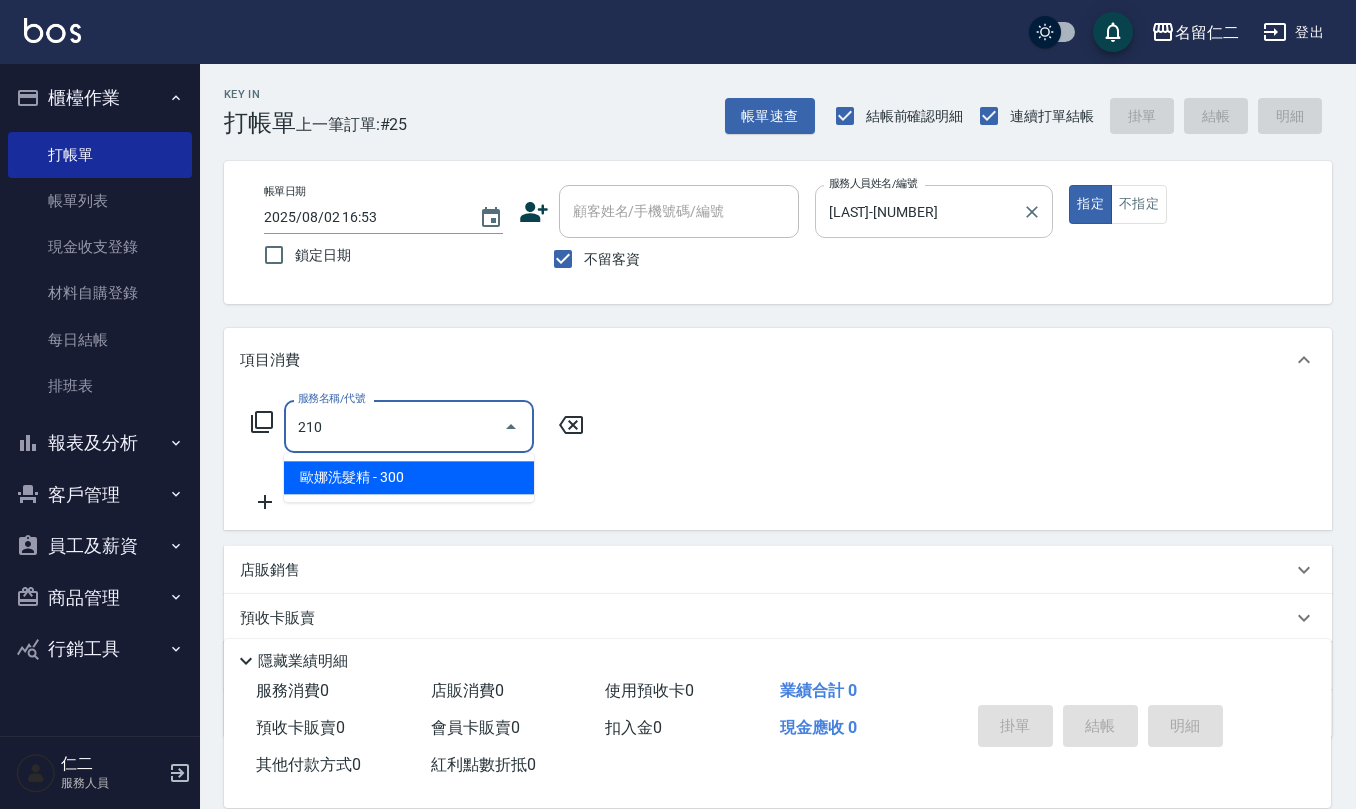 type on "歐娜洗髮精(210)" 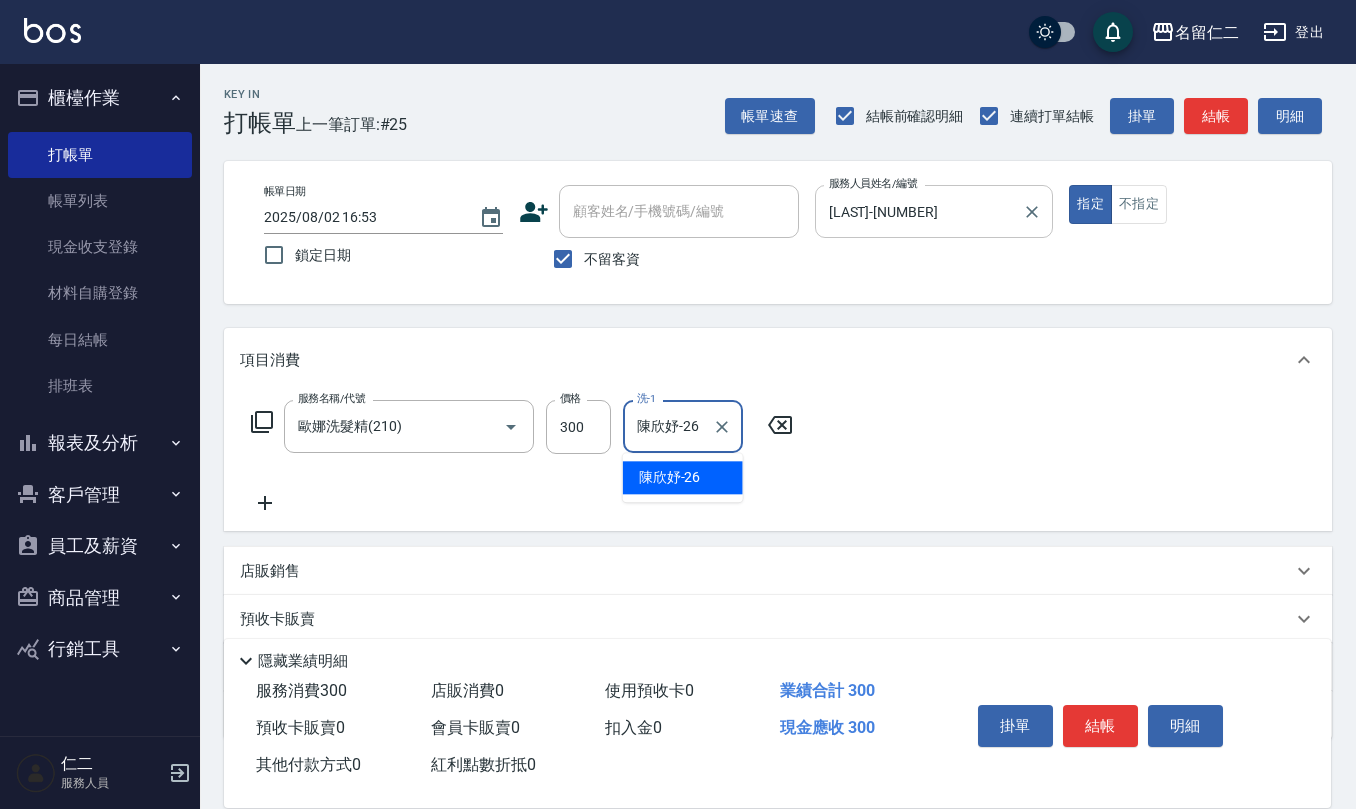 type on "陳欣妤-26" 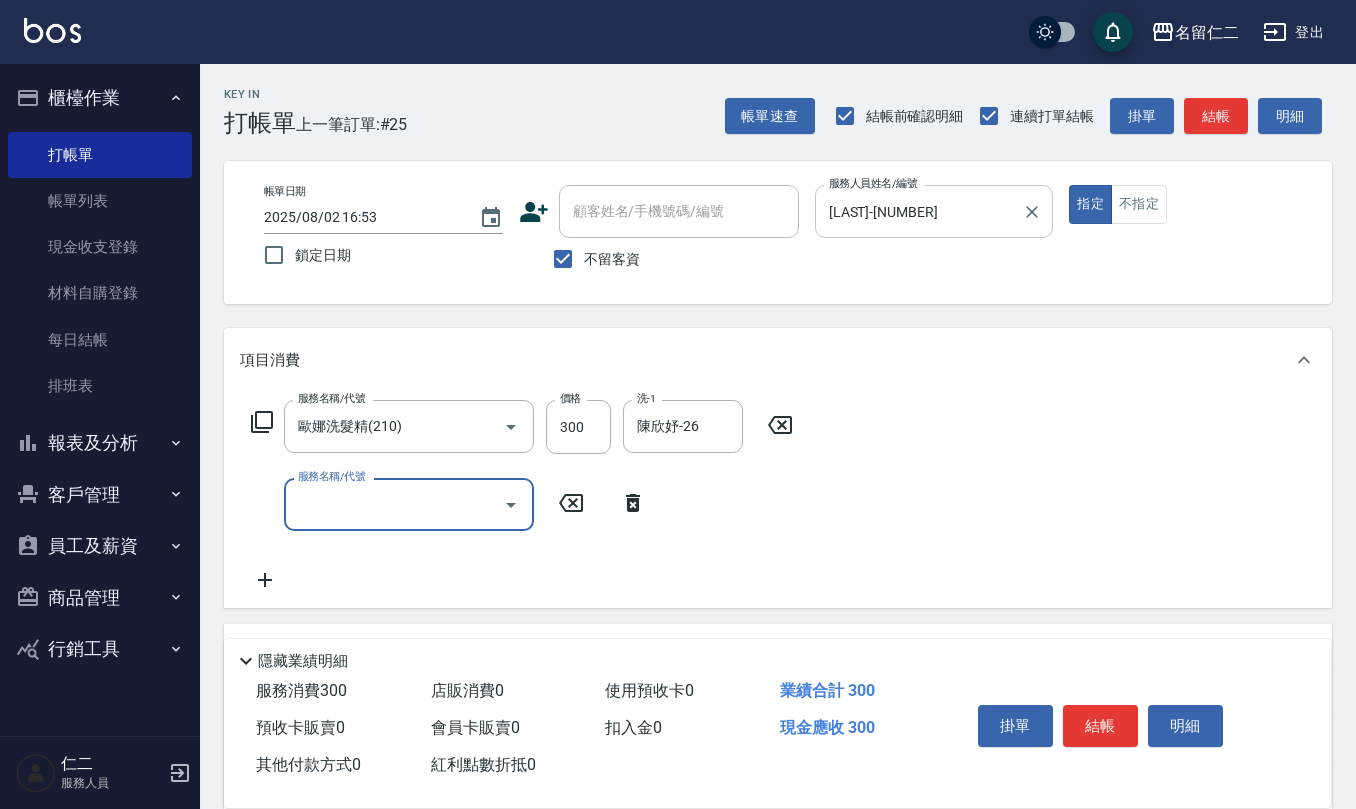 type on "4" 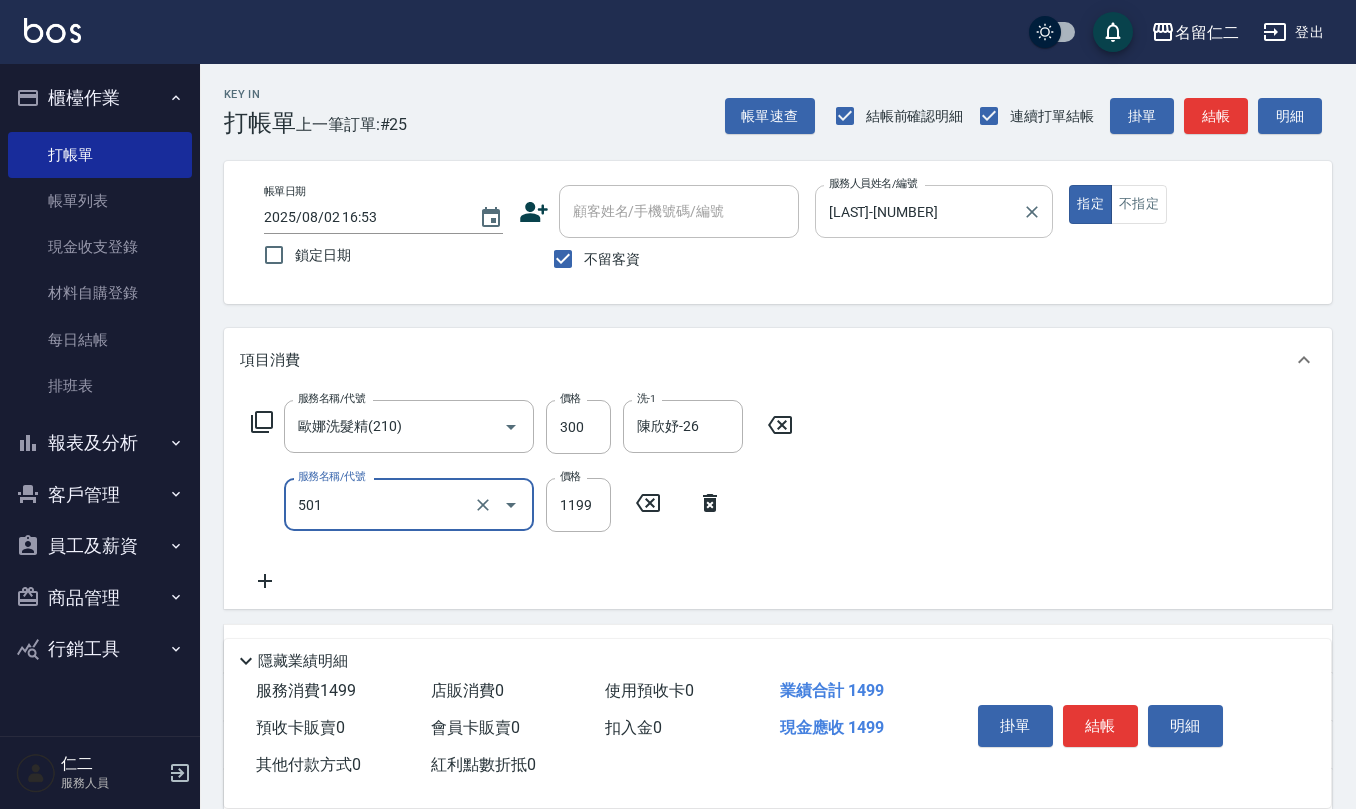 type on "染髮(501)" 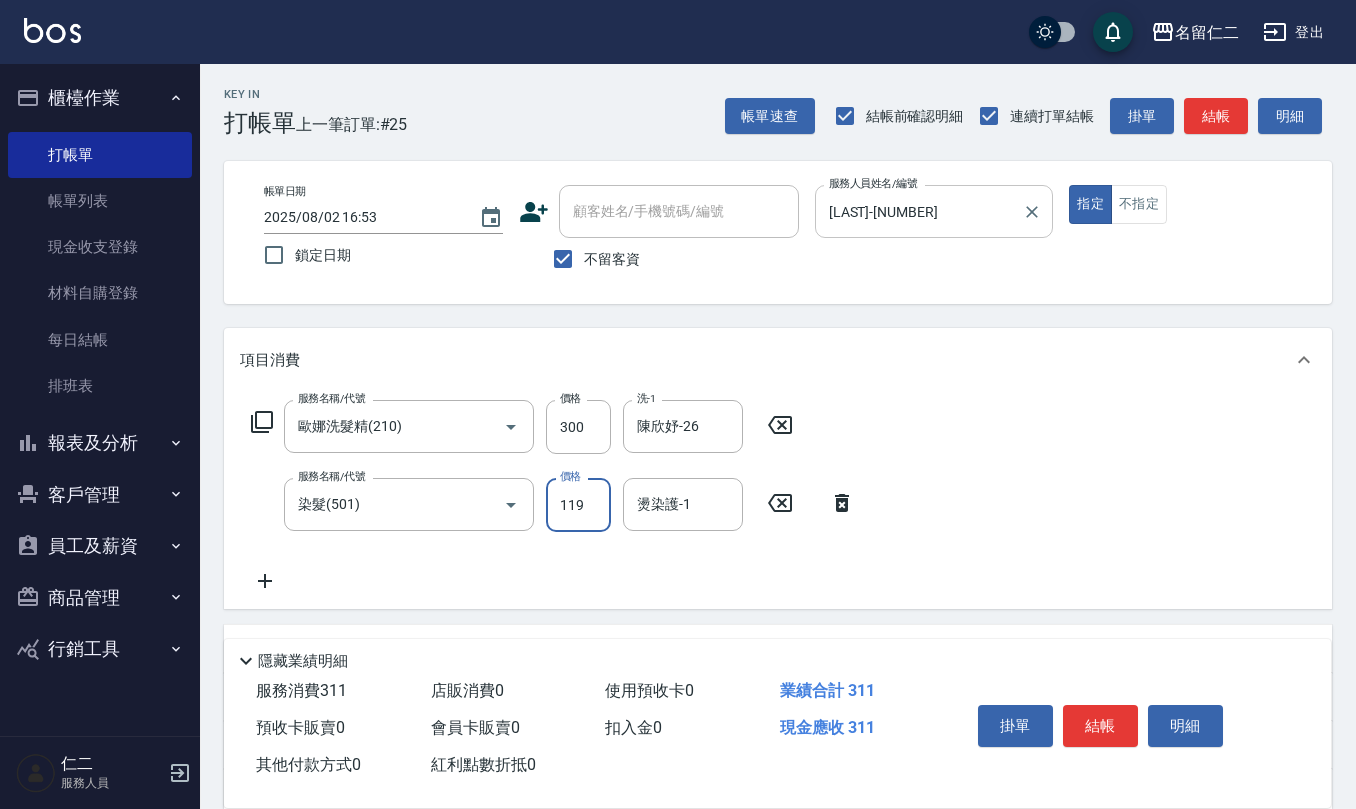 type on "1199" 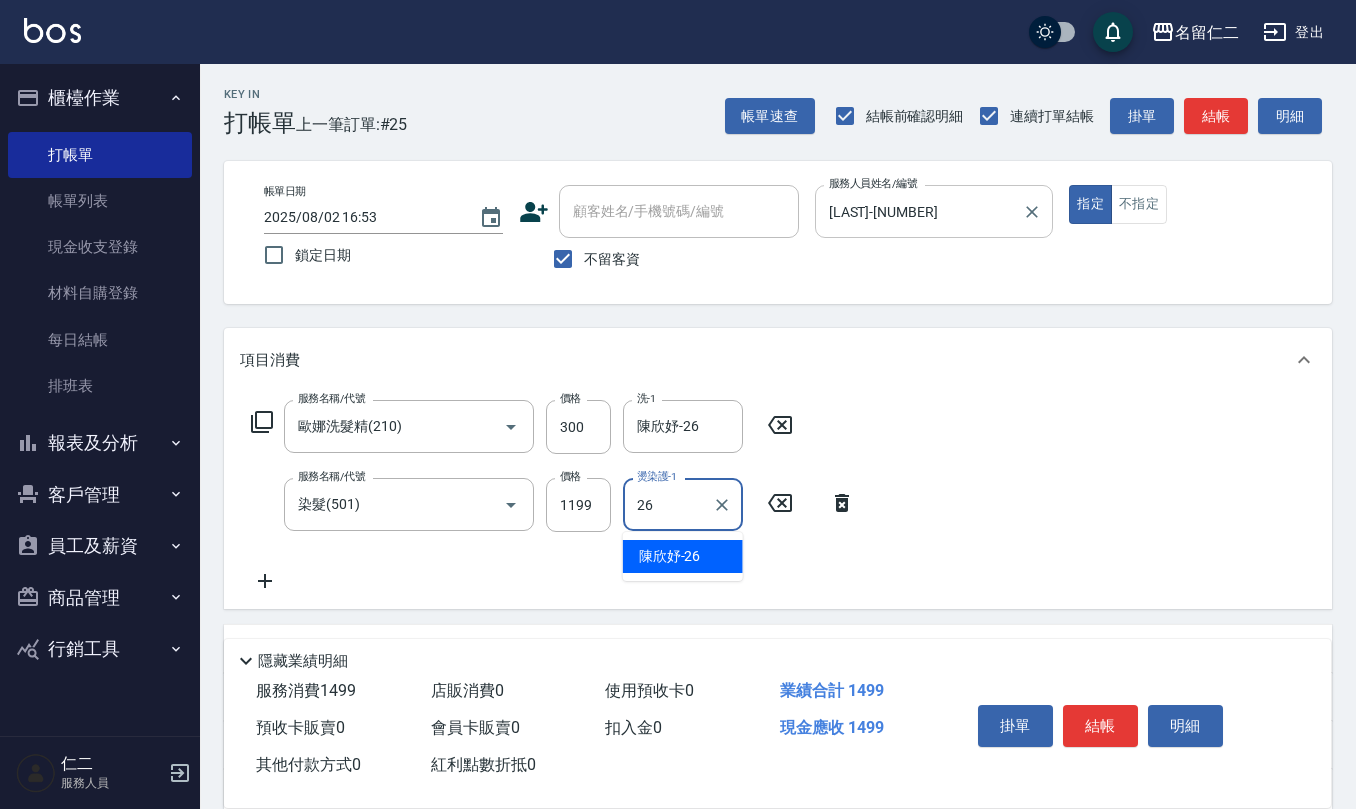 type on "陳欣妤-26" 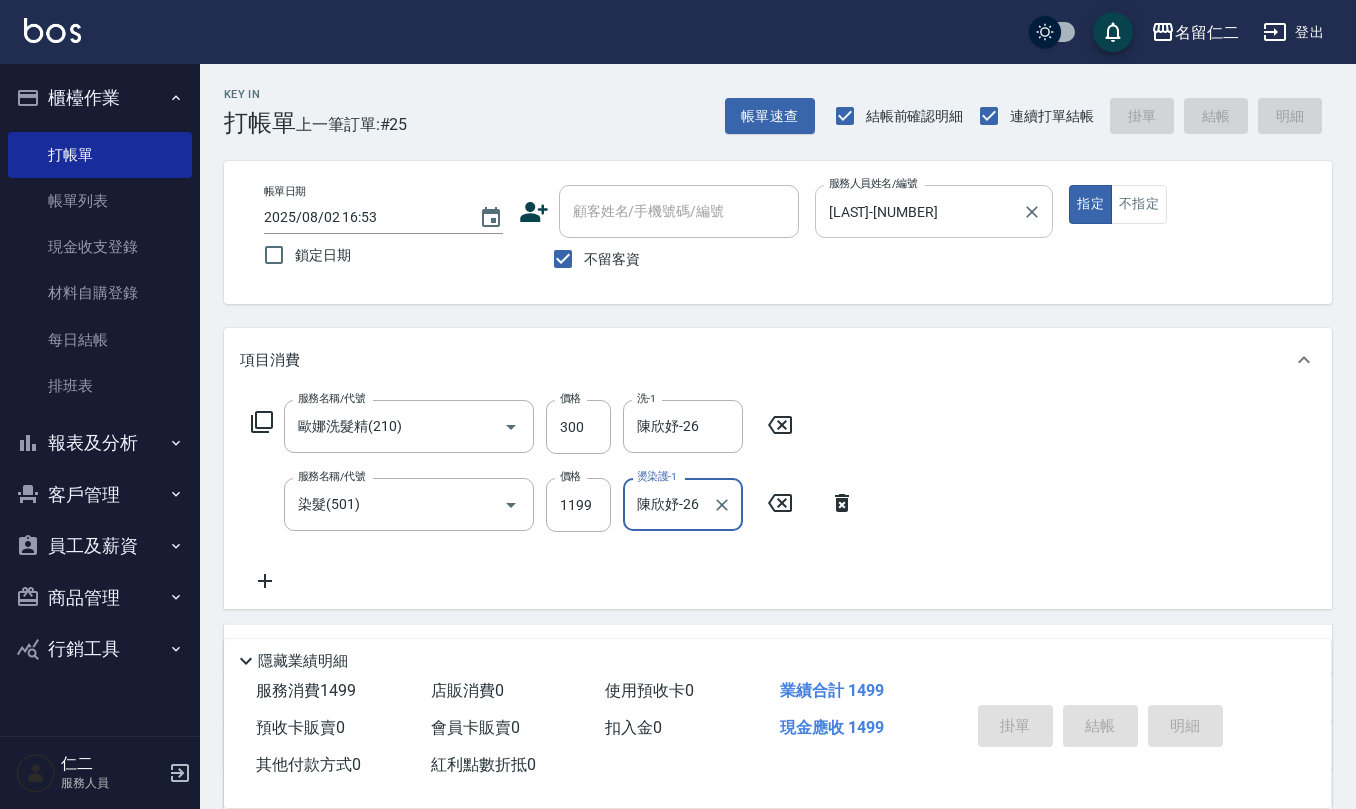 type 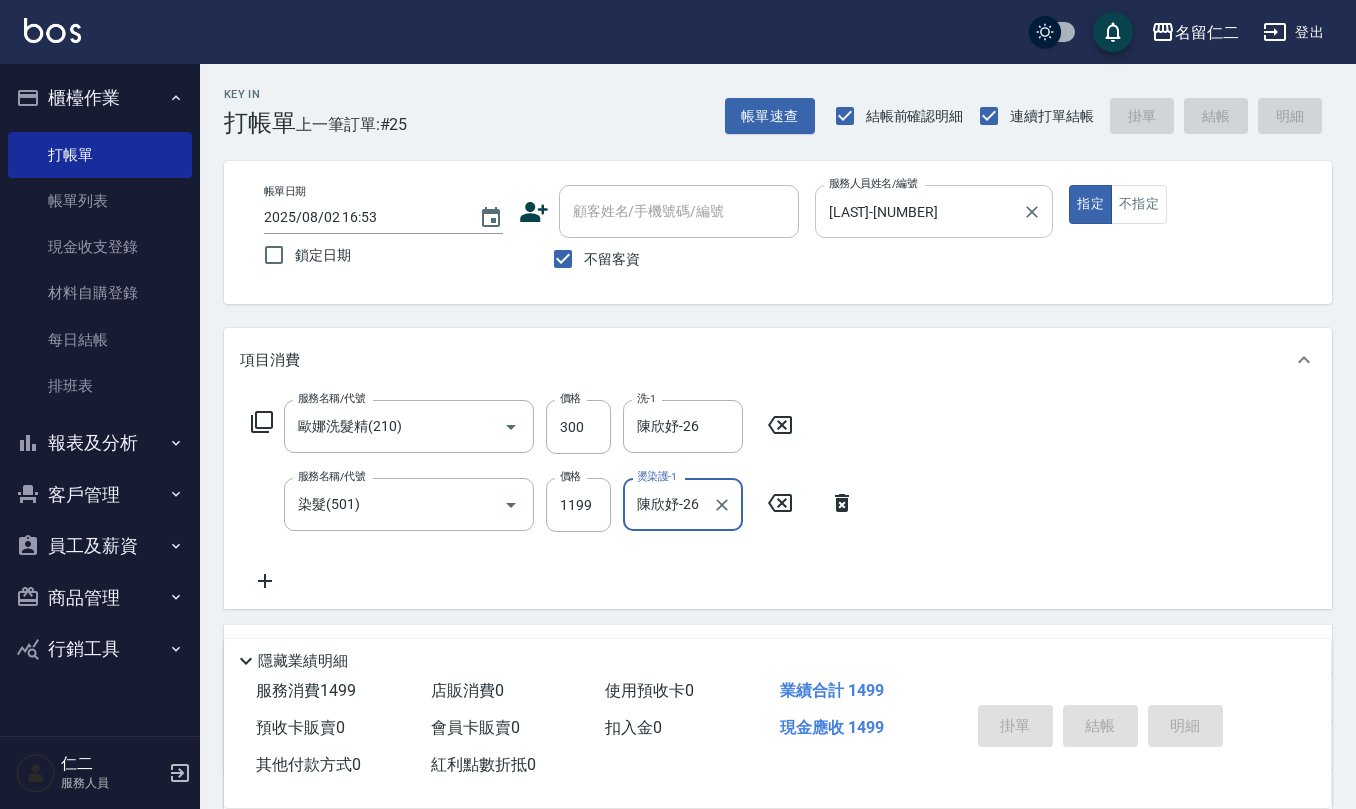 type 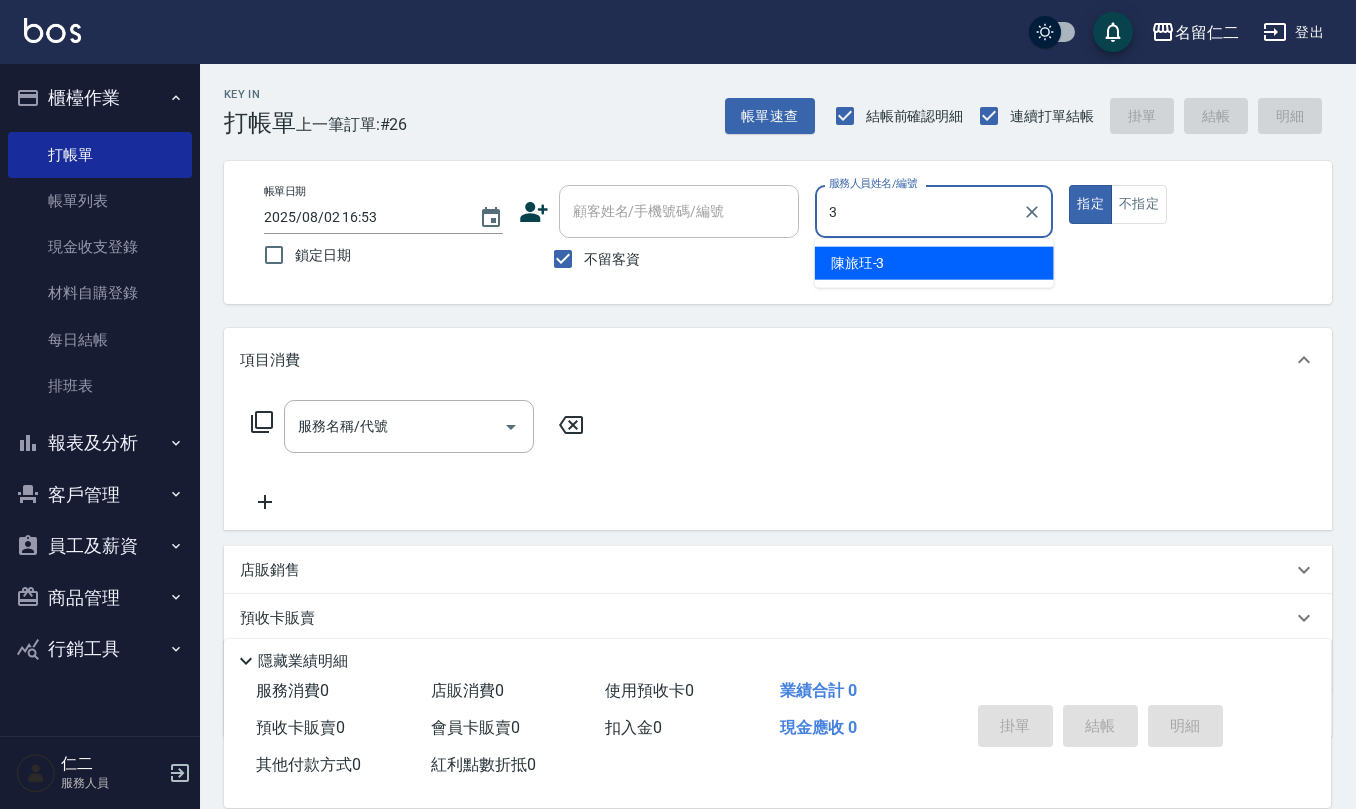 type on "陳旅玨-3" 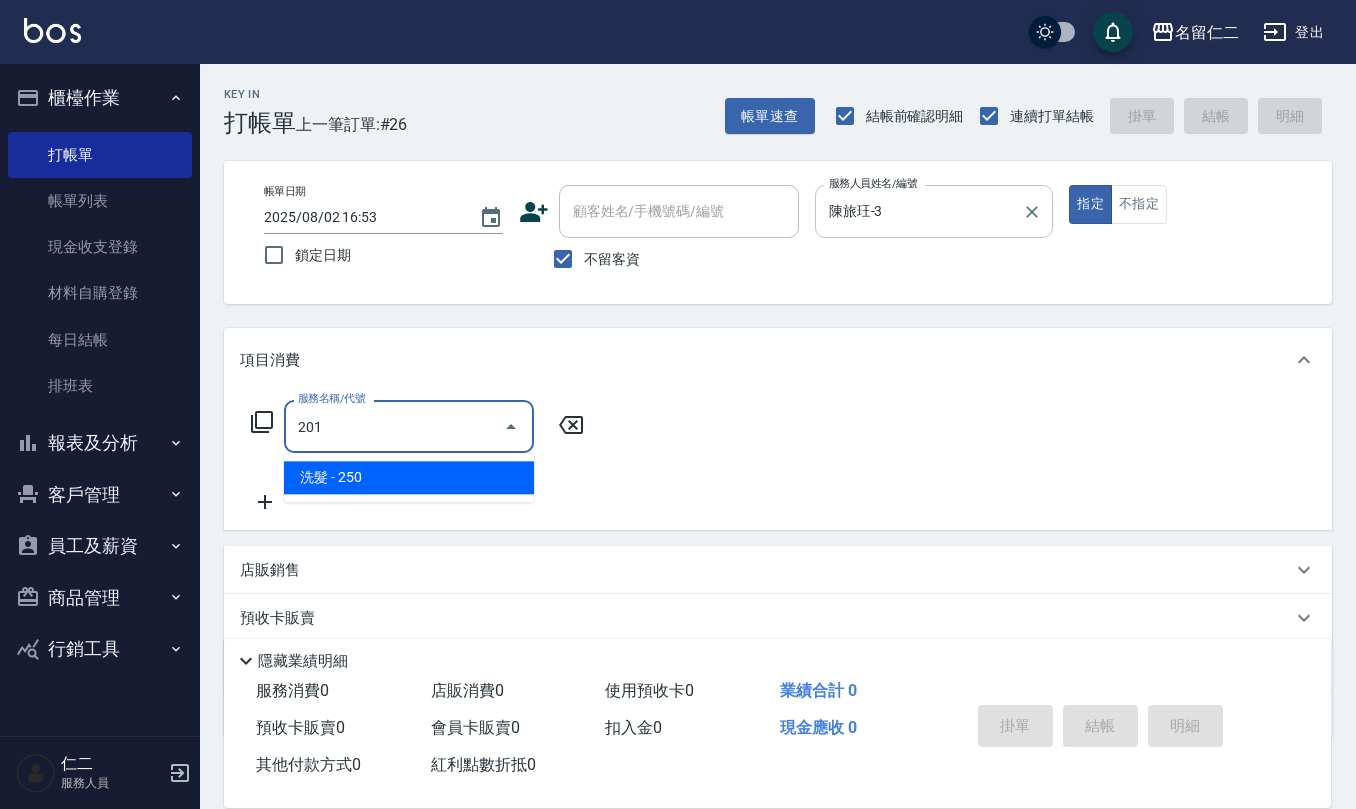 type on "洗髮(201)" 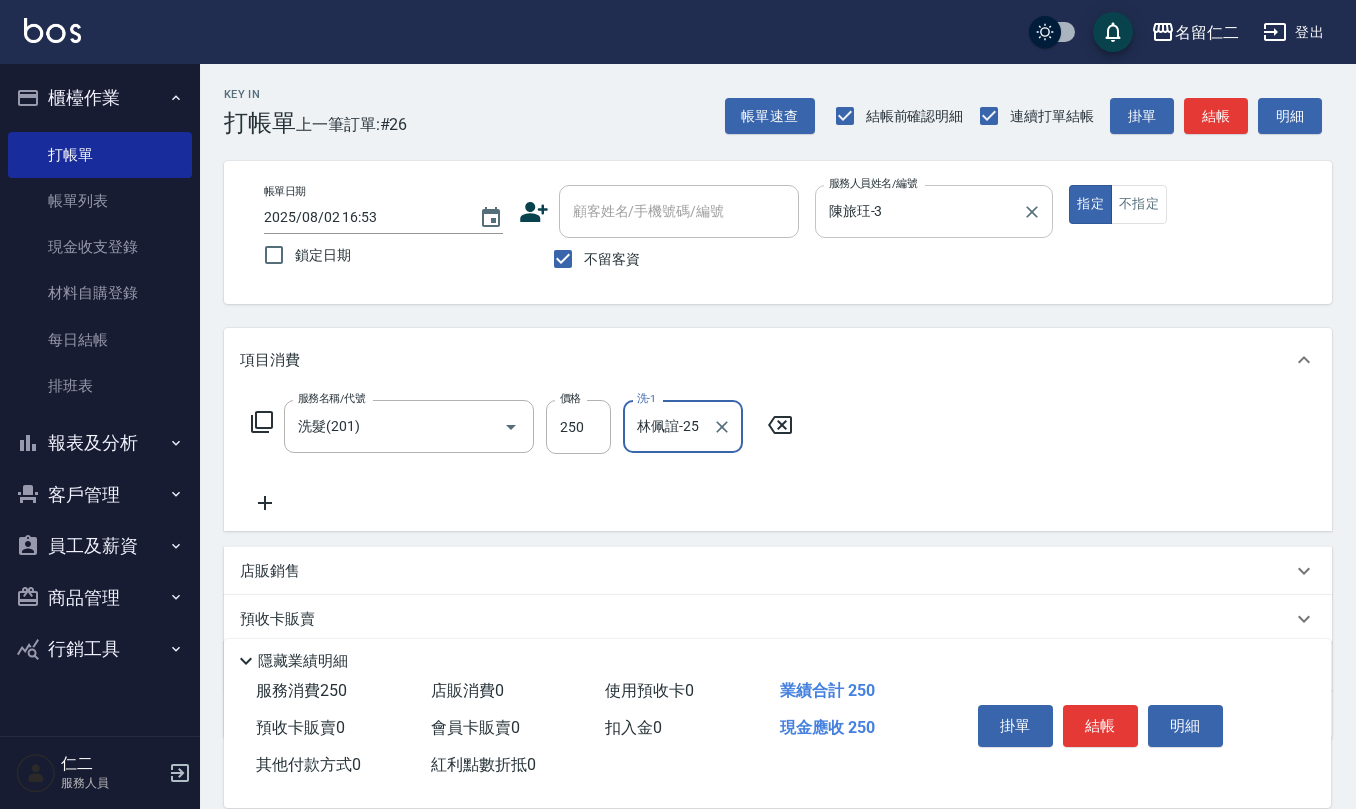 type on "林佩誼-25" 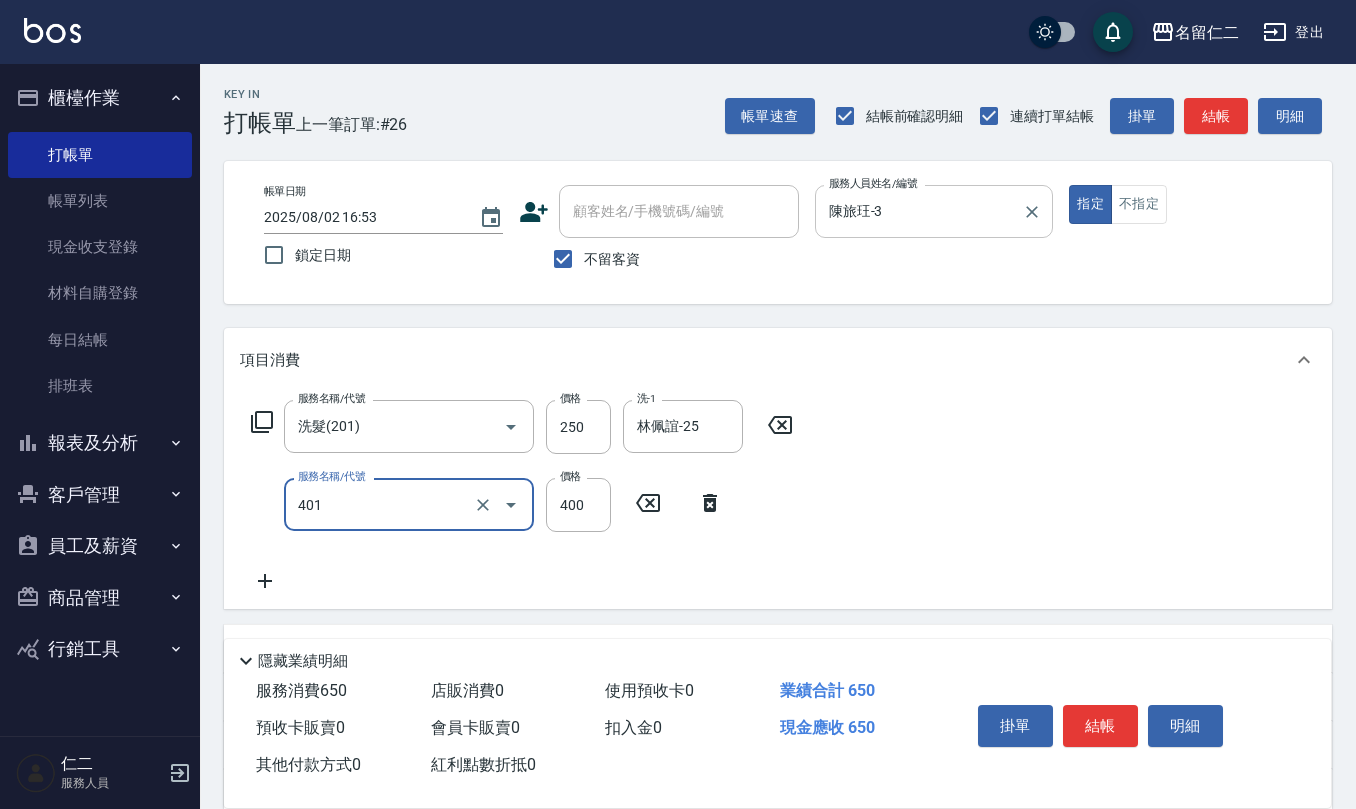 type on "剪髮(401)" 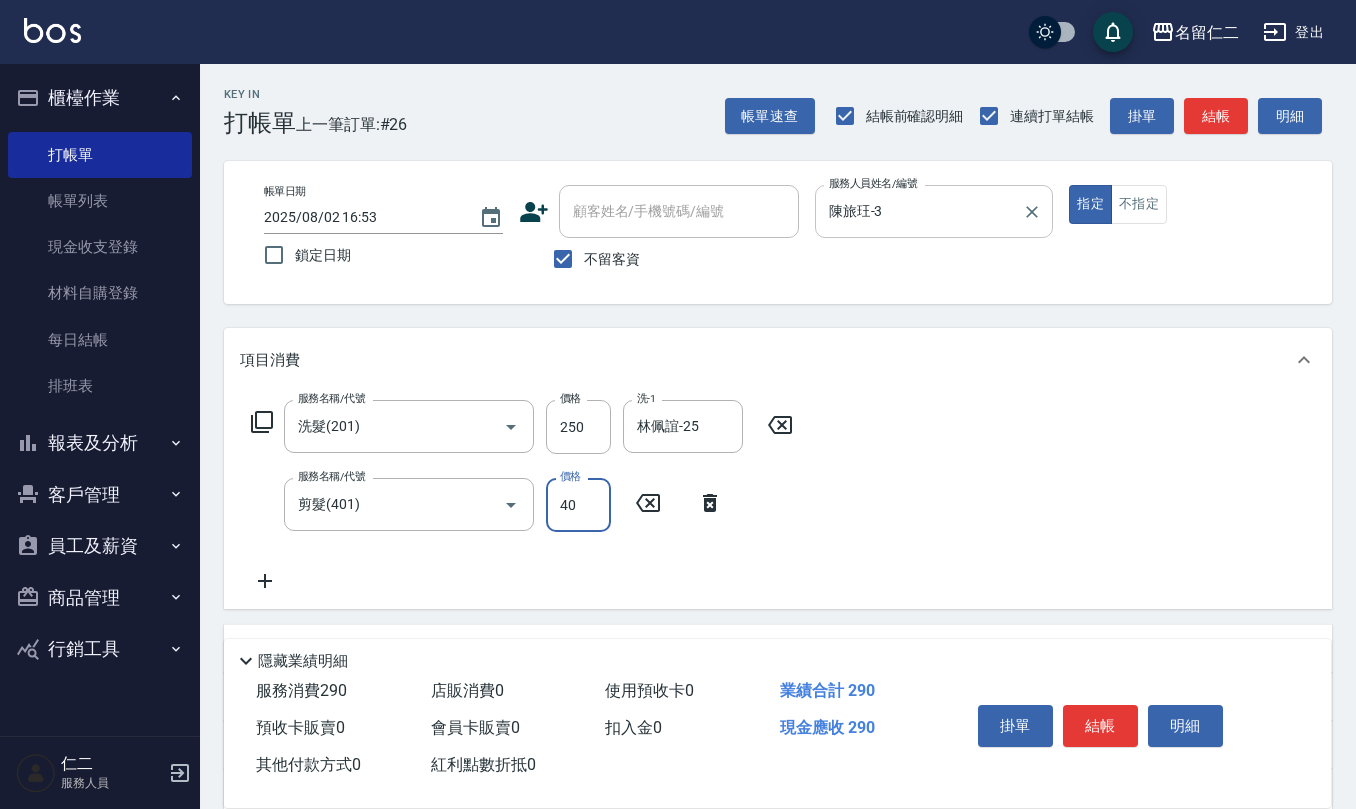 type on "400" 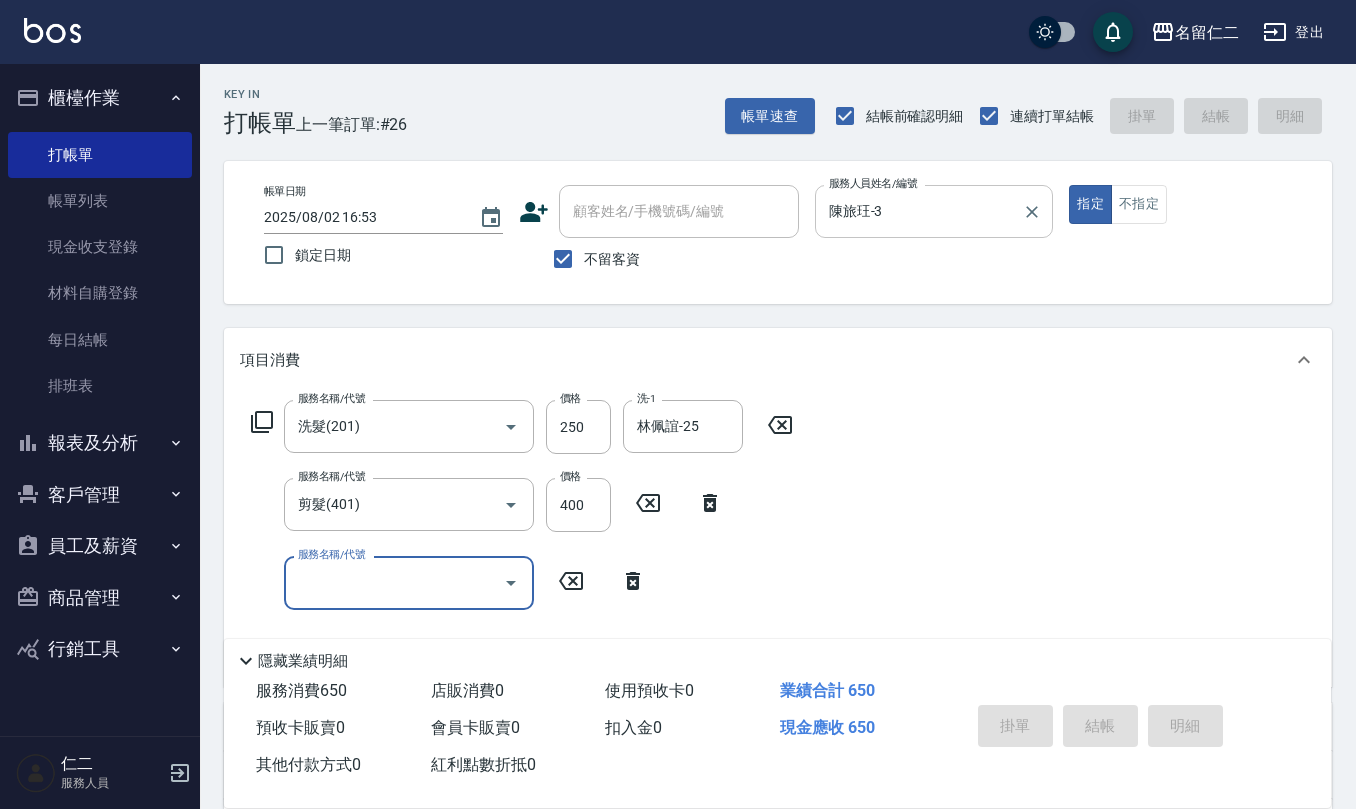 type on "2025/08/02 16:54" 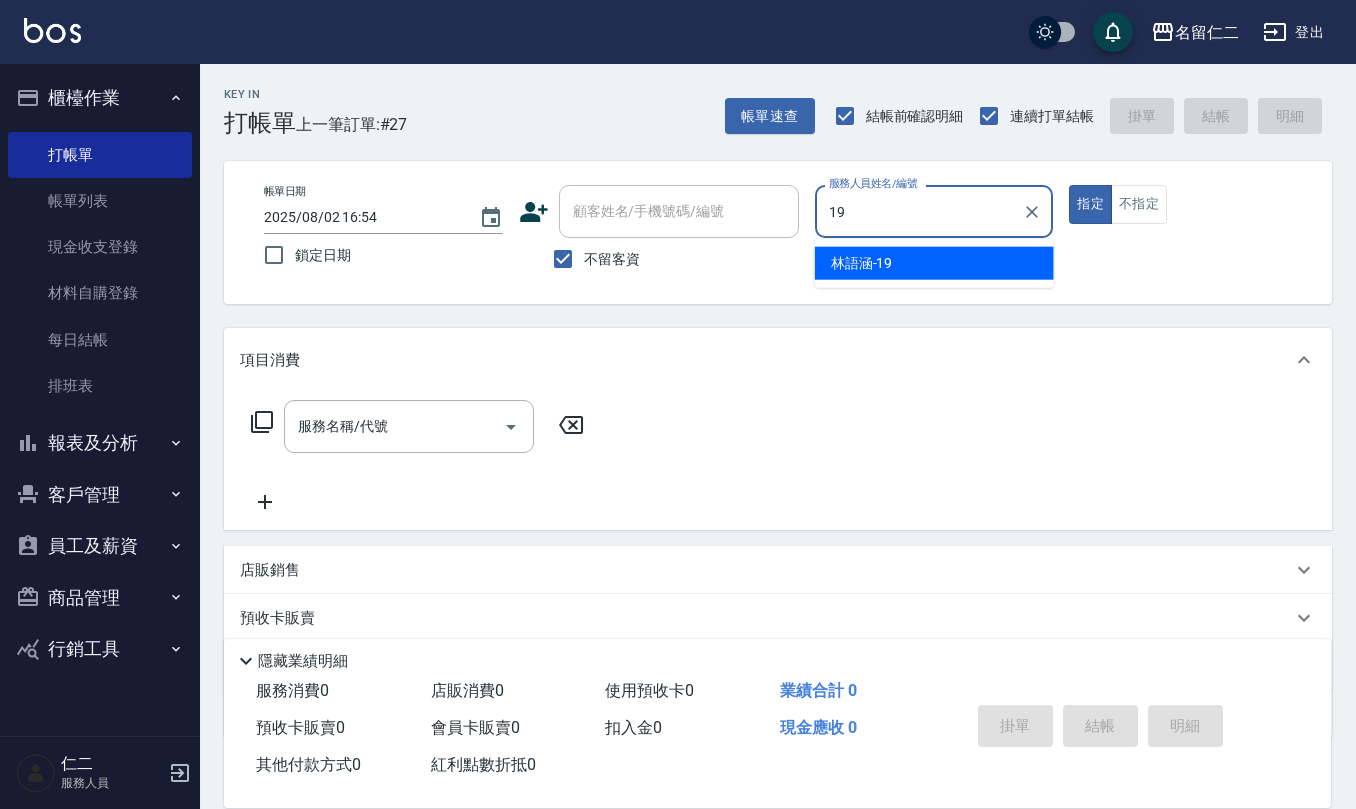 type on "林語涵-19" 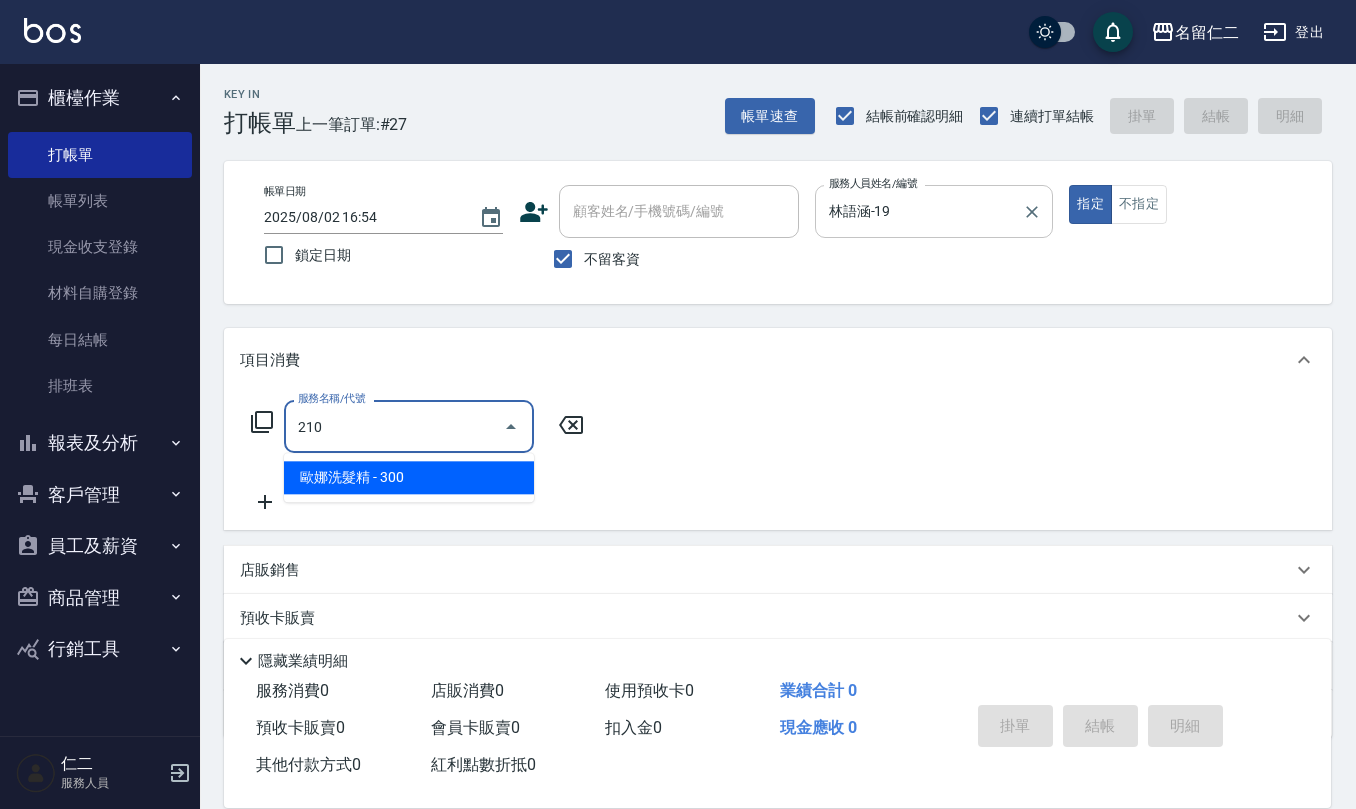 type on "歐娜洗髮精(210)" 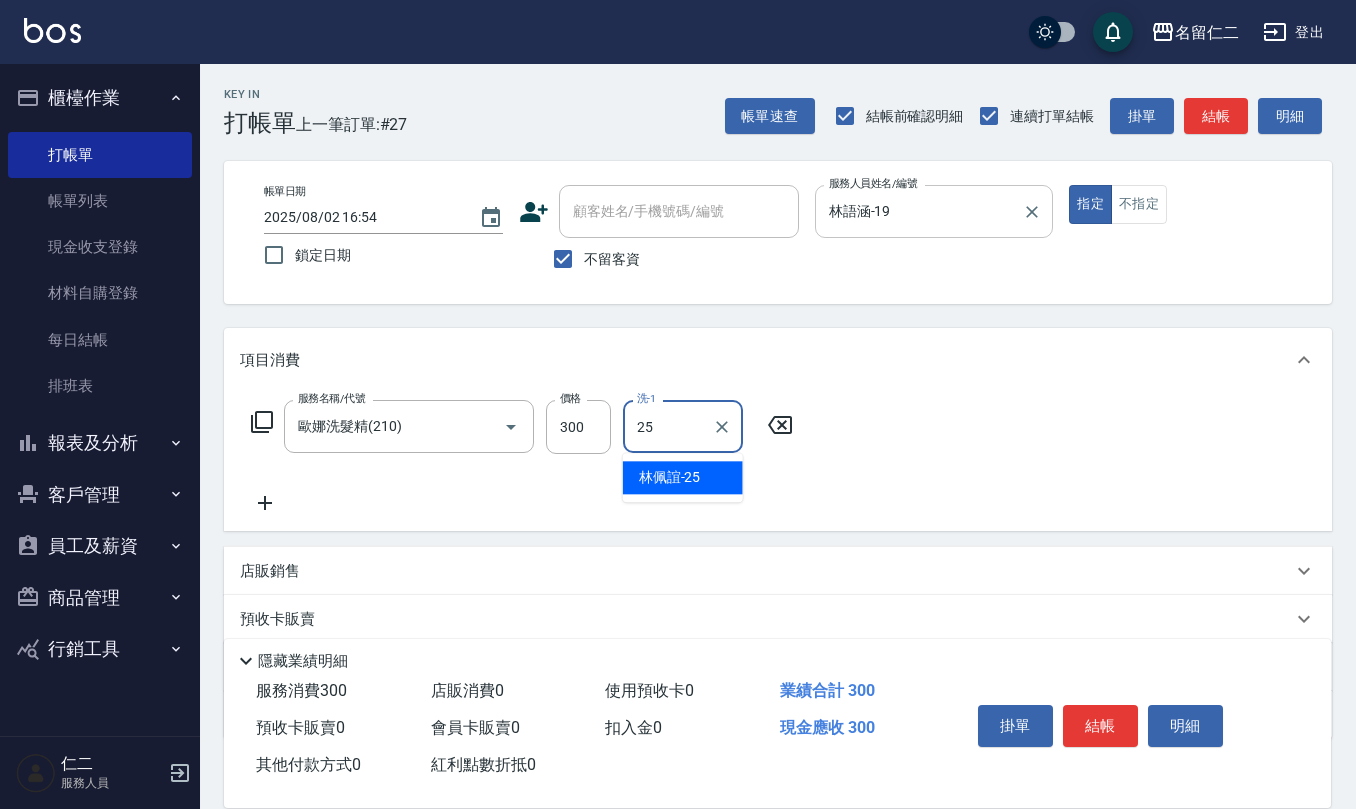 type on "林佩誼-25" 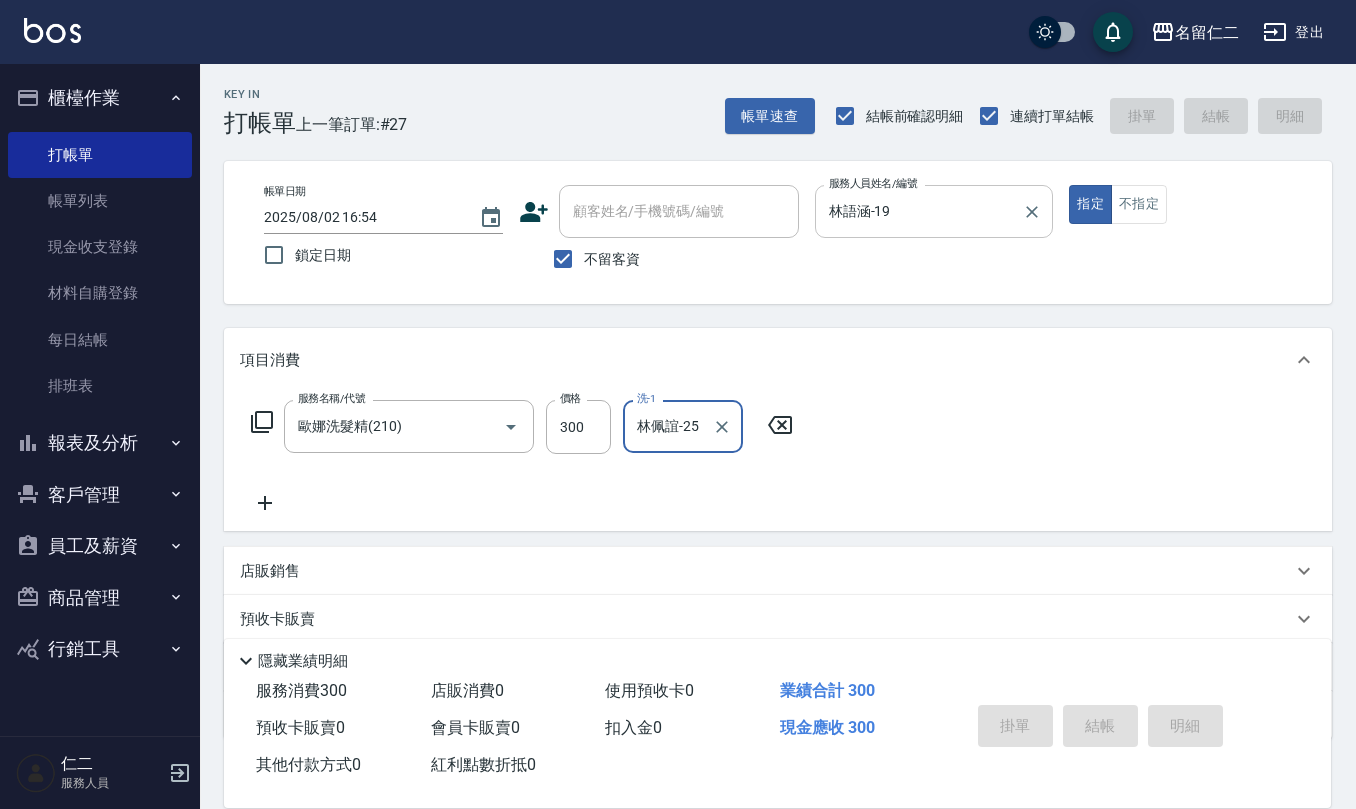 type 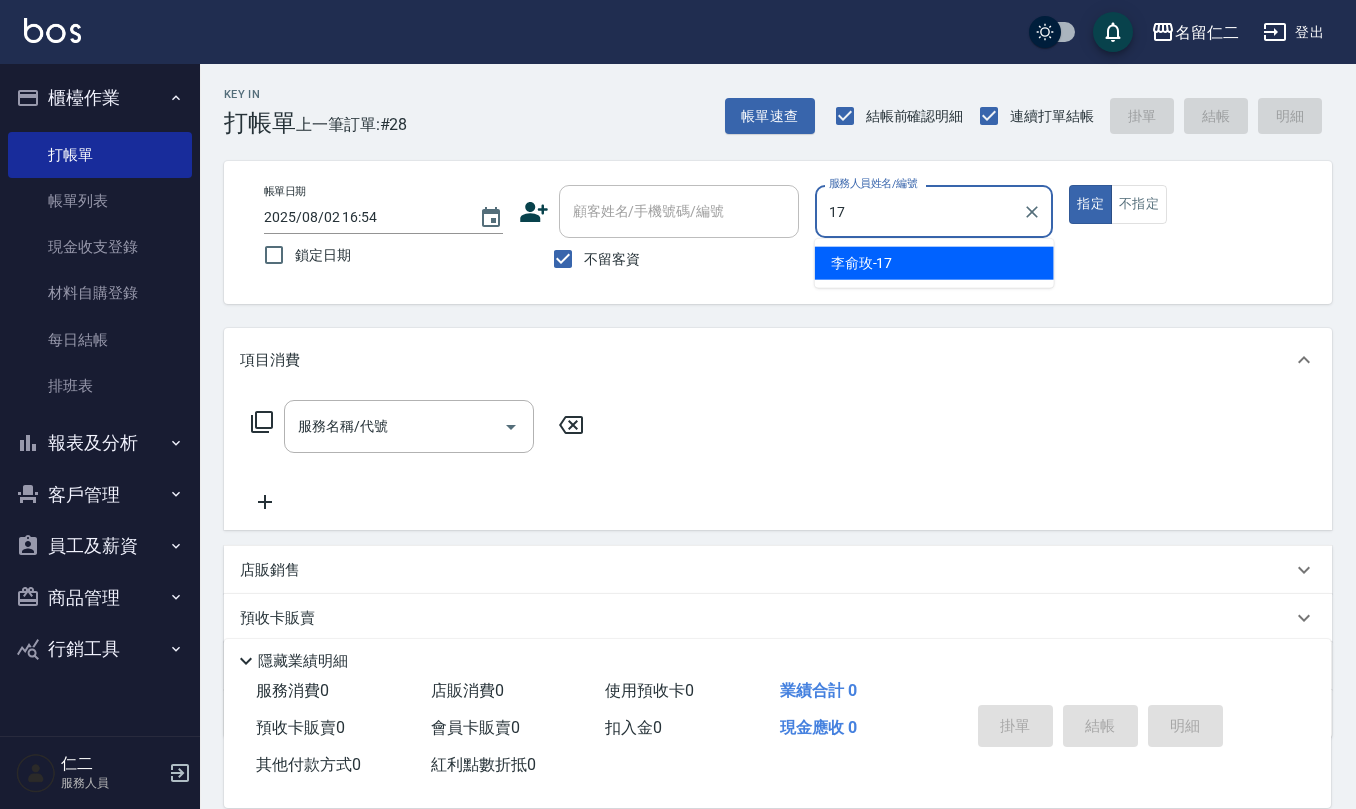 type on "李俞玫-17" 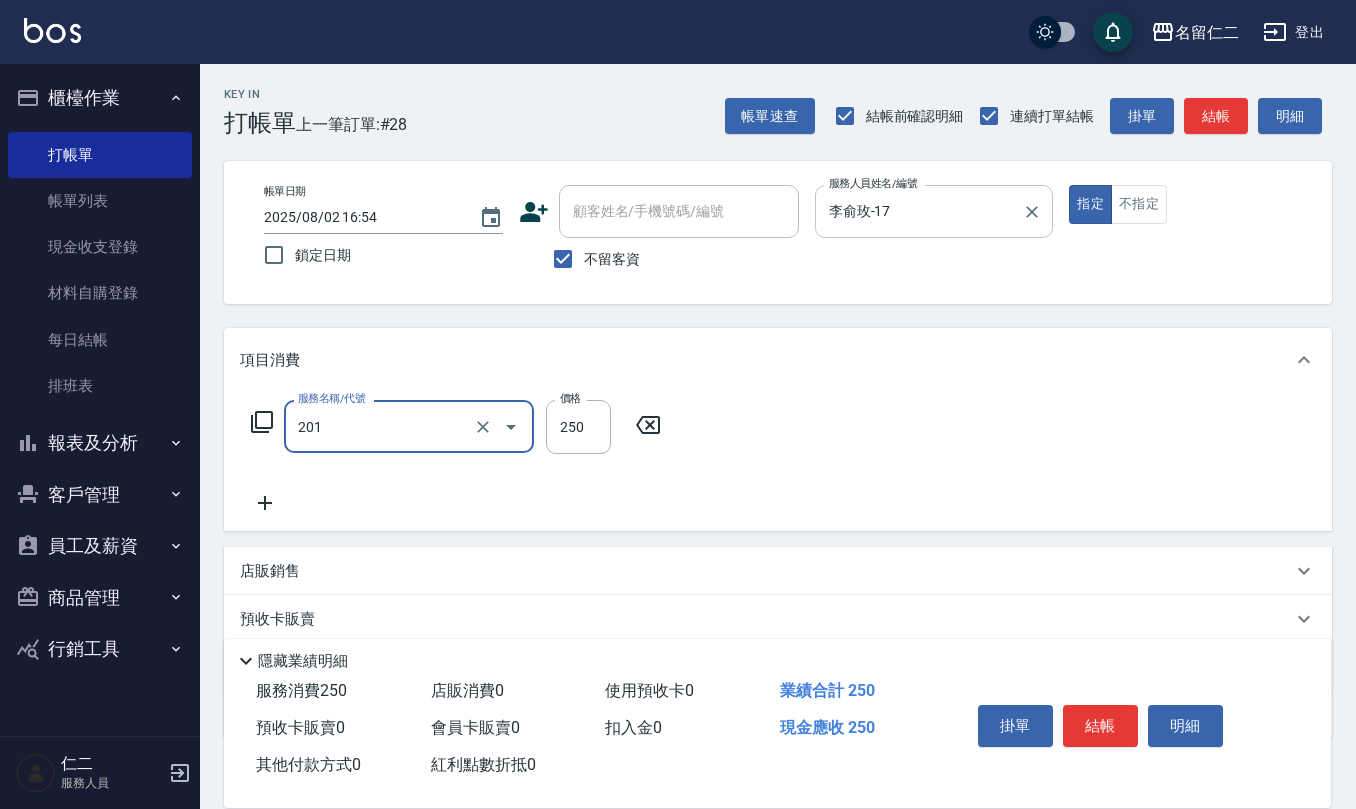 type on "洗髮(201)" 